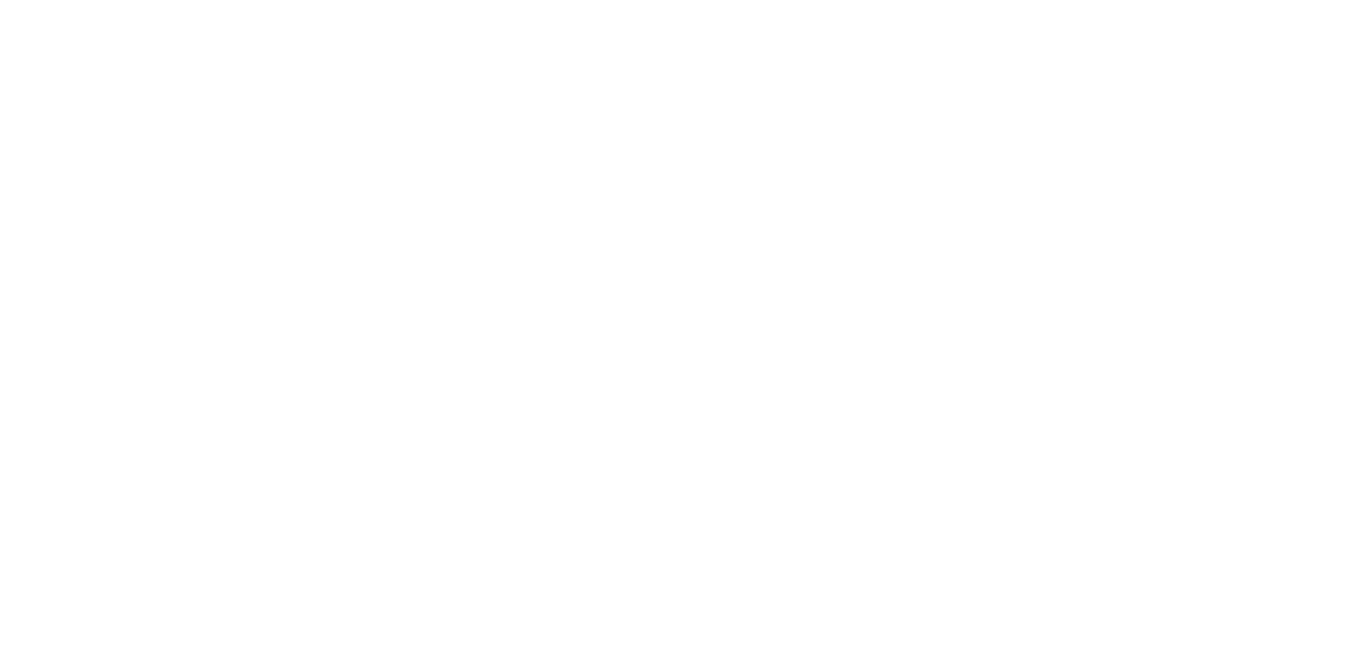 scroll, scrollTop: 0, scrollLeft: 0, axis: both 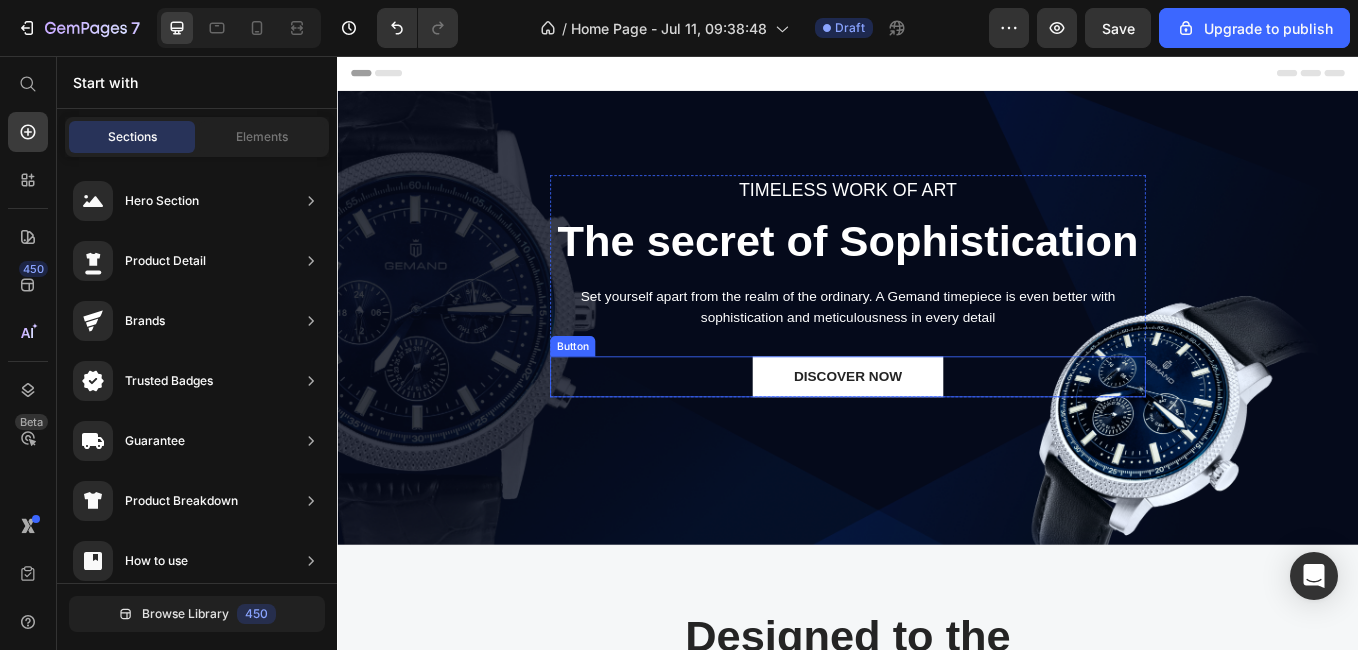 click on "DISCOVER NOW Button" at bounding box center [937, 433] 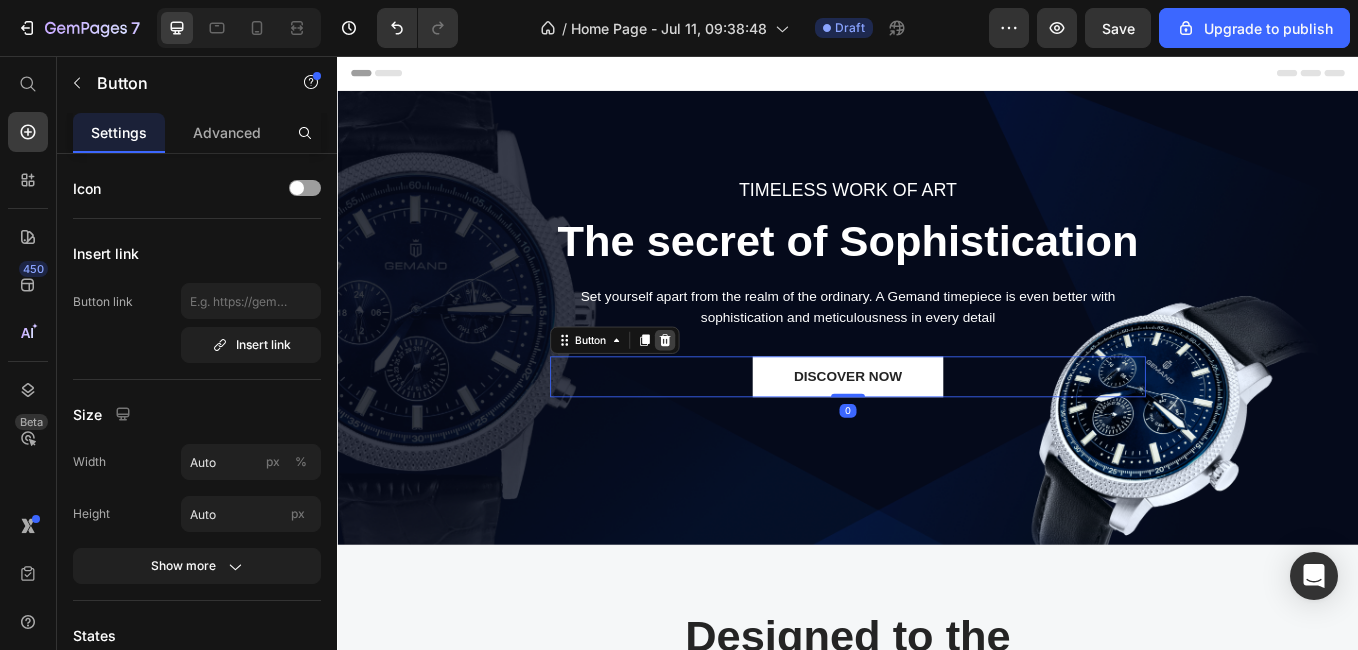 click 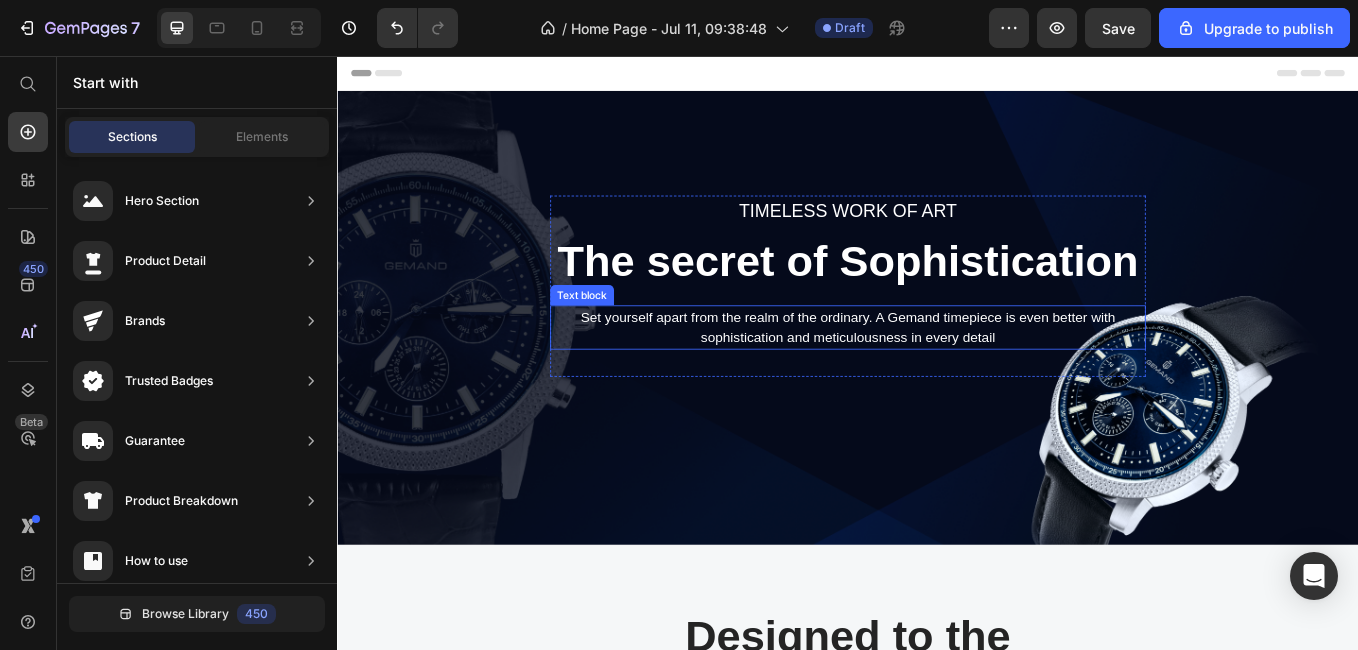 click on "Set yourself apart from the realm of the ordinary. A Gemand timepiece is even better with sophistication and meticulousness in every detail" at bounding box center (937, 375) 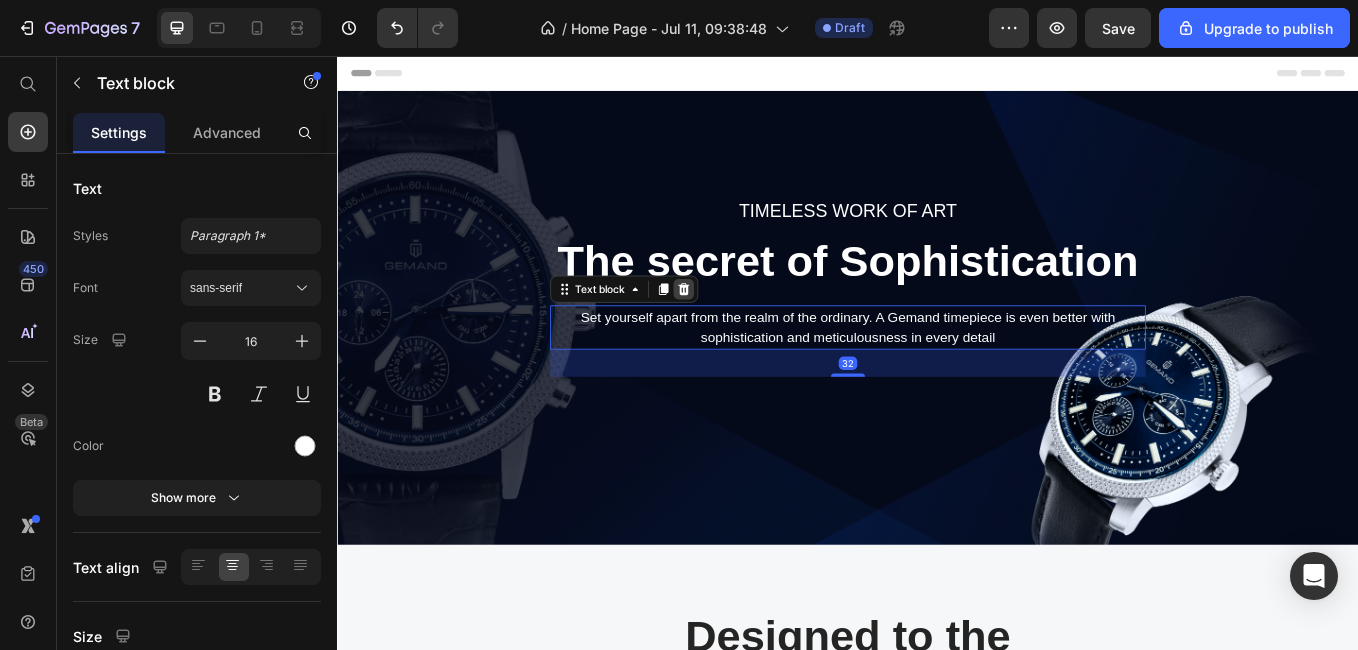 click 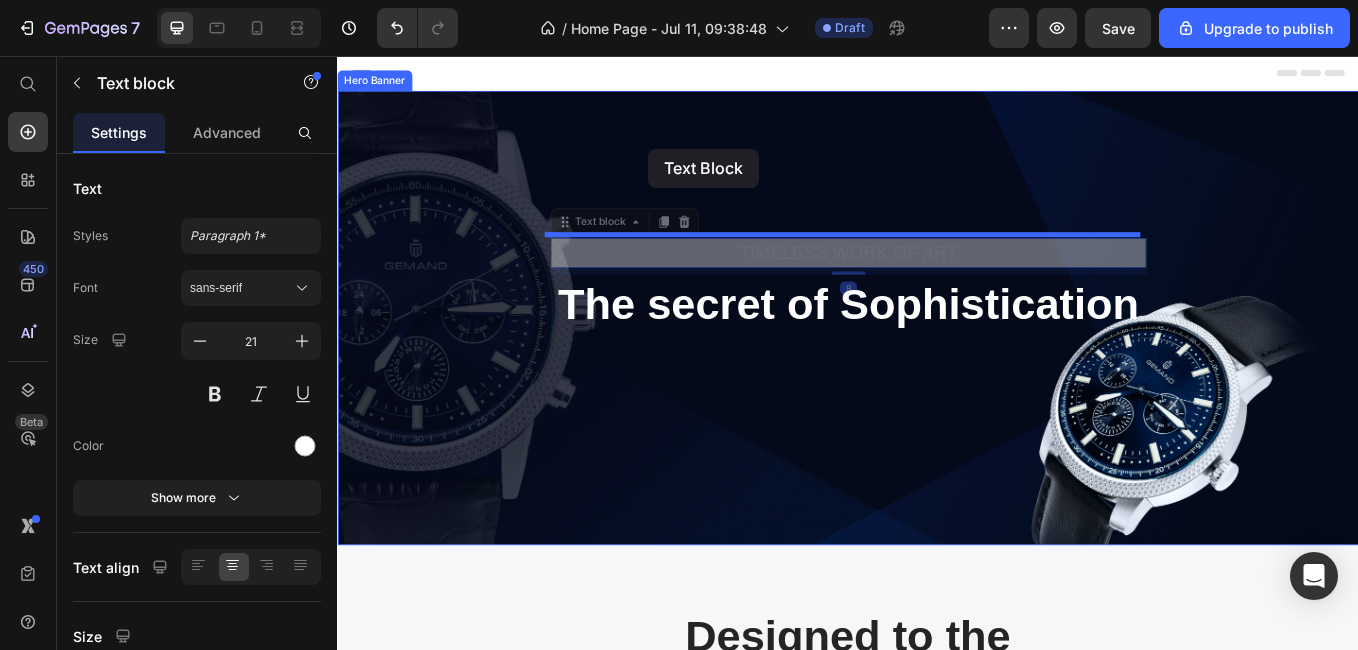 drag, startPoint x: 702, startPoint y: 288, endPoint x: 703, endPoint y: 165, distance: 123.00407 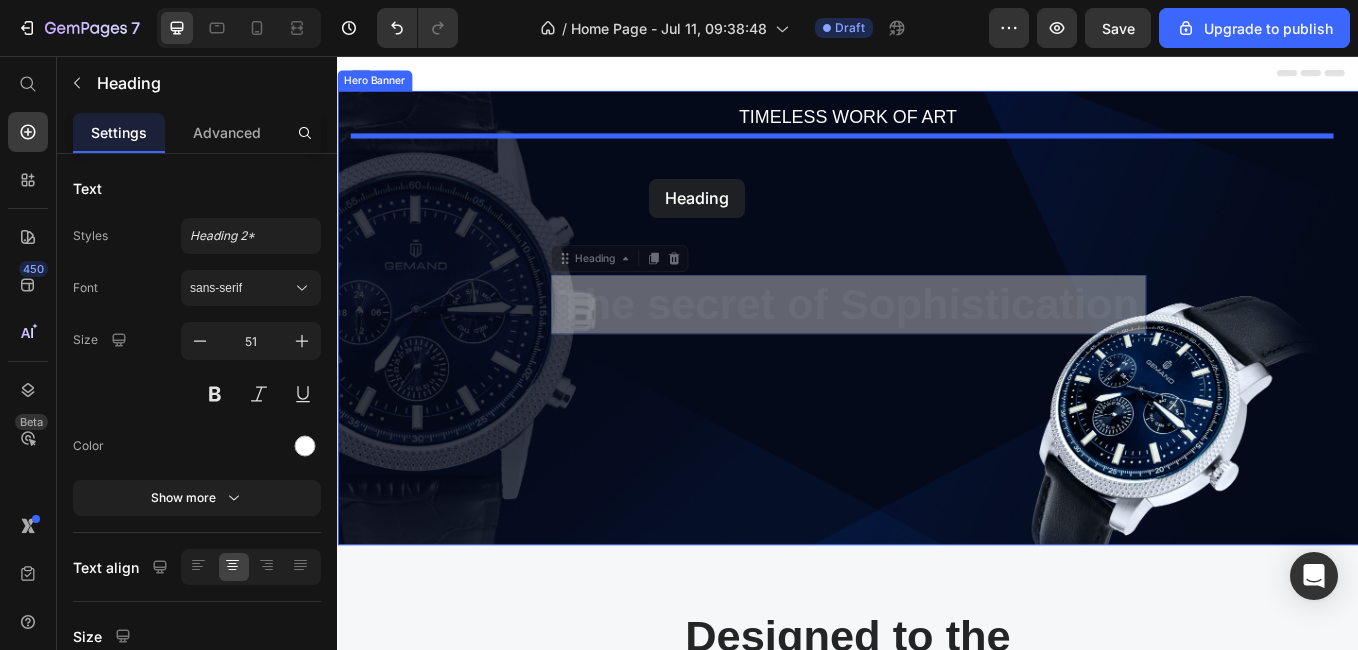 drag, startPoint x: 711, startPoint y: 333, endPoint x: 704, endPoint y: 199, distance: 134.18271 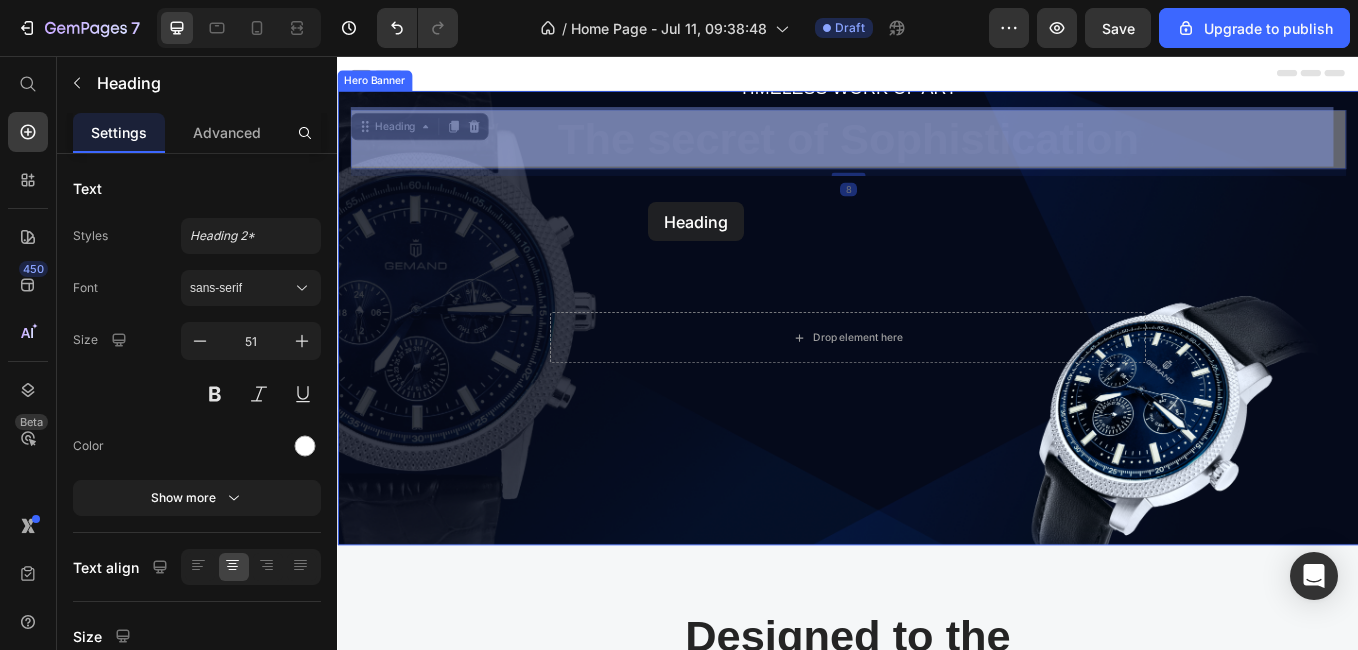 drag, startPoint x: 681, startPoint y: 133, endPoint x: 702, endPoint y: 228, distance: 97.29337 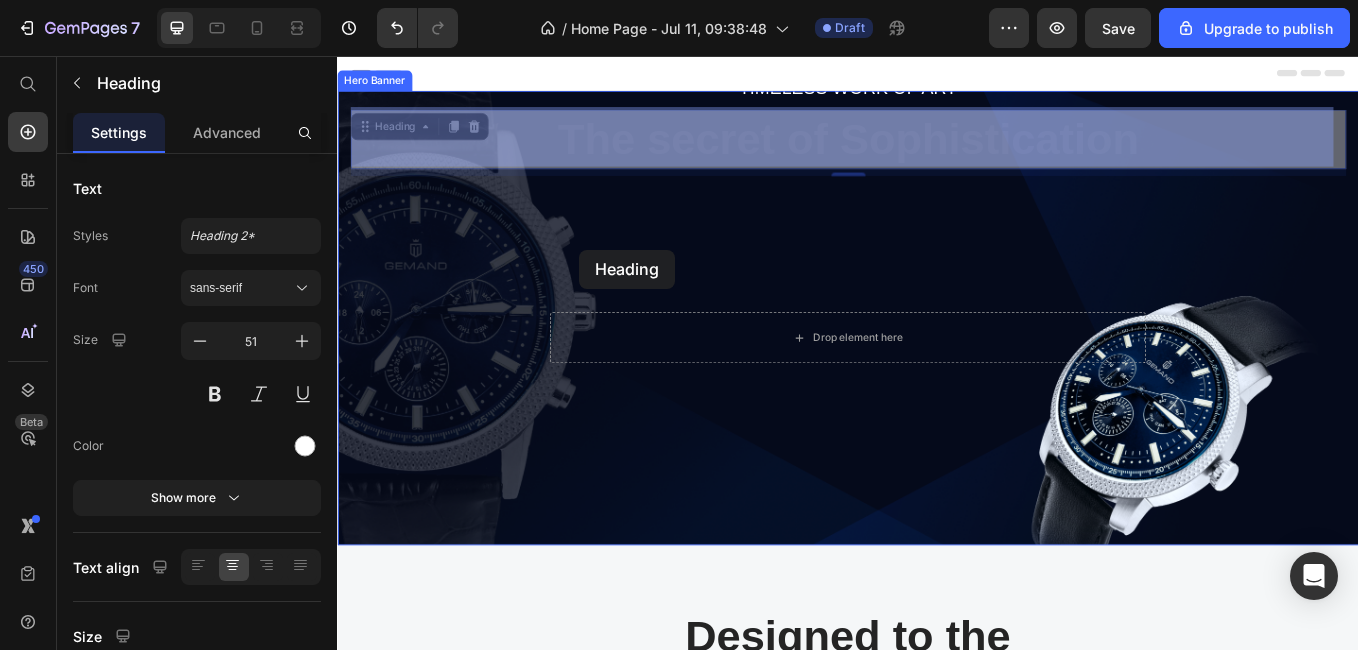 drag, startPoint x: 368, startPoint y: 133, endPoint x: 623, endPoint y: 281, distance: 294.83725 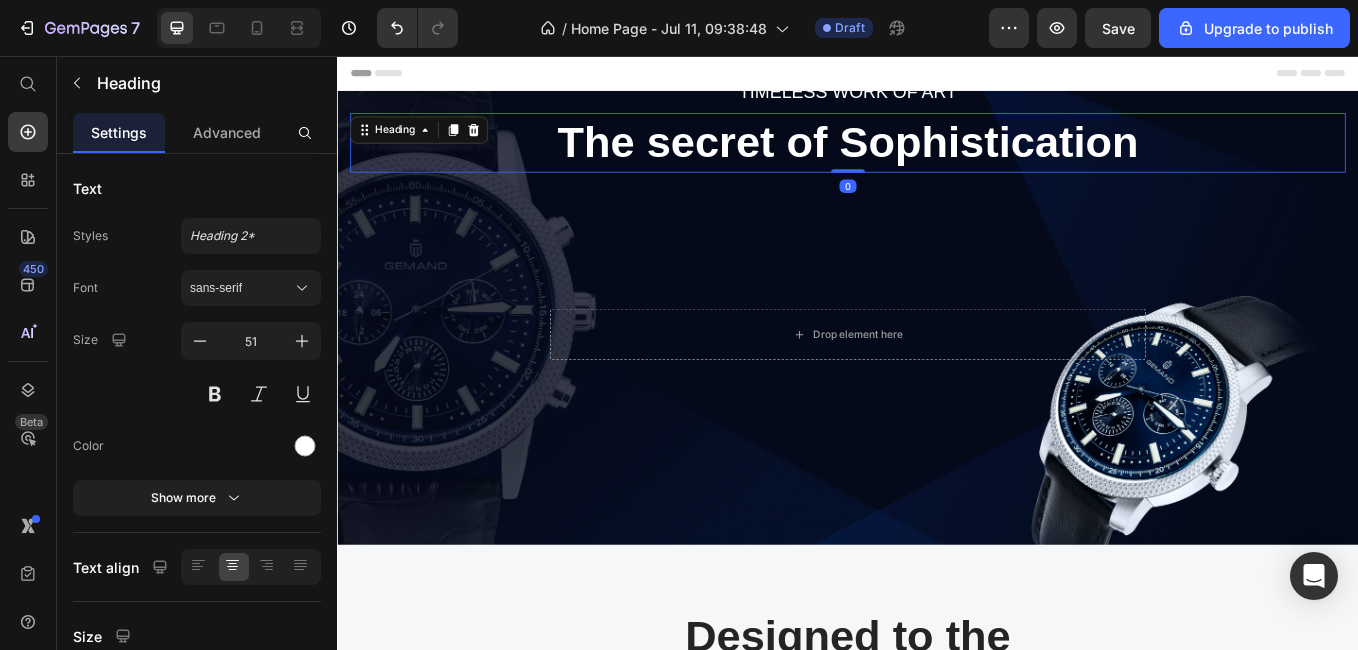 drag, startPoint x: 932, startPoint y: 188, endPoint x: 934, endPoint y: 93, distance: 95.02105 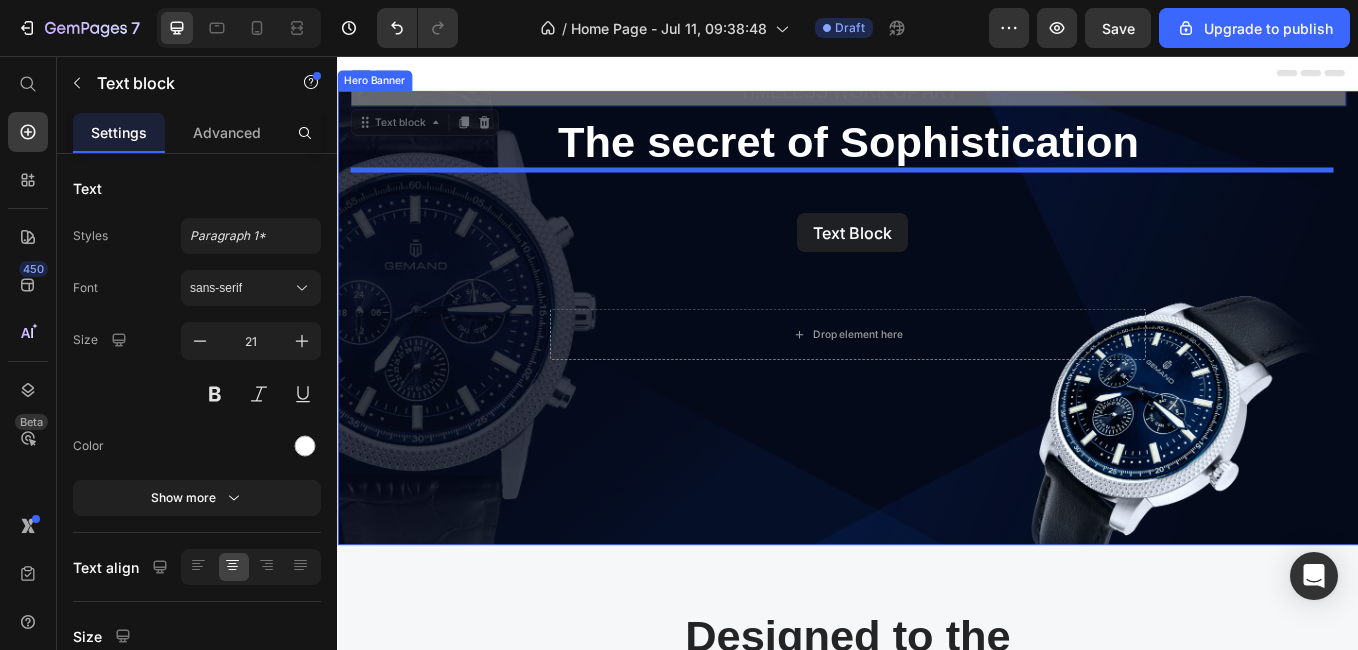 drag, startPoint x: 892, startPoint y: 97, endPoint x: 878, endPoint y: 241, distance: 144.67896 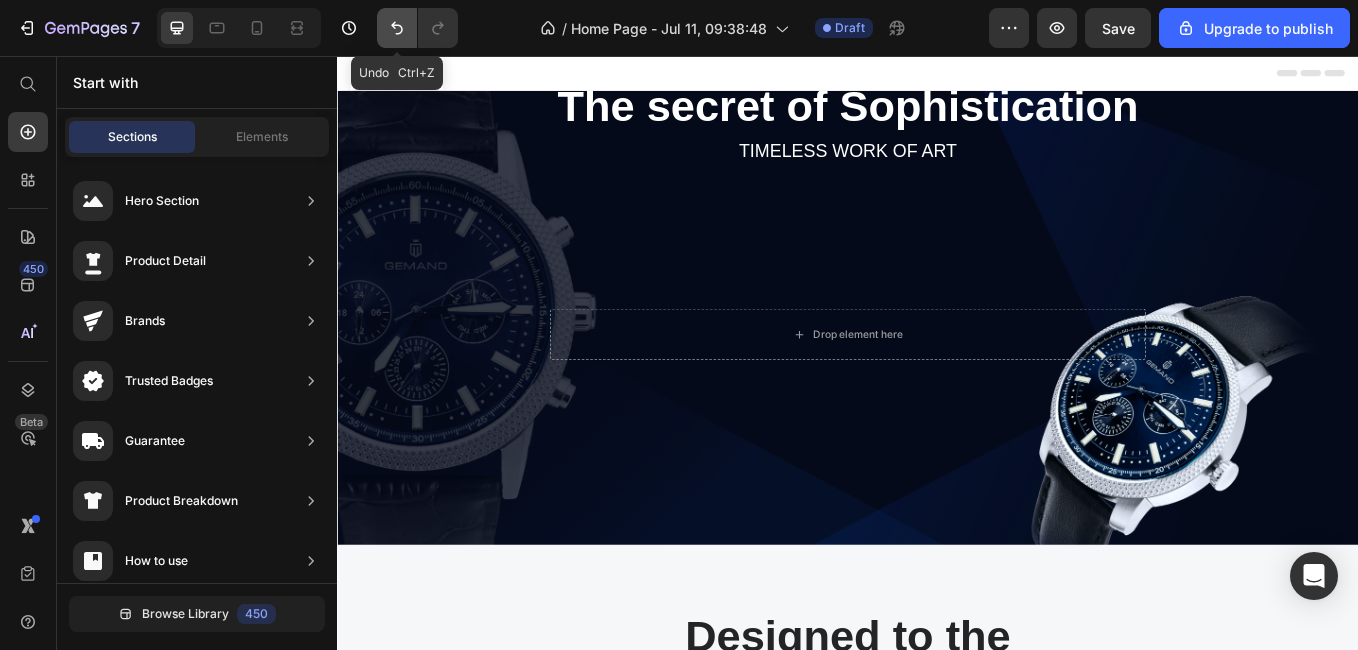 click 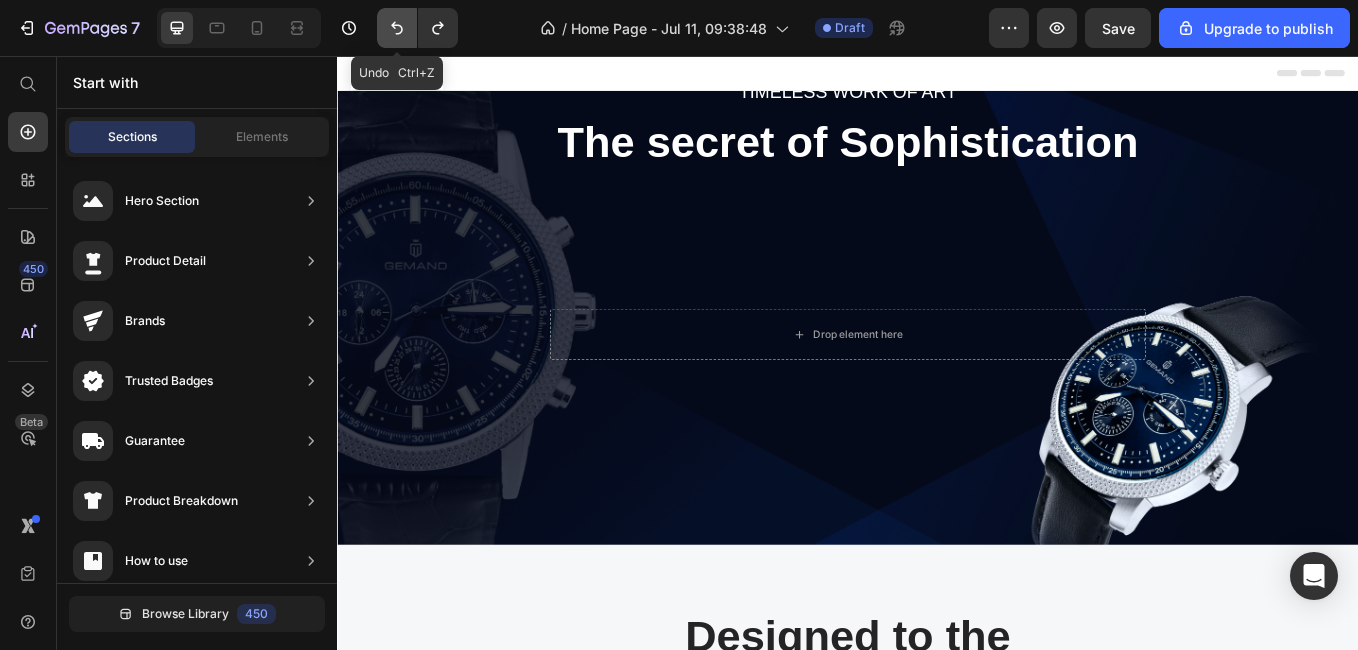 click 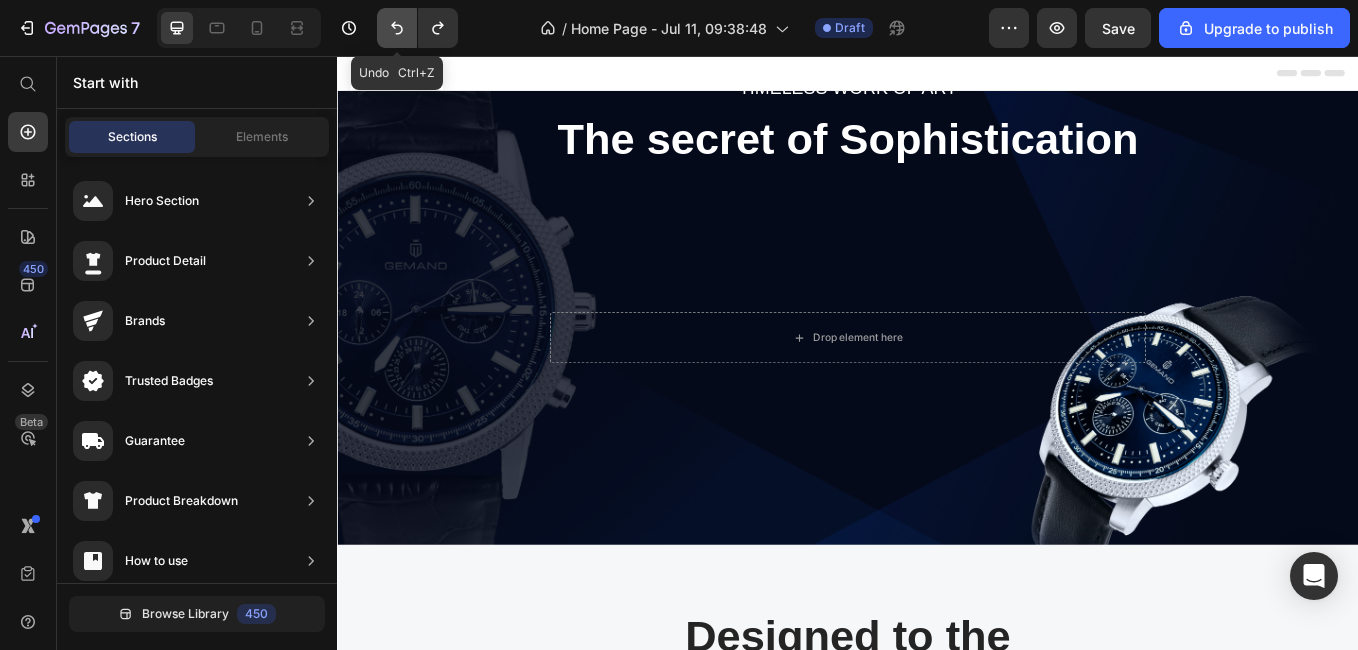 click 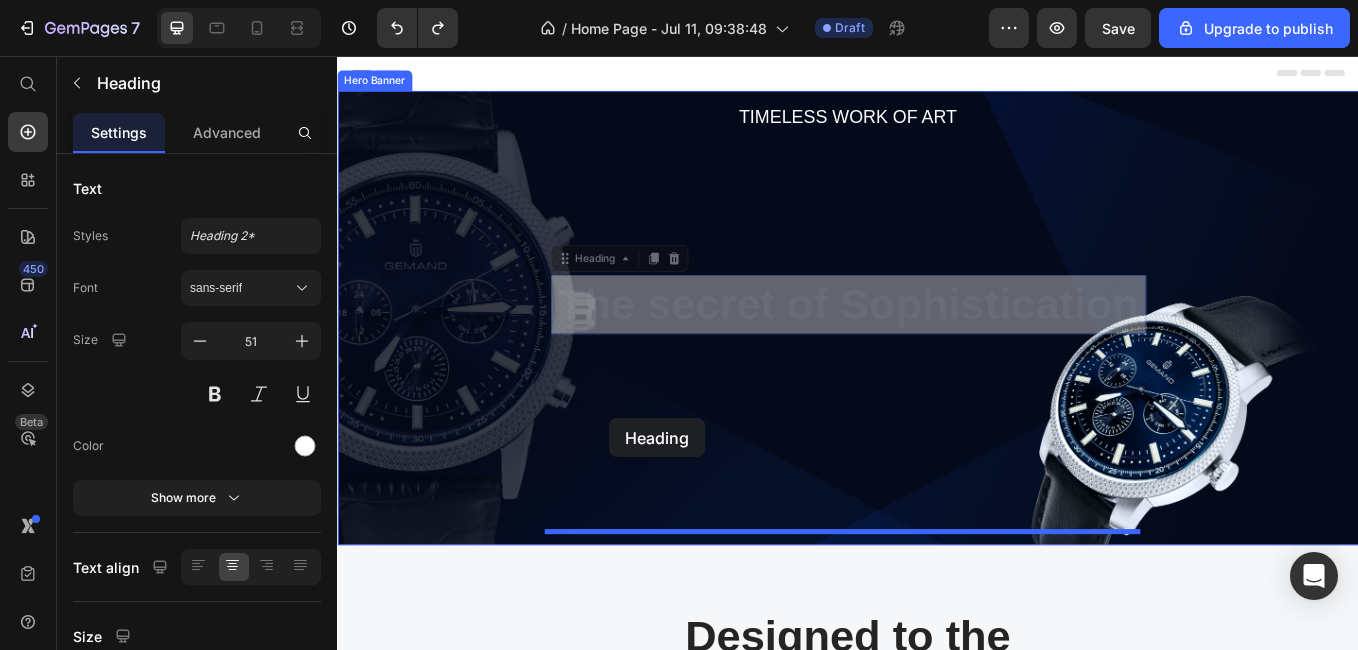 drag, startPoint x: 703, startPoint y: 328, endPoint x: 657, endPoint y: 482, distance: 160.72336 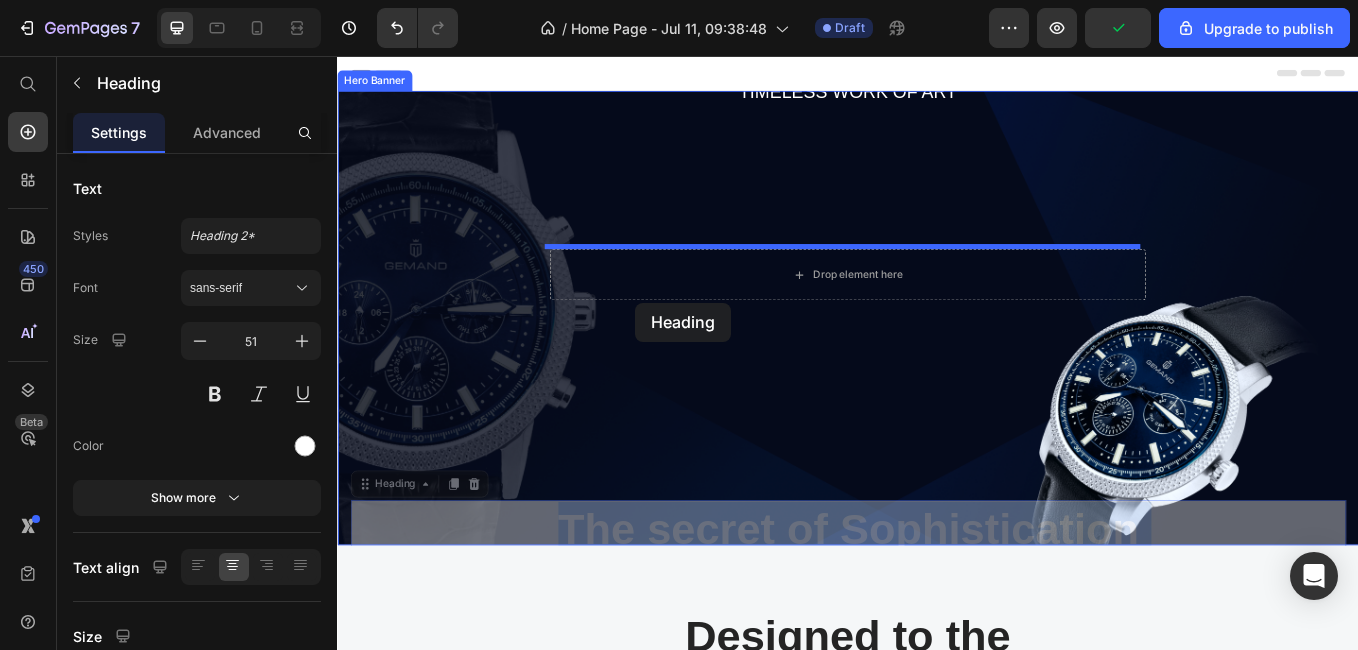 drag, startPoint x: 686, startPoint y: 582, endPoint x: 687, endPoint y: 346, distance: 236.00212 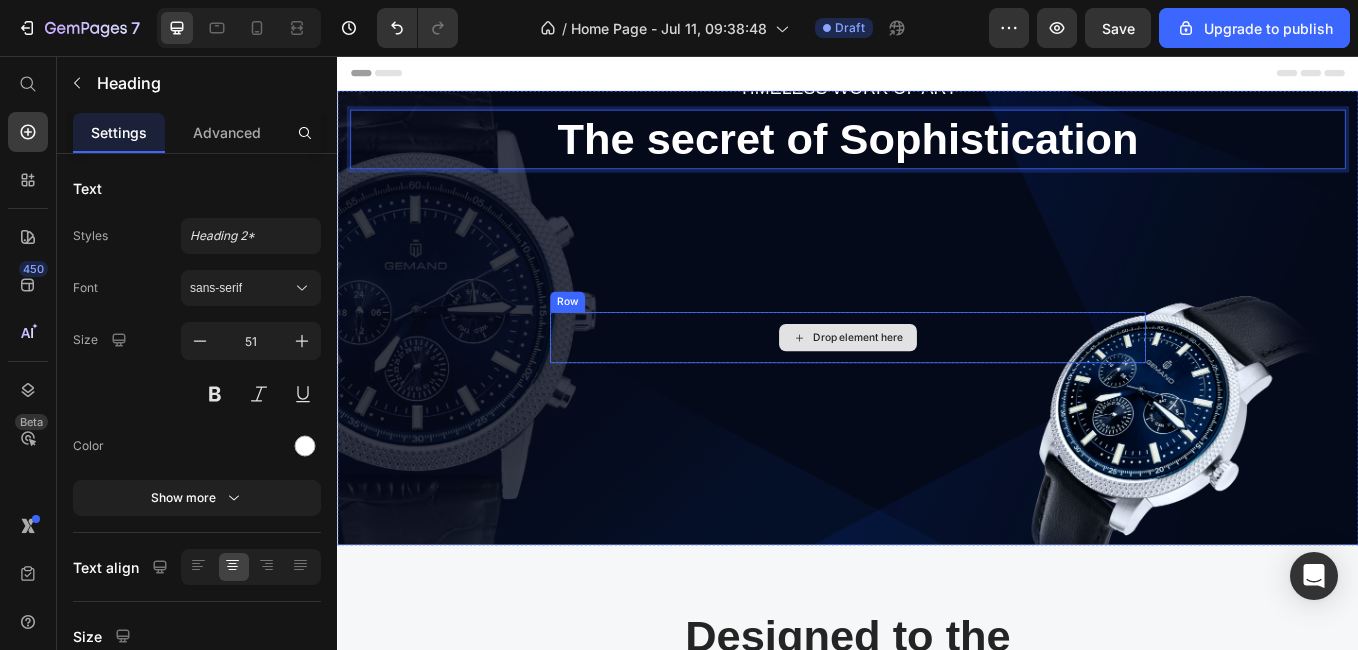 drag, startPoint x: 758, startPoint y: 159, endPoint x: 733, endPoint y: 347, distance: 189.65495 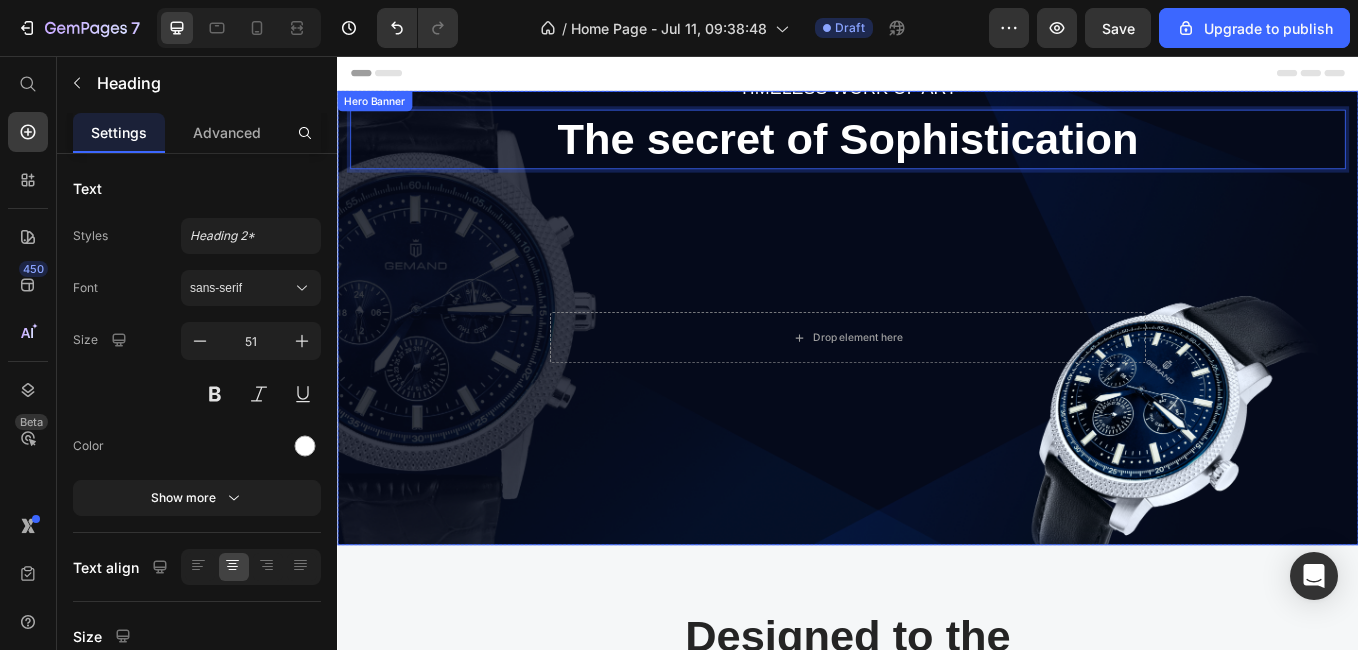 drag, startPoint x: 523, startPoint y: 153, endPoint x: 582, endPoint y: 329, distance: 185.62596 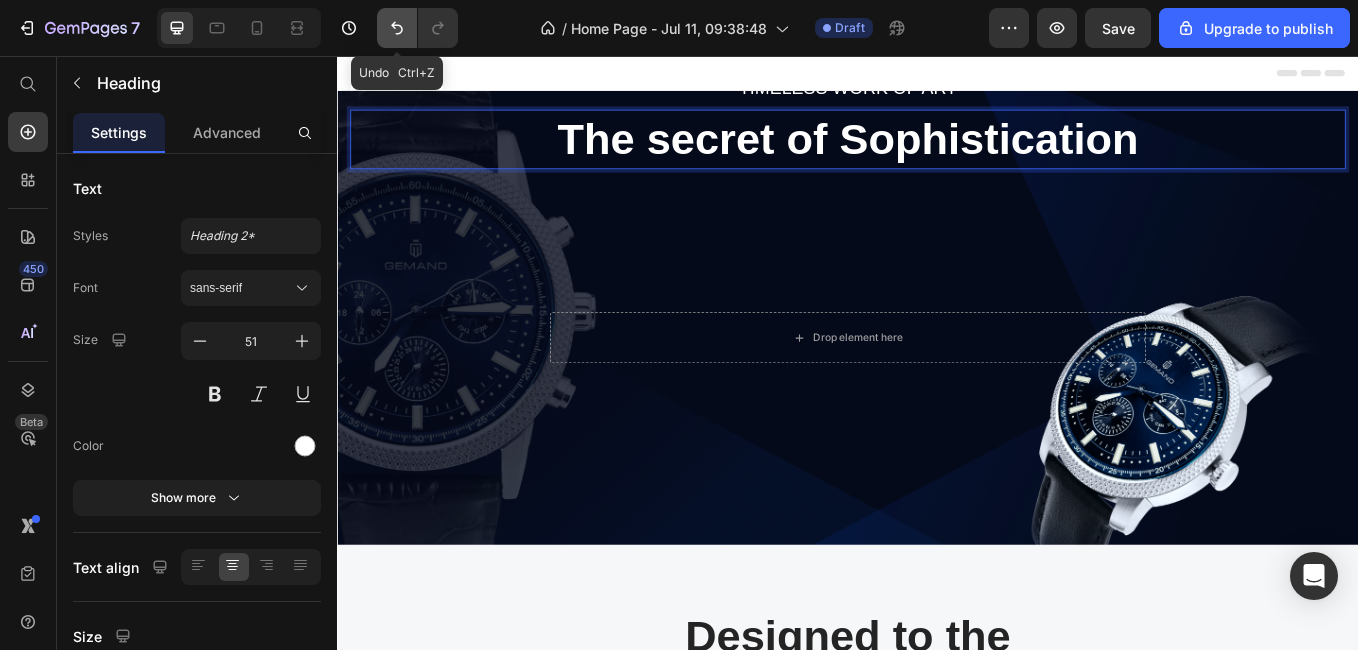click 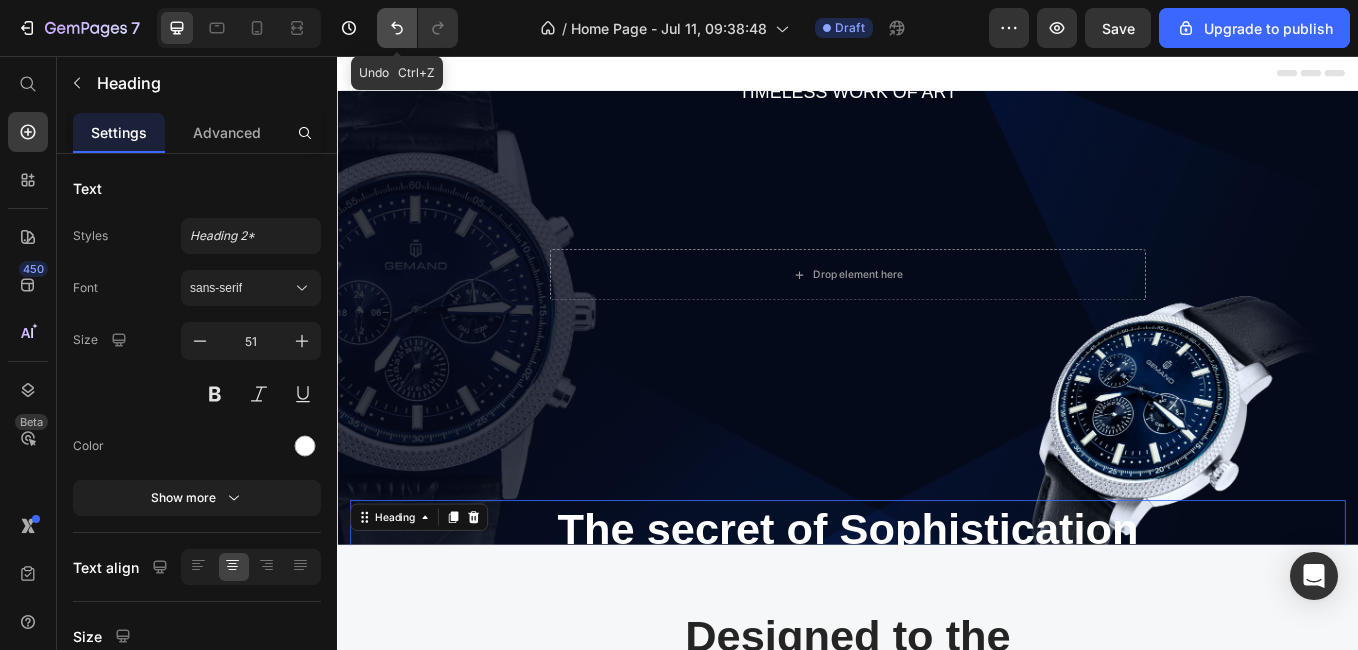 click 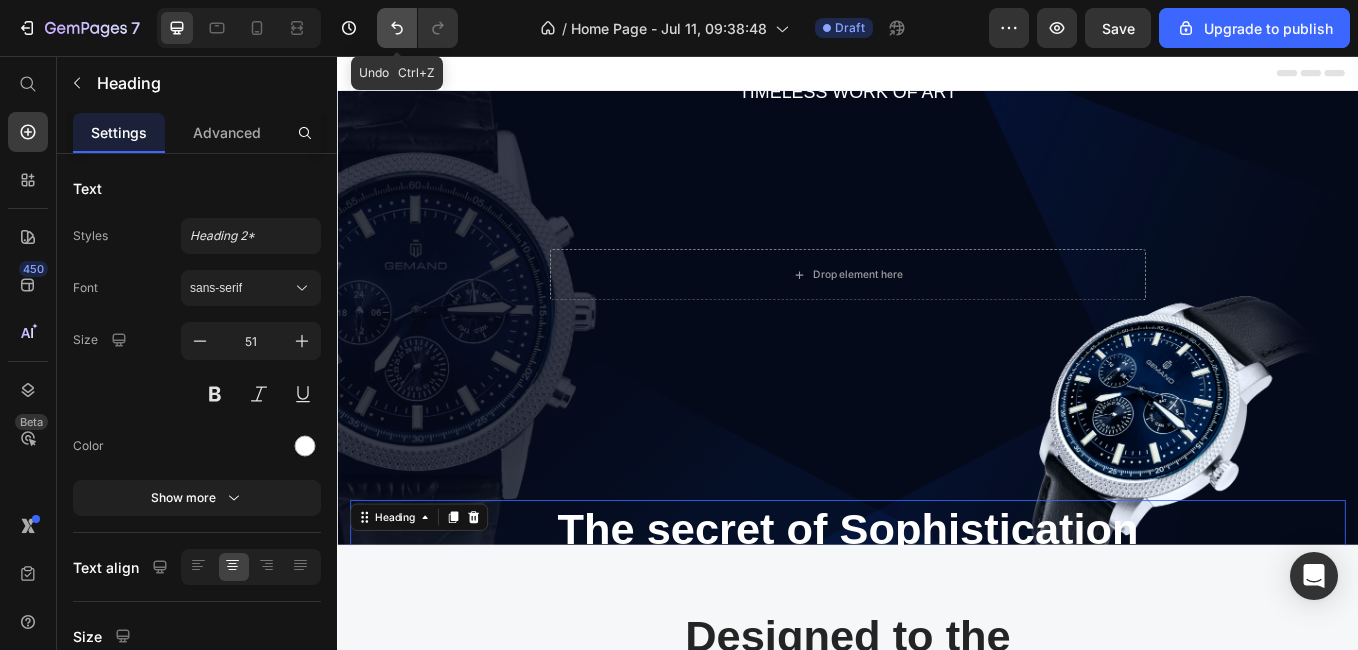 click 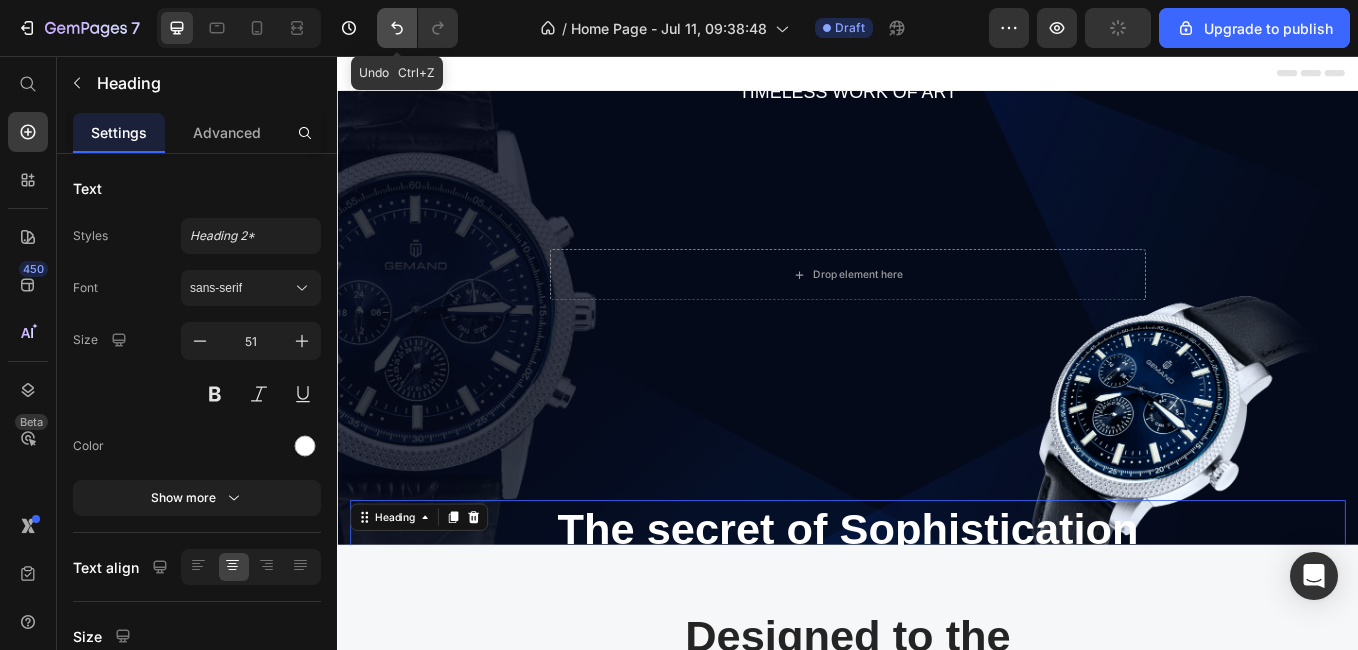 click 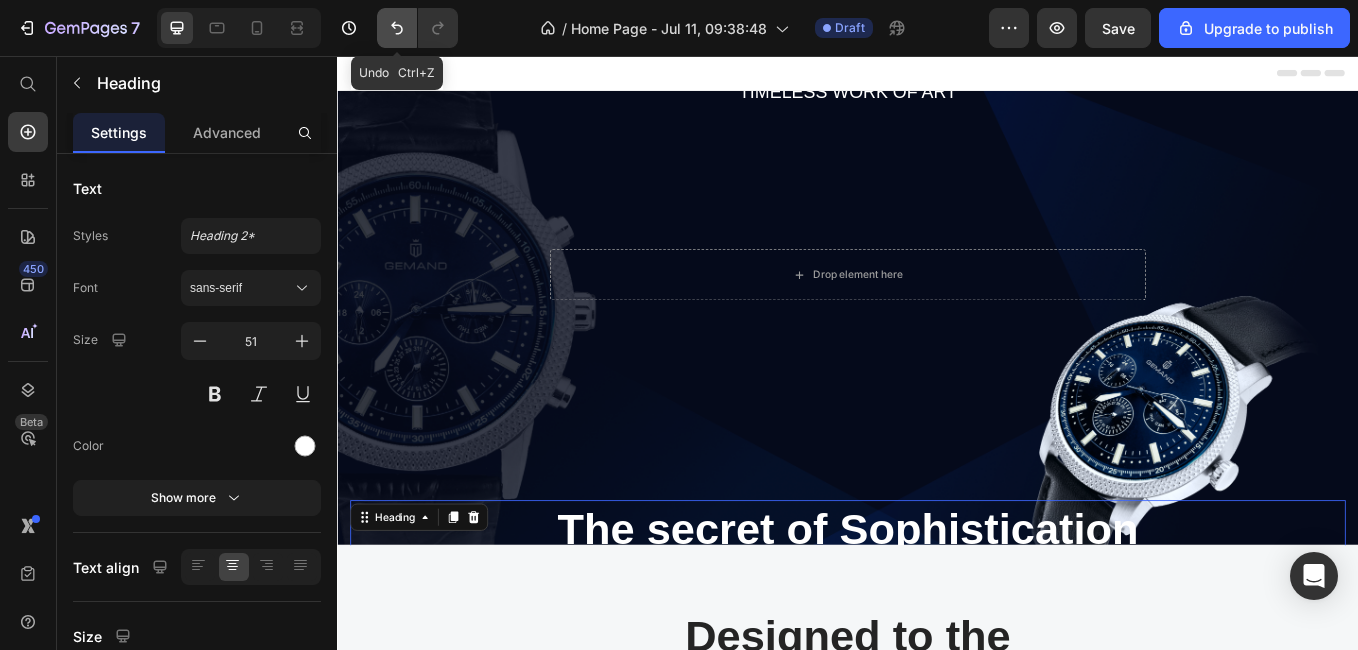 click 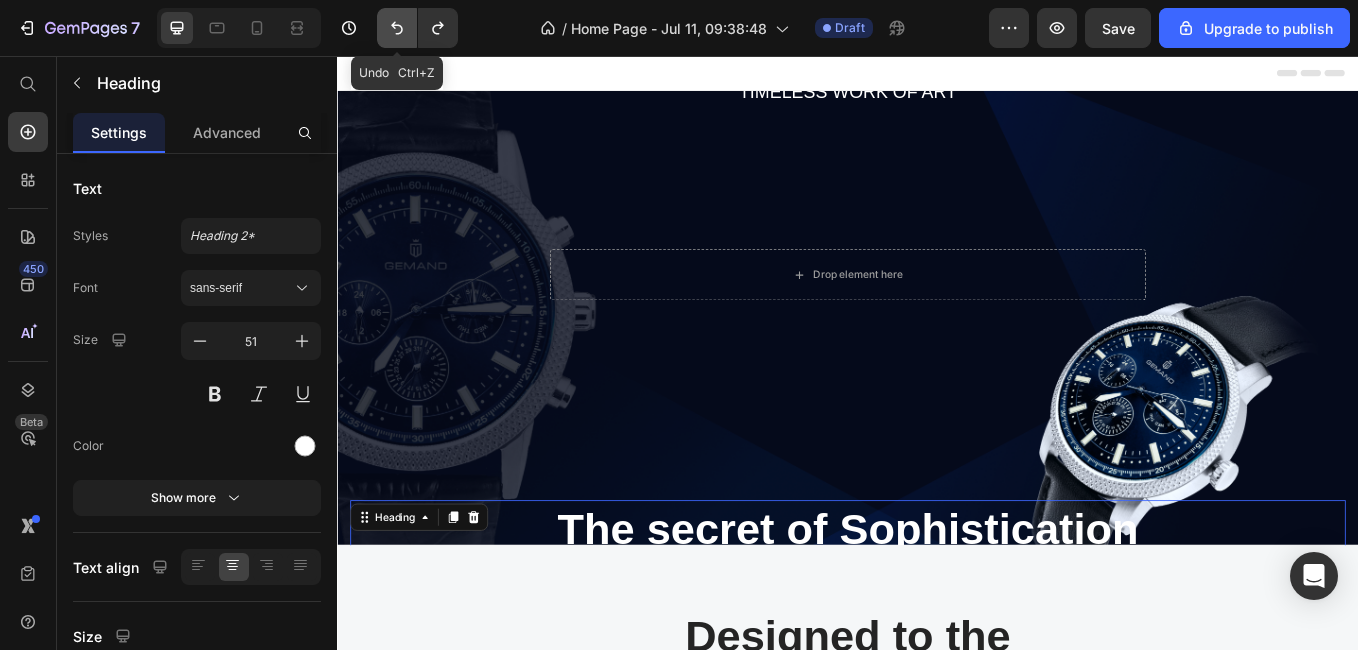 click 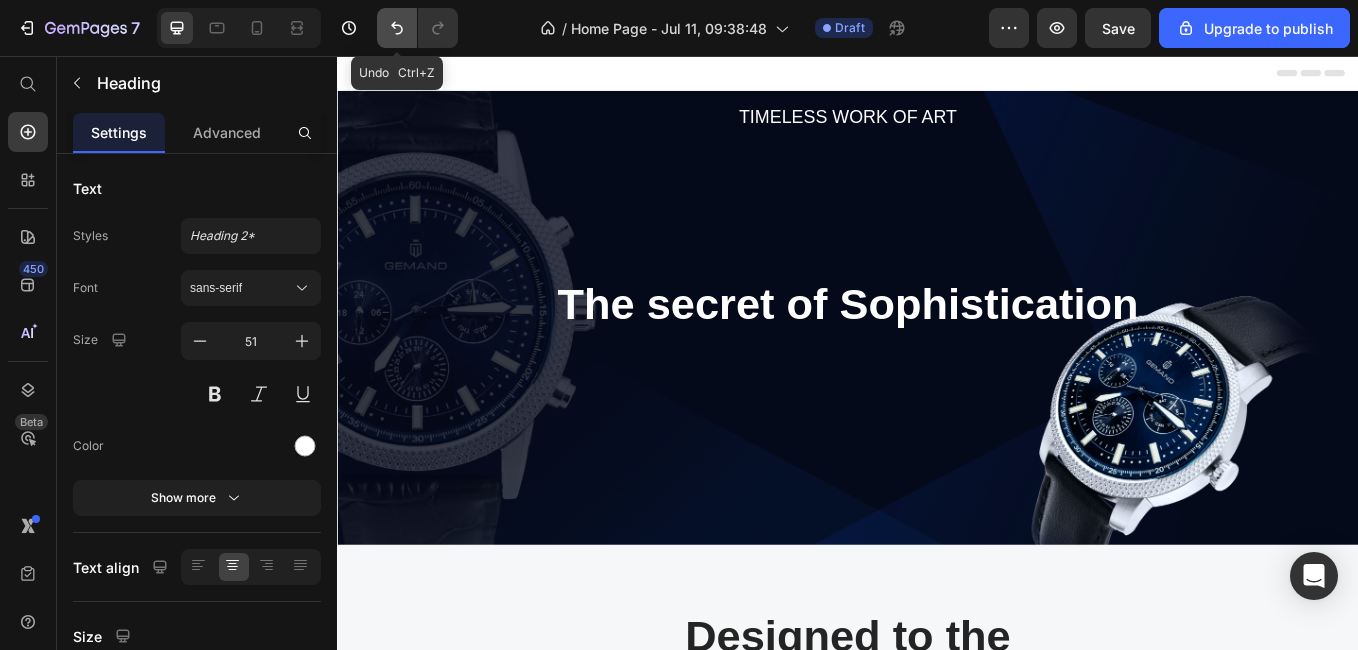 click 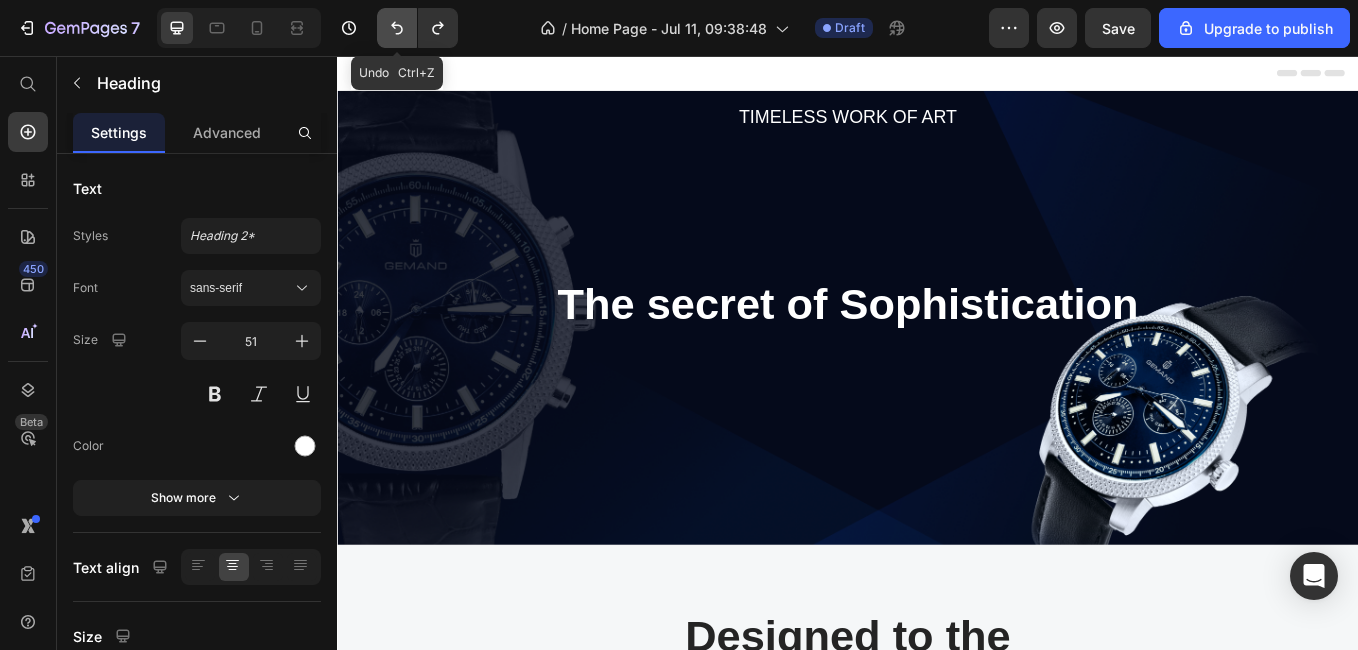 click 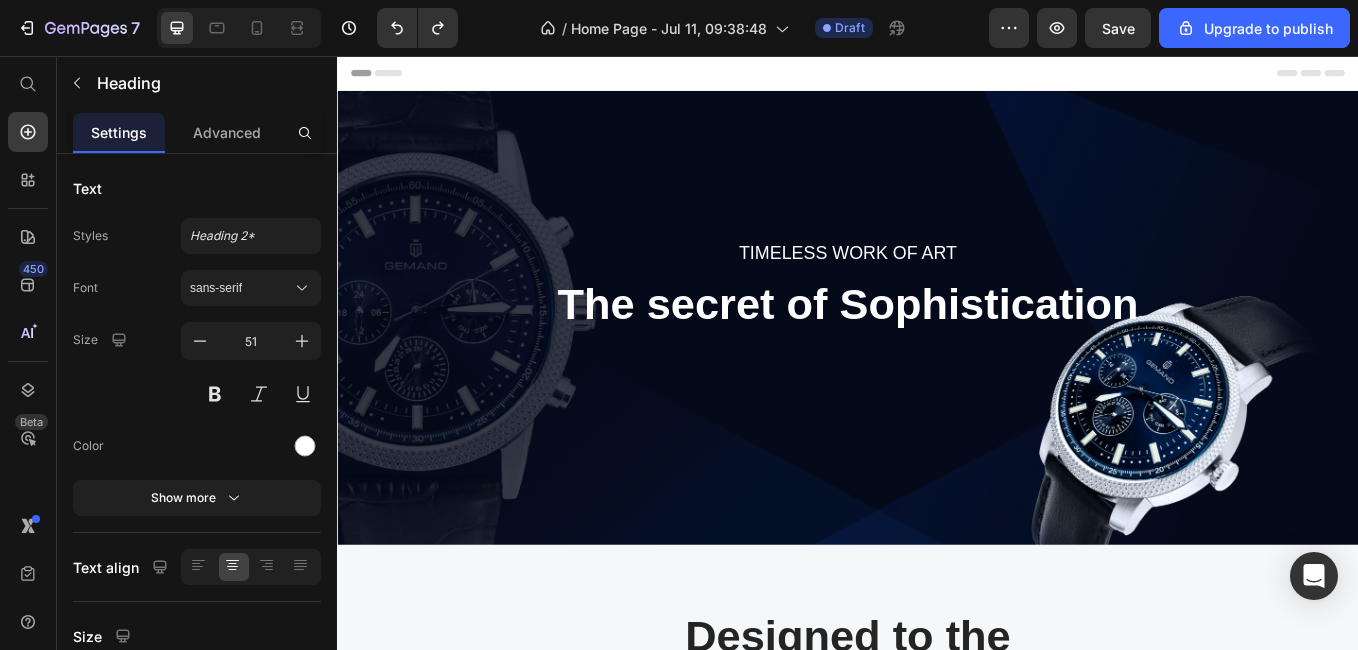 click on "The secret of Sophistication" at bounding box center [937, 348] 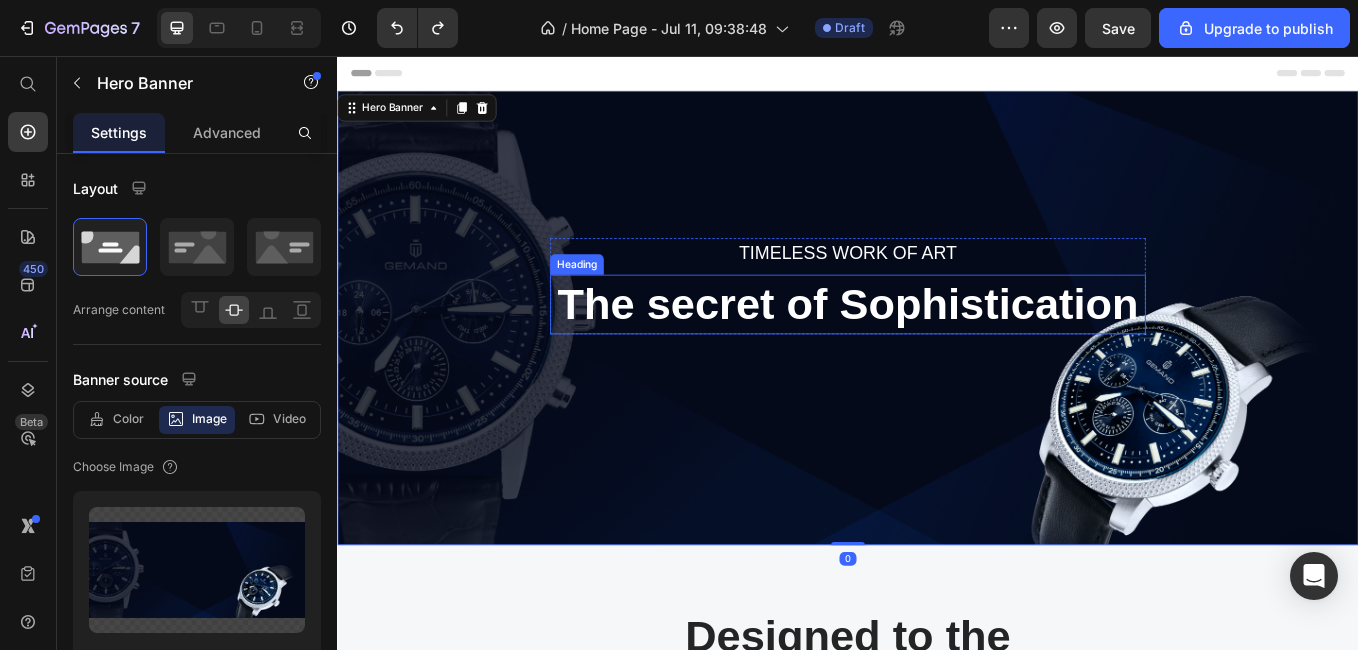 click on "The secret of Sophistication" at bounding box center [937, 348] 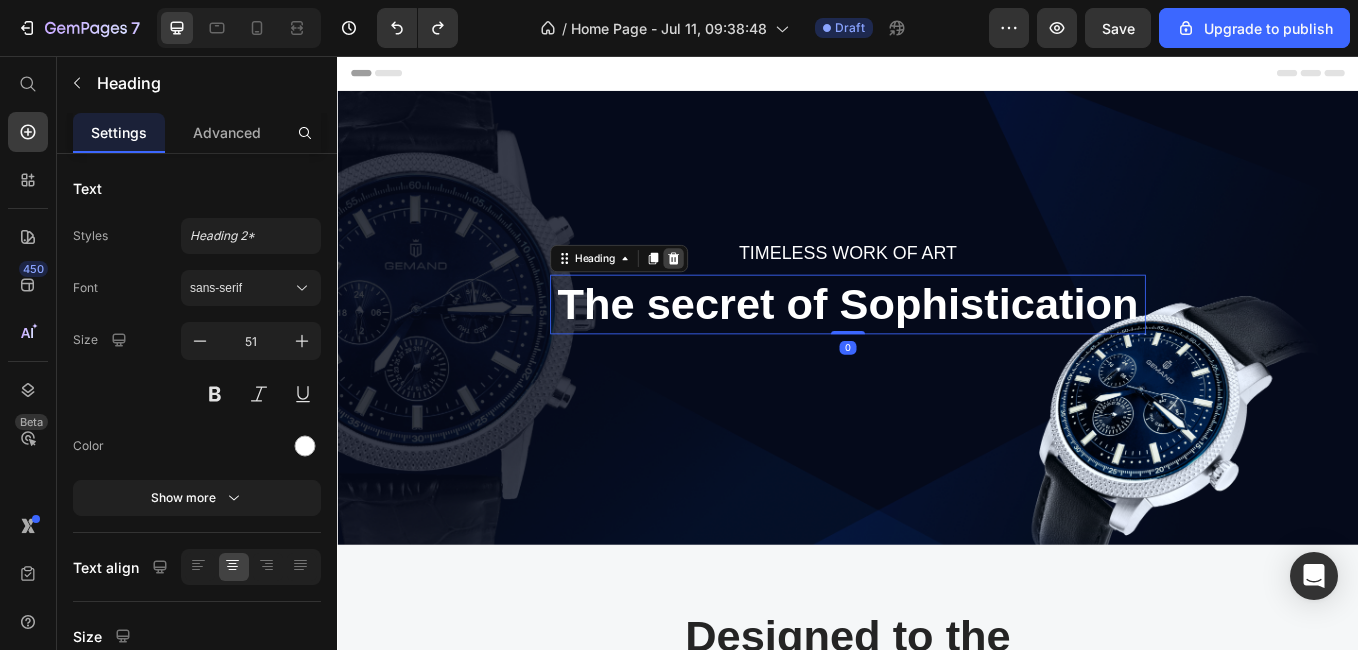 click 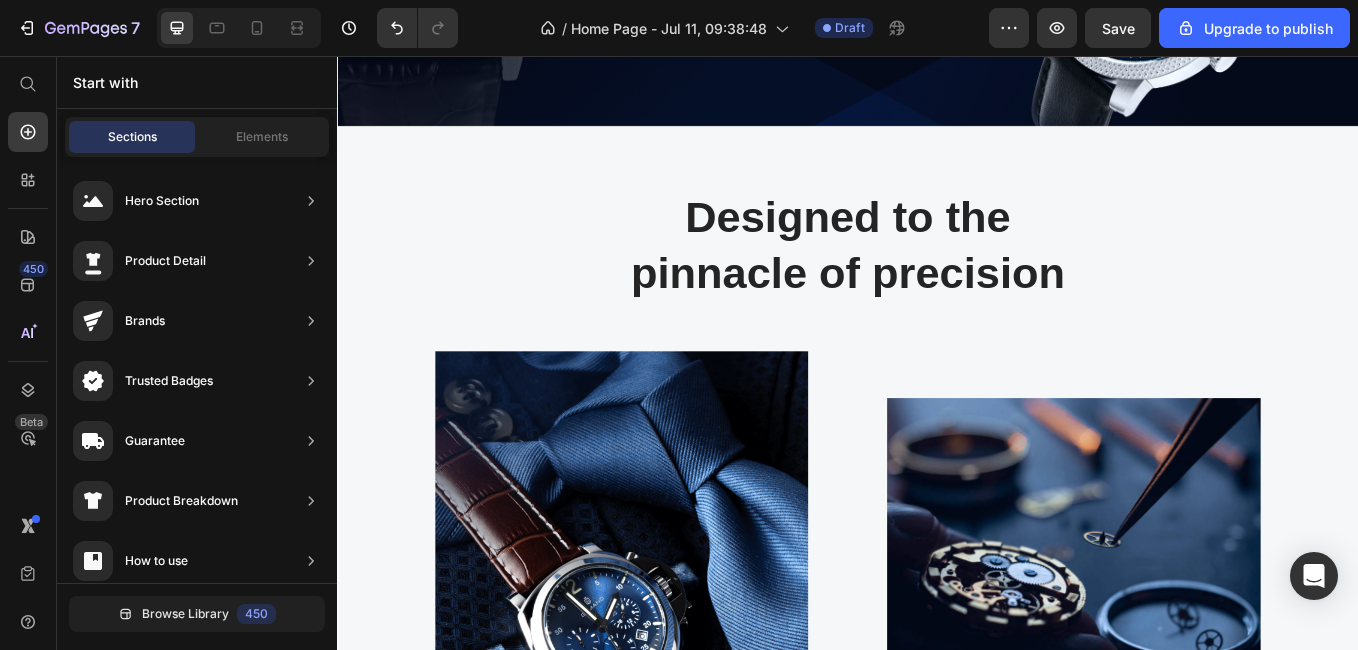 scroll, scrollTop: 383, scrollLeft: 0, axis: vertical 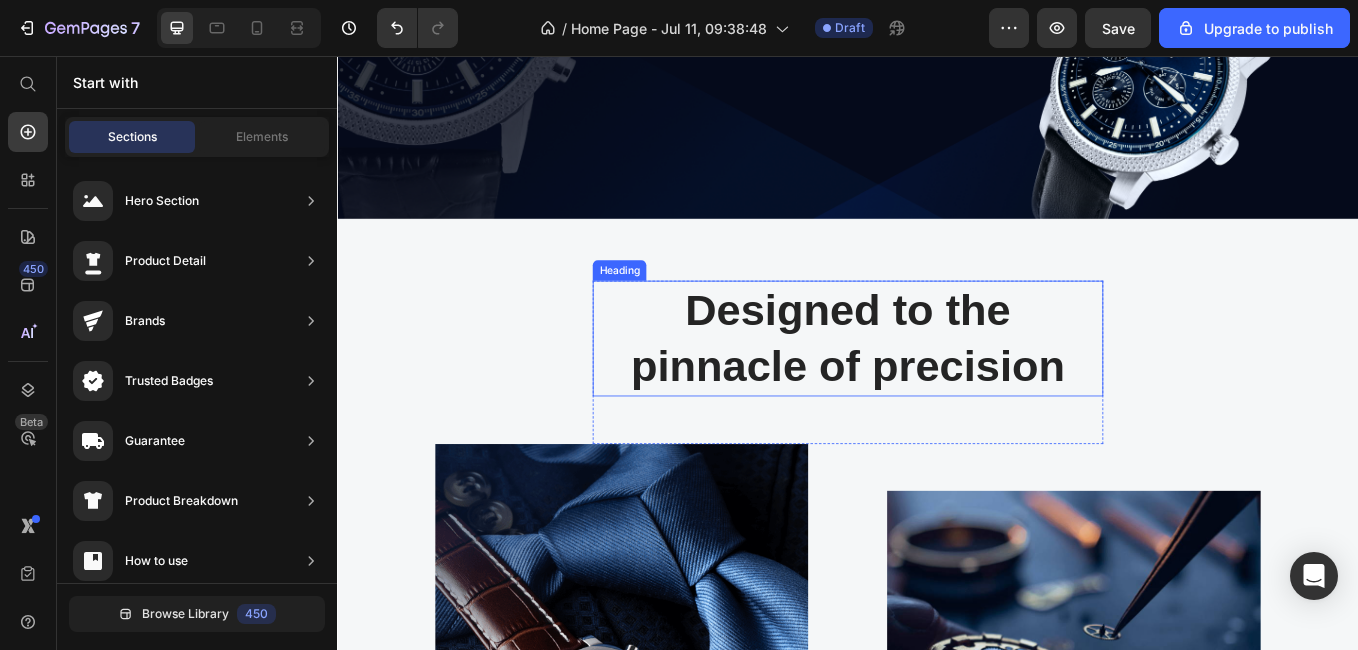 click on "Designed to the pinnacle of precision" at bounding box center [937, 388] 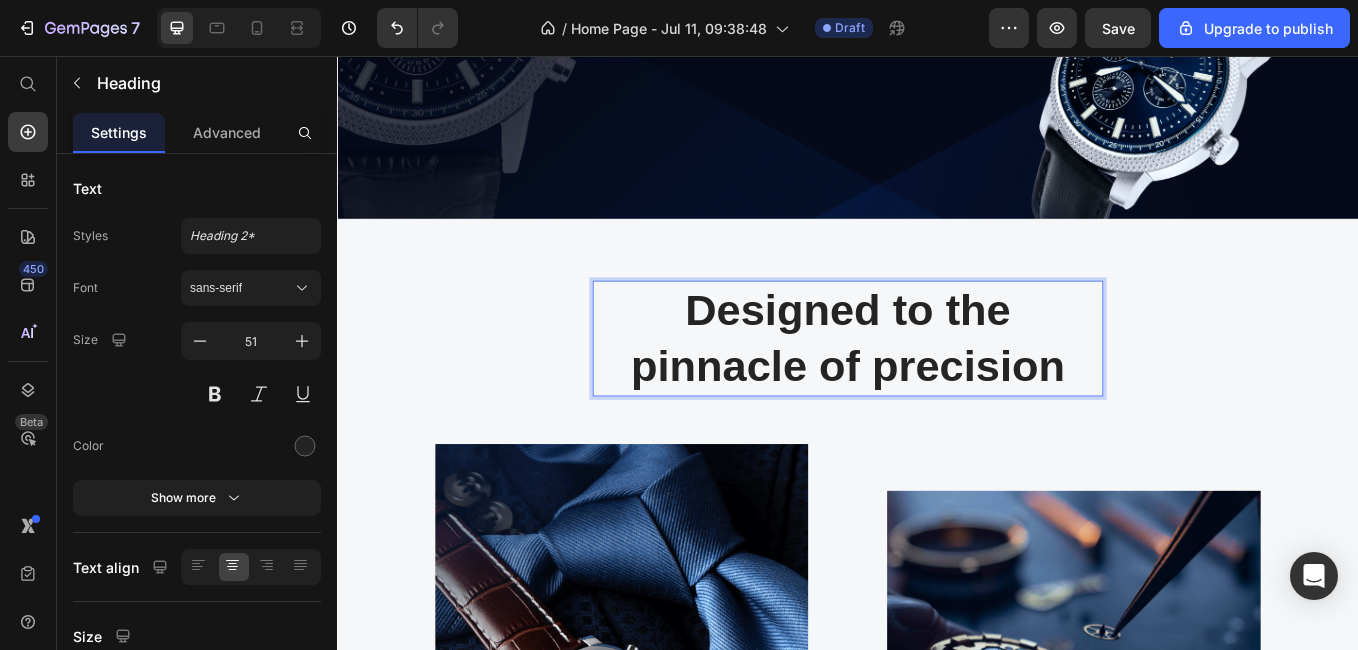 click on "Designed to the pinnacle of precision" at bounding box center [937, 388] 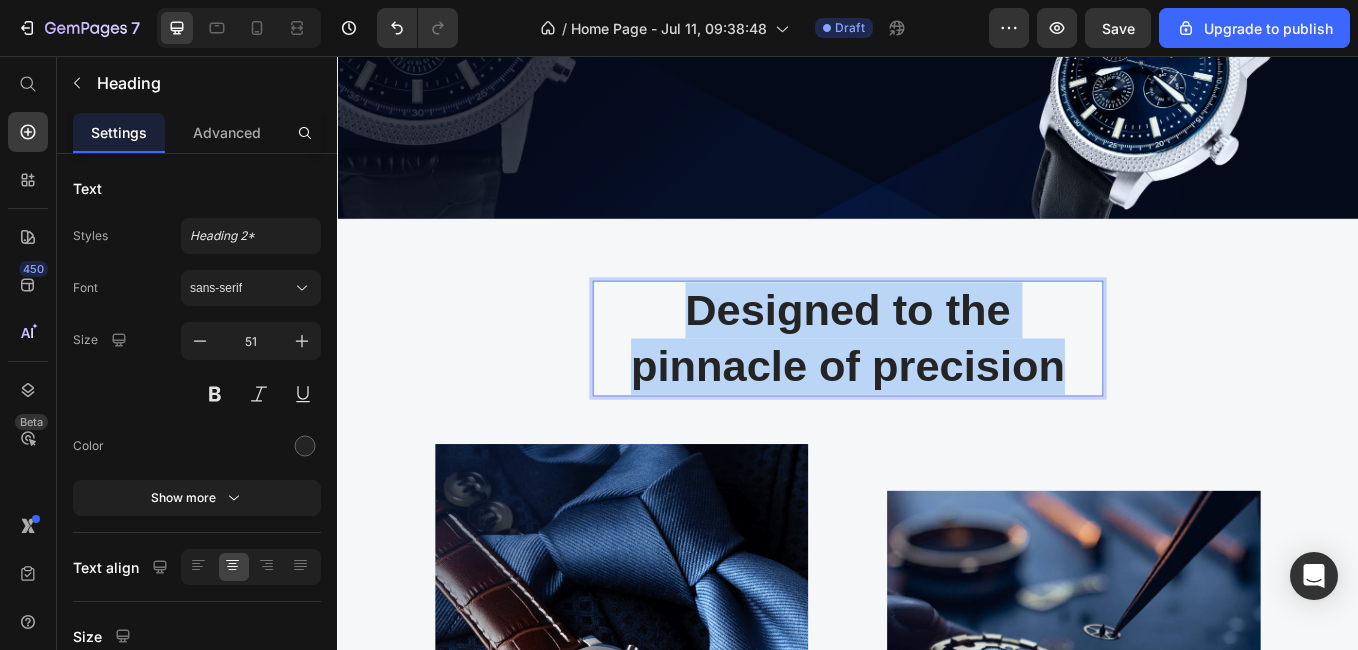 drag, startPoint x: 734, startPoint y: 361, endPoint x: 1172, endPoint y: 420, distance: 441.95587 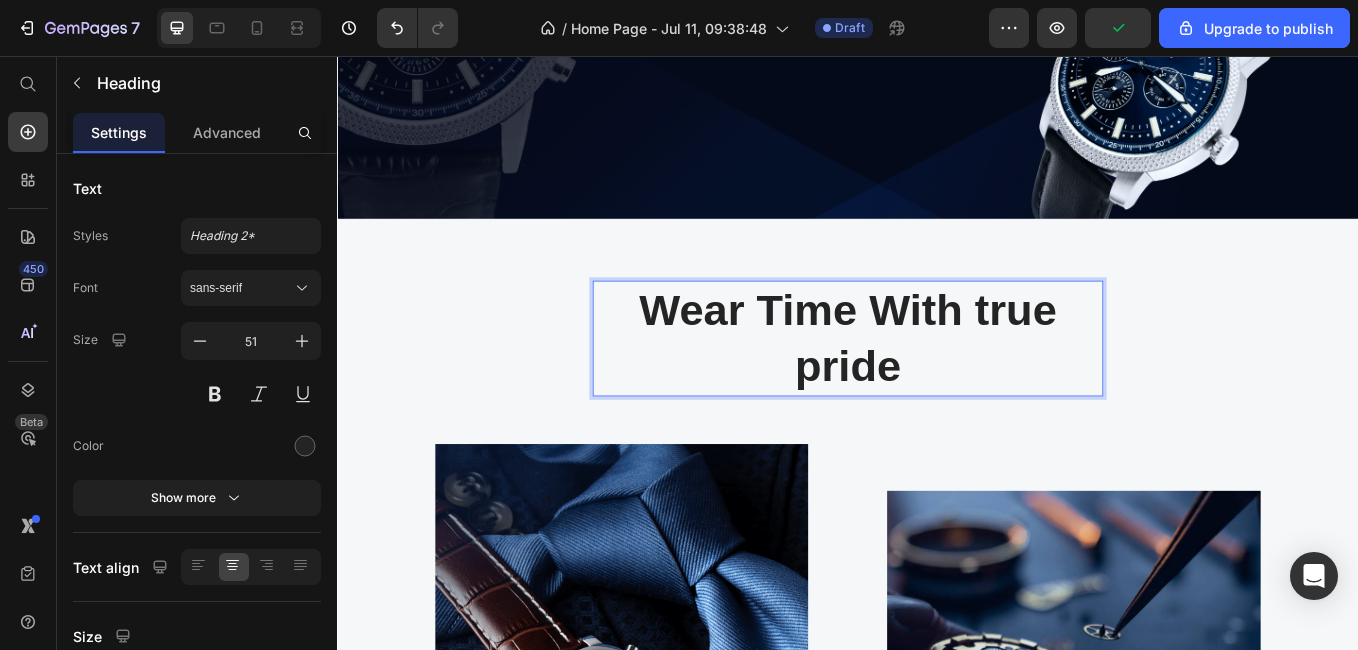 click on "Wear Time With true pride" at bounding box center (937, 388) 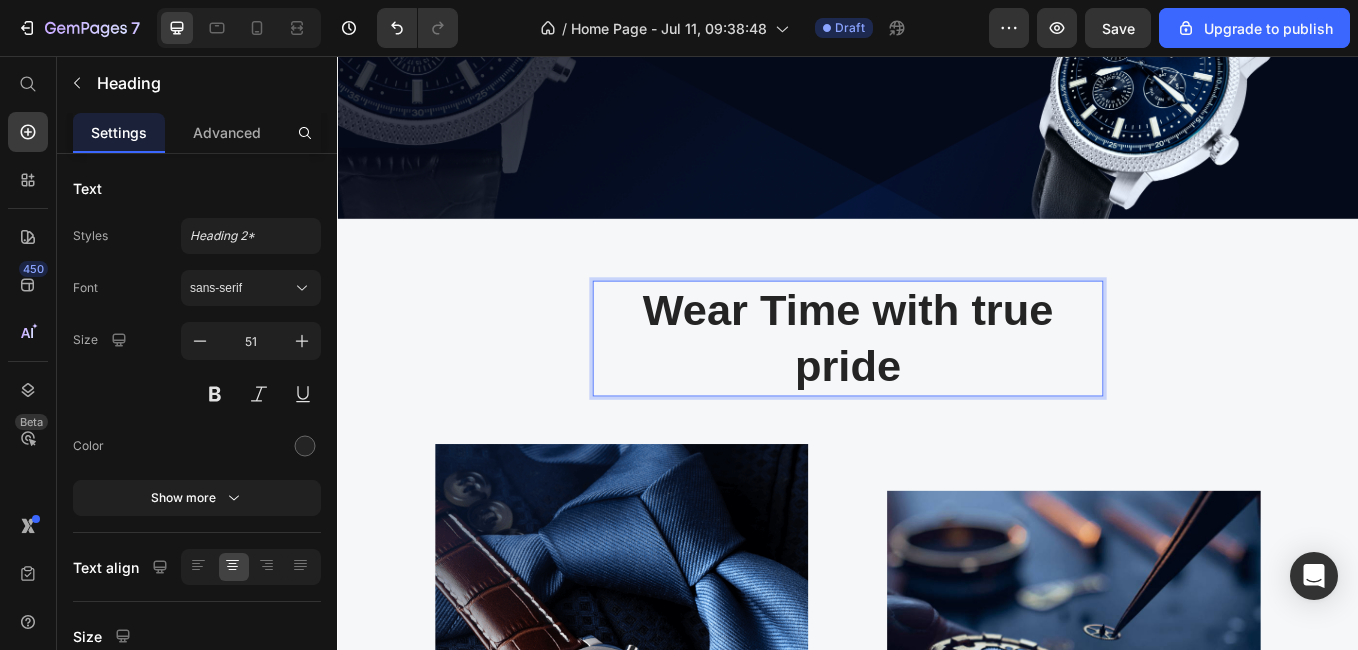 click on "Wear Time with true pride" at bounding box center (937, 388) 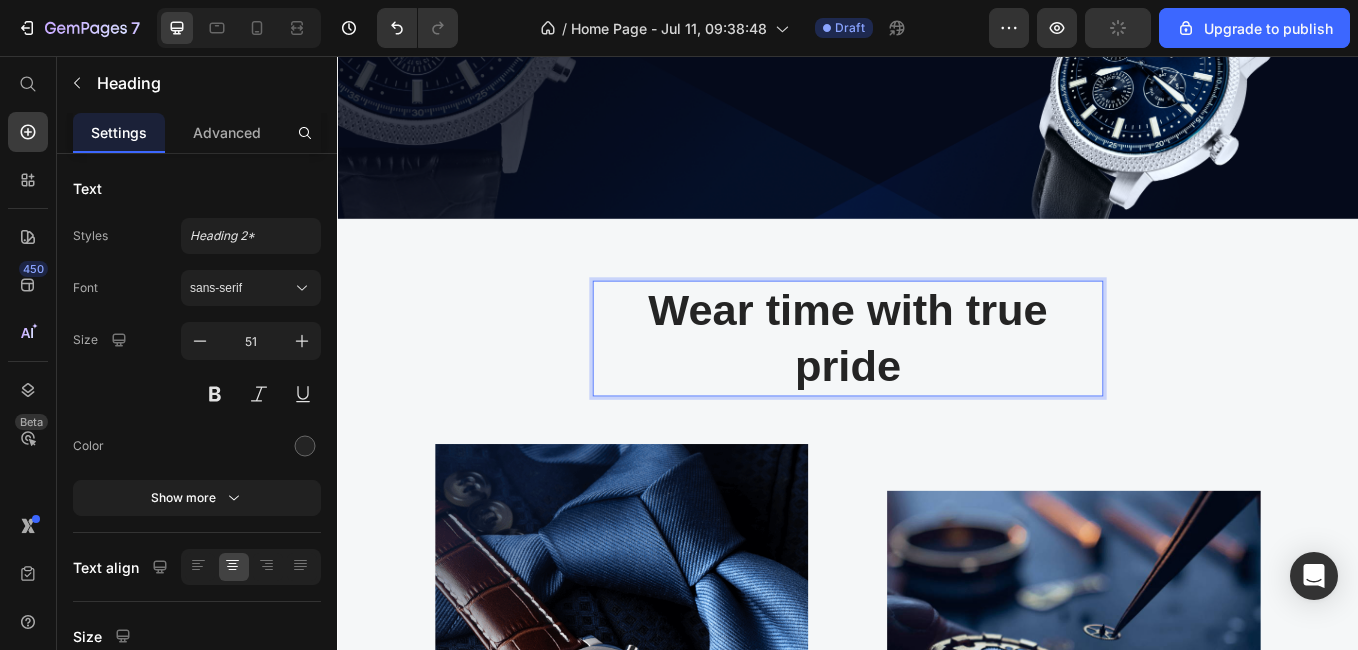 click on "Wear time with true pride" at bounding box center [937, 388] 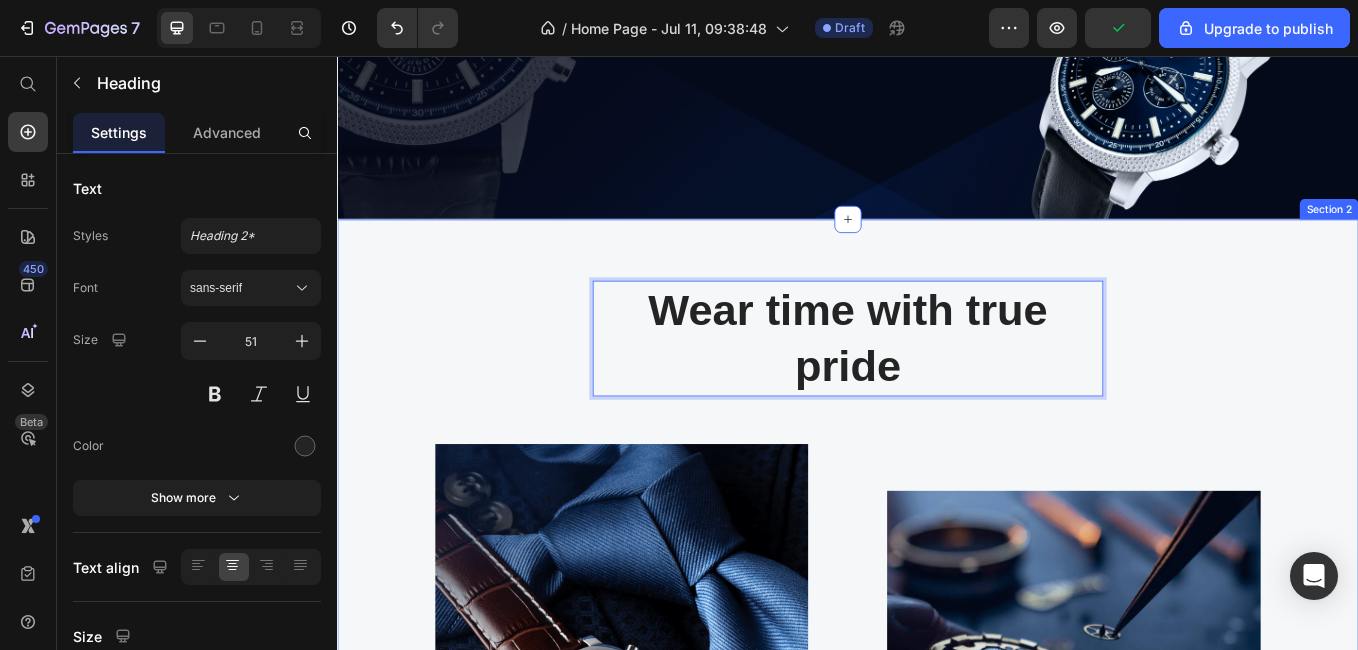 click on "Wear time with true pride Heading   56 Row Image Image At Gemand, the masters of mechanics create sophisticated timepieces with the utmost precision. We have a sincere focus on quality, materials and the smallest details. We believe it is what makes our brand stand out from others. Text block Row" at bounding box center [937, 687] 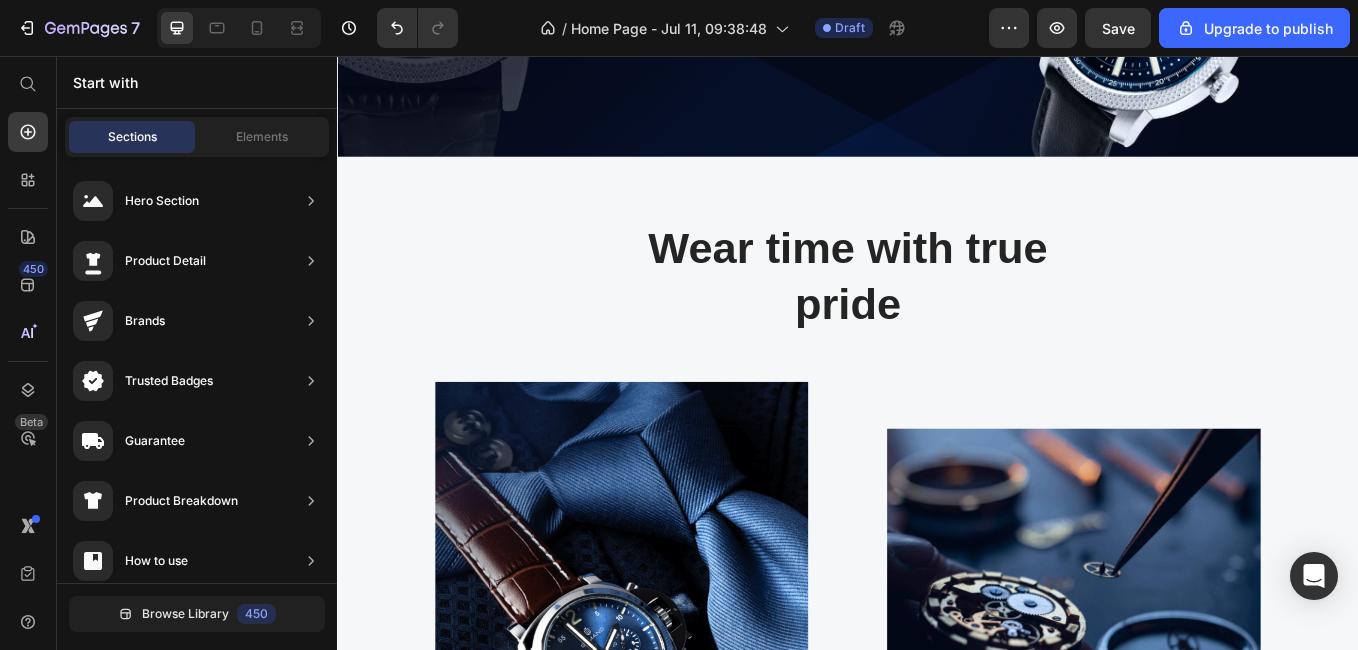 scroll, scrollTop: 444, scrollLeft: 0, axis: vertical 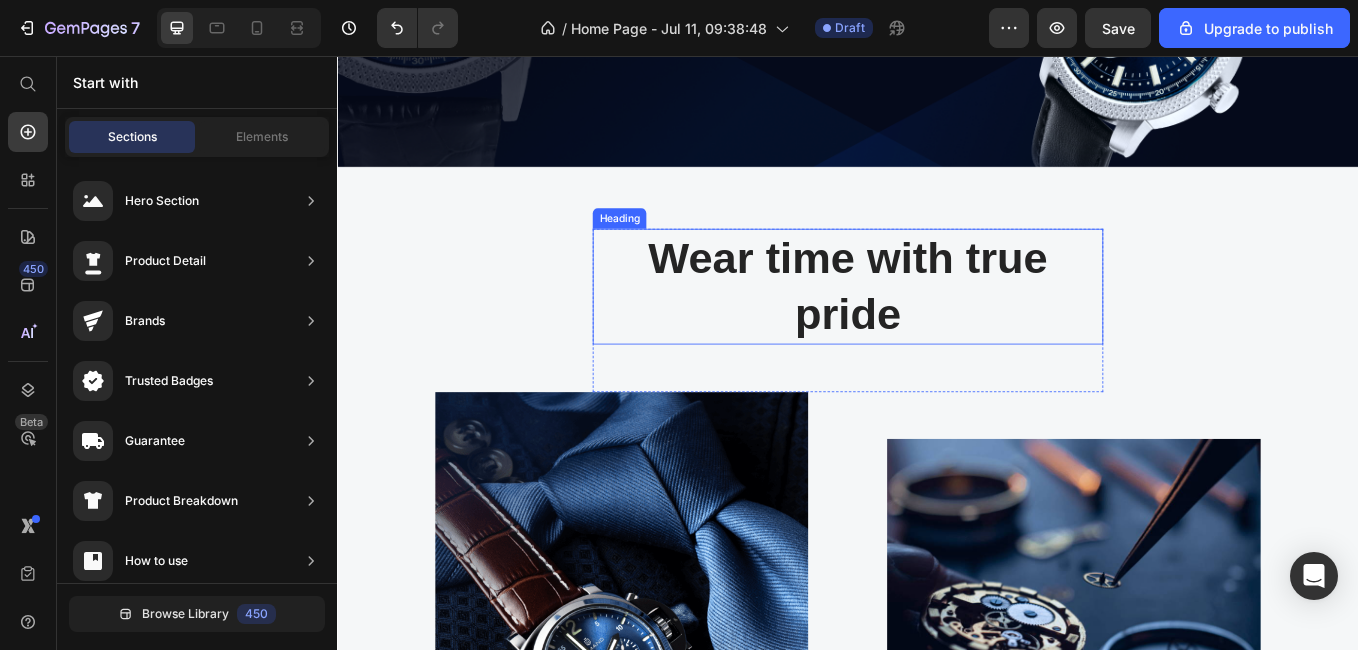 click on "Wear time with true pride" at bounding box center (937, 327) 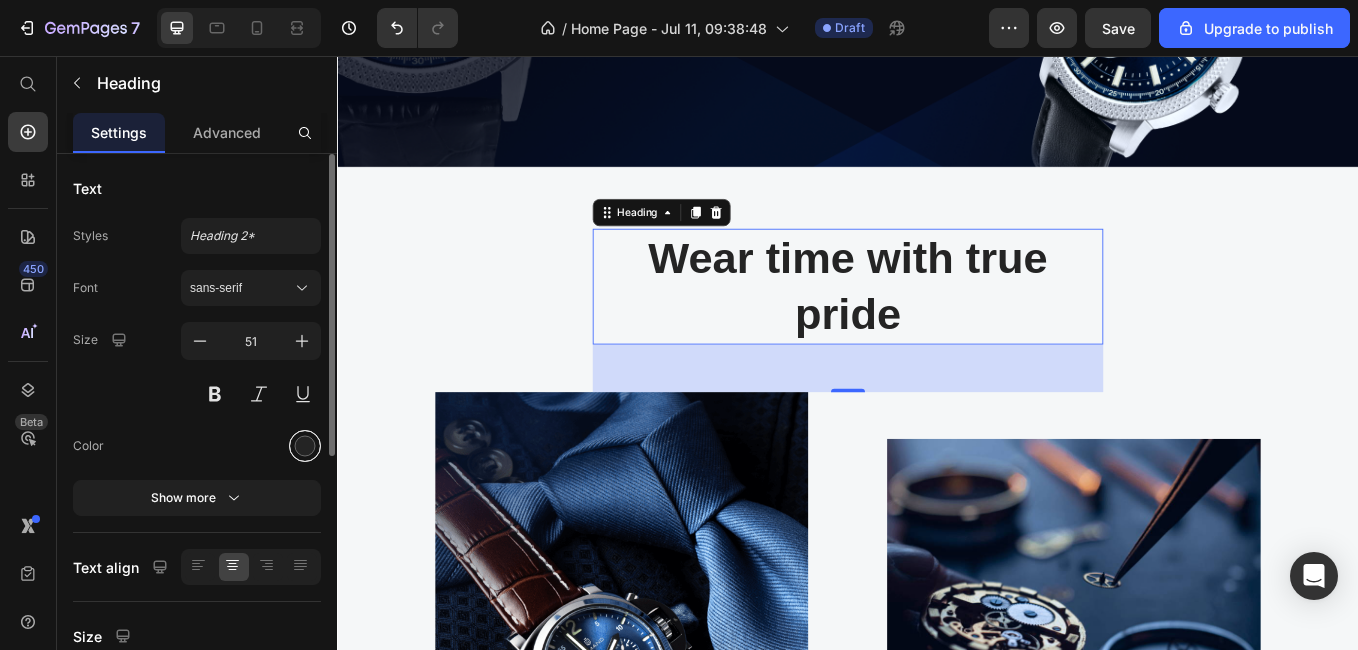 click at bounding box center (305, 446) 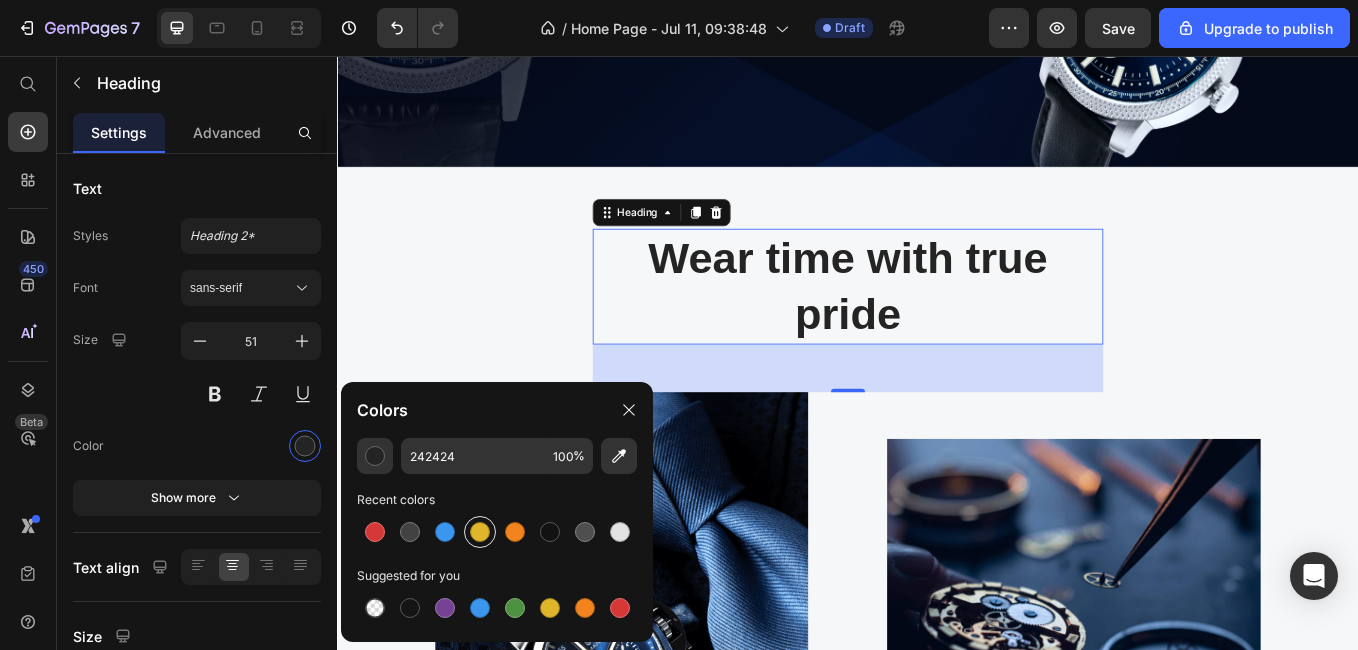 click at bounding box center [480, 532] 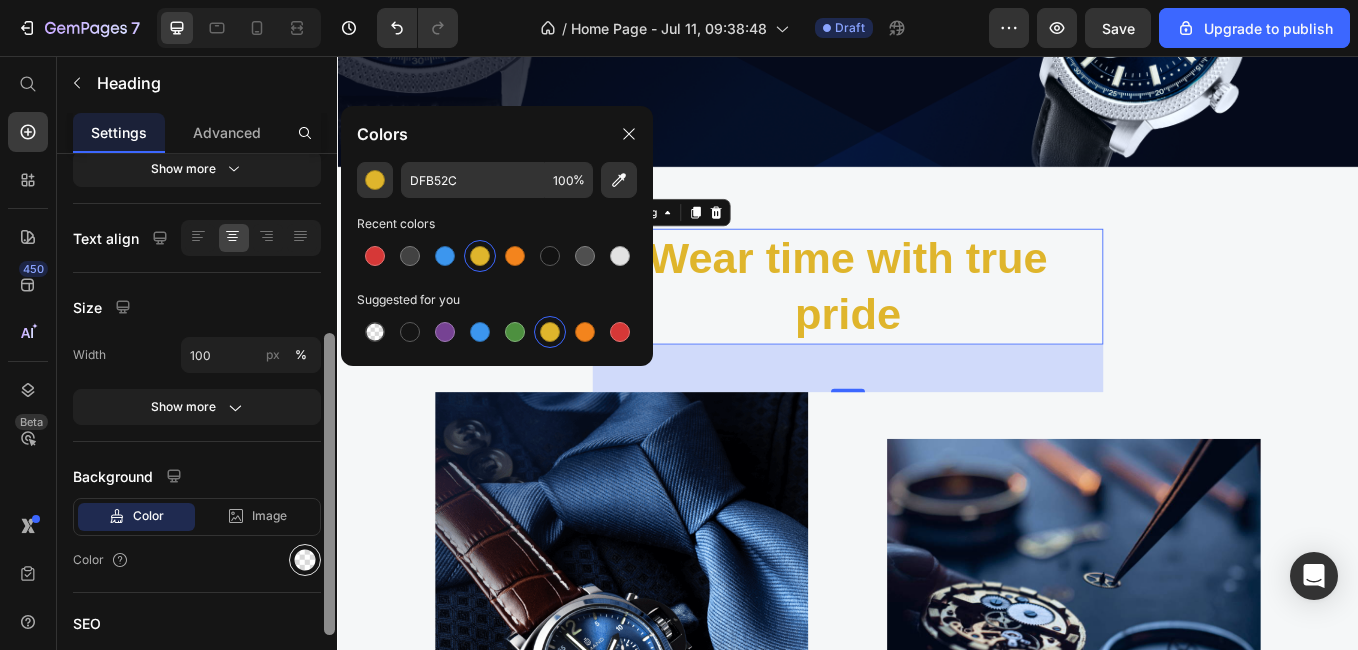 scroll, scrollTop: 331, scrollLeft: 0, axis: vertical 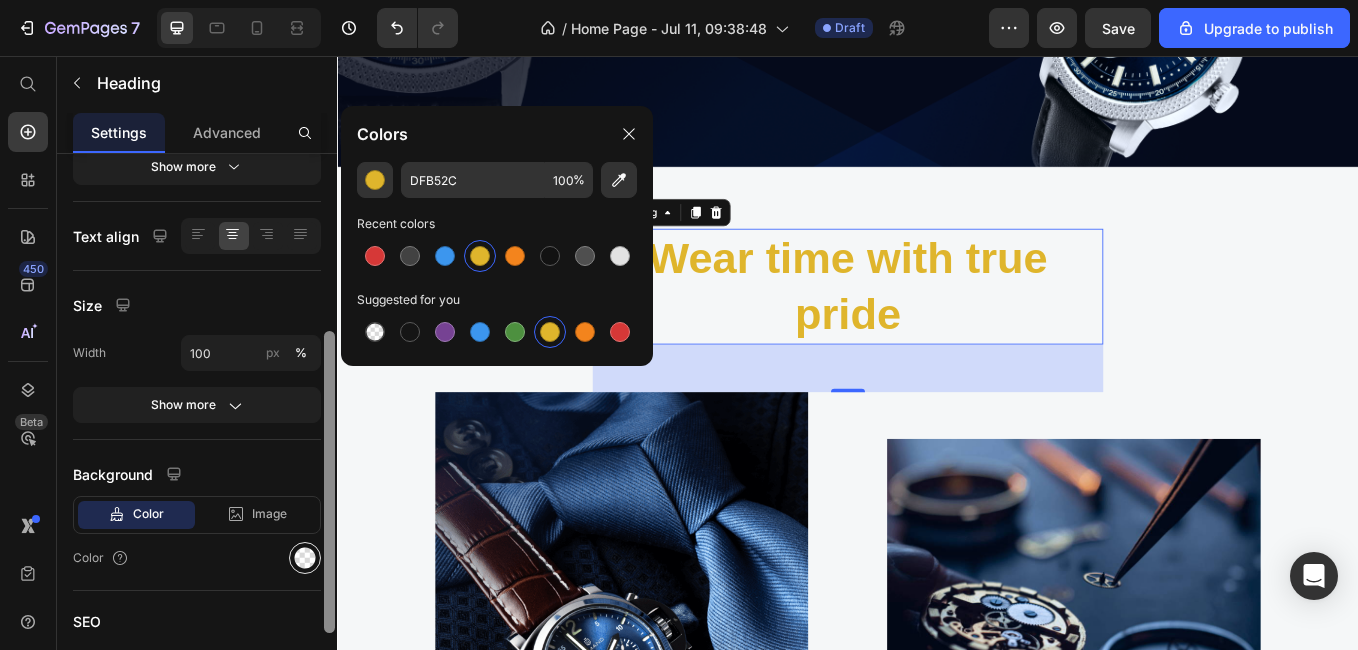 drag, startPoint x: 325, startPoint y: 377, endPoint x: 303, endPoint y: 558, distance: 182.3321 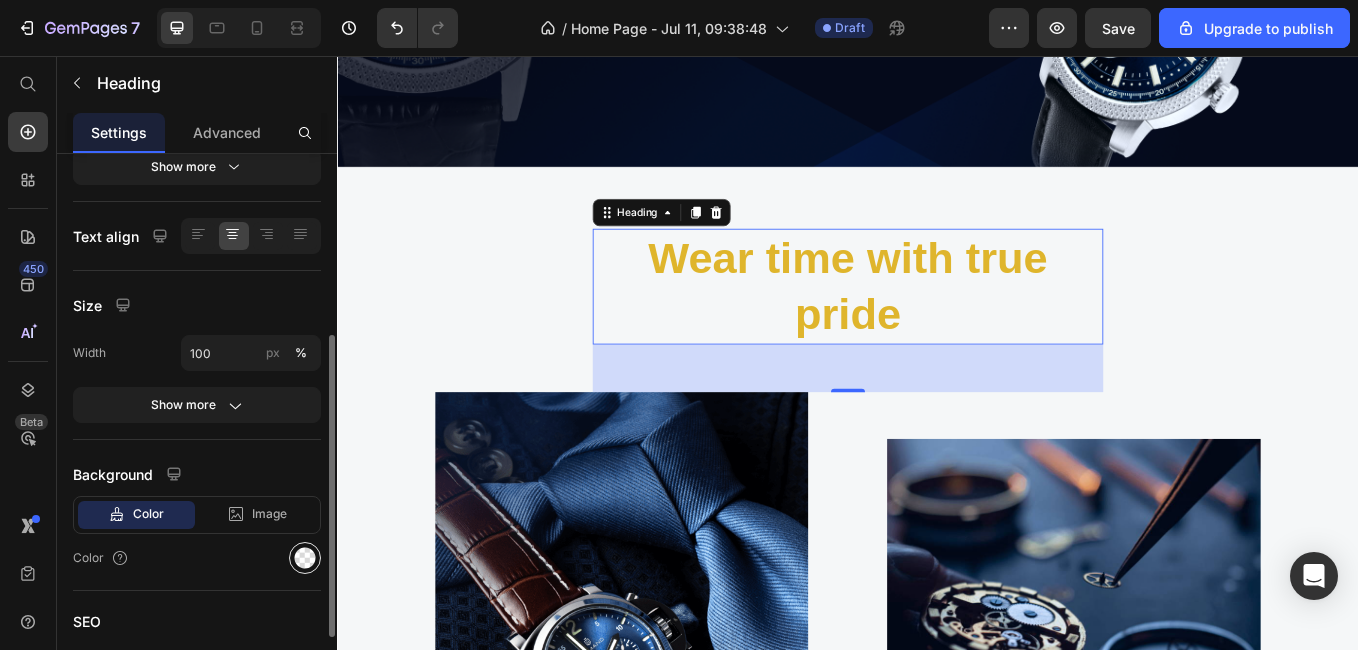 click at bounding box center (305, 558) 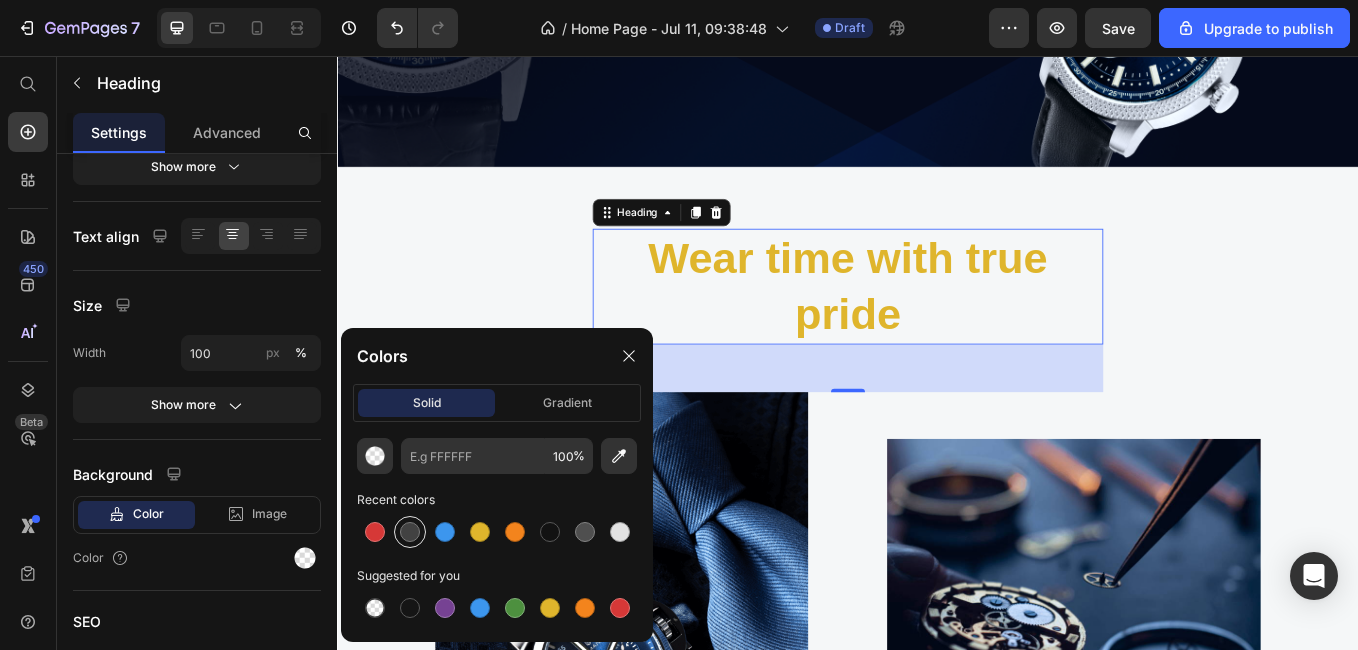 click at bounding box center [410, 532] 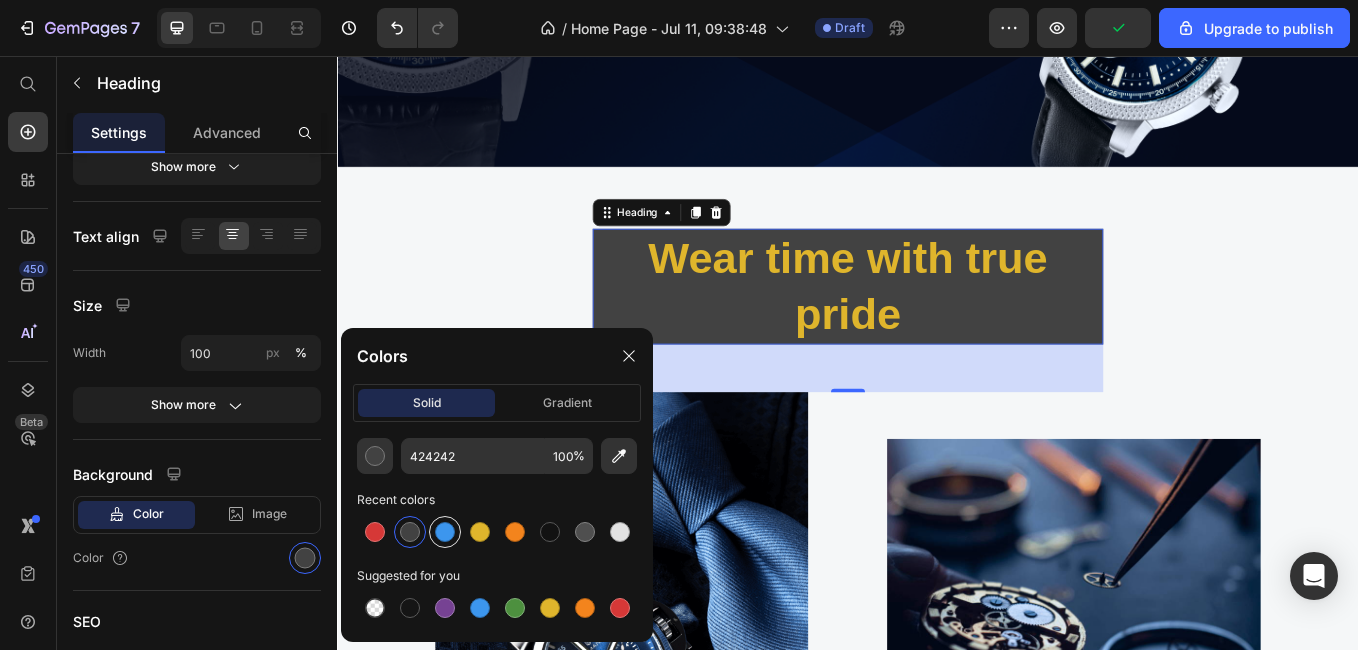 click at bounding box center (445, 532) 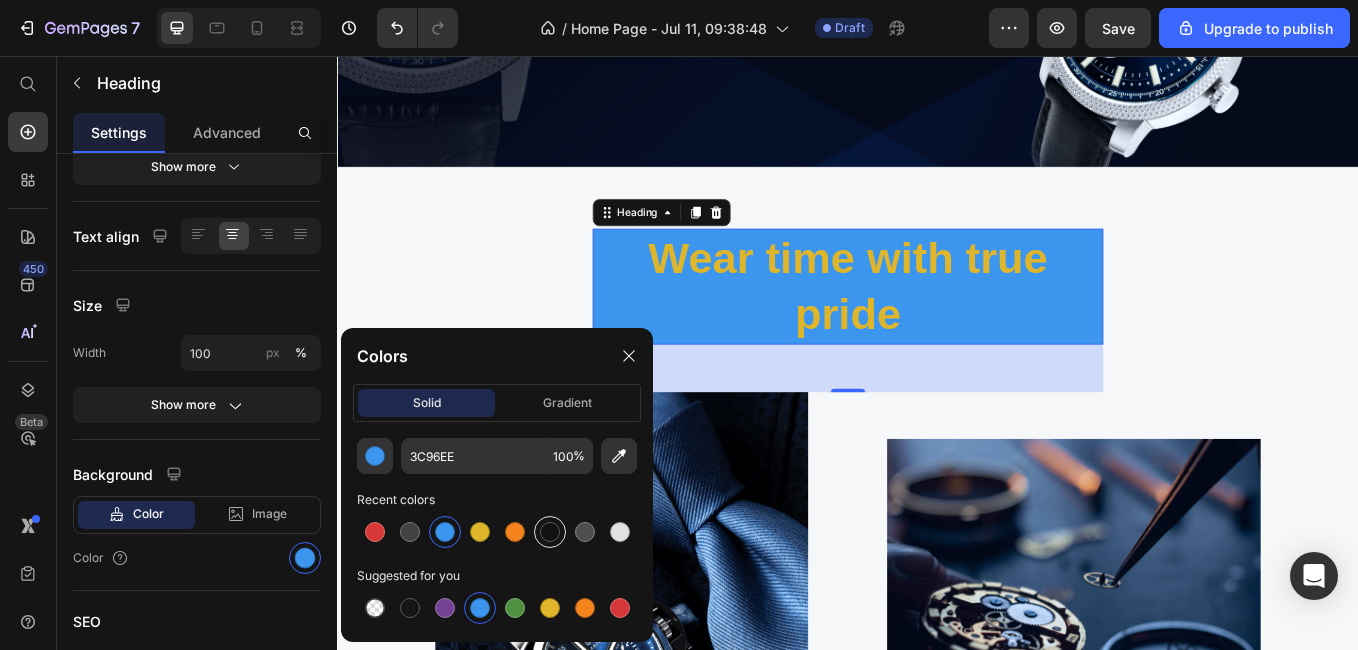 click at bounding box center (550, 532) 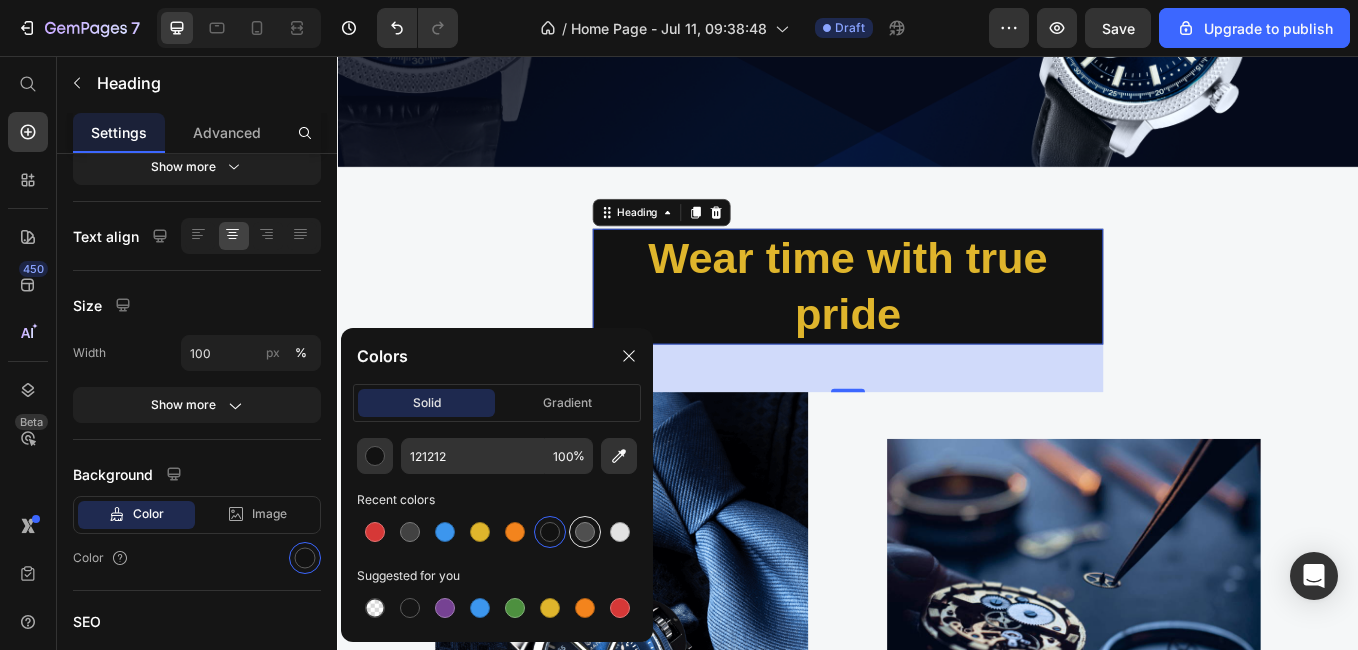 click at bounding box center (585, 532) 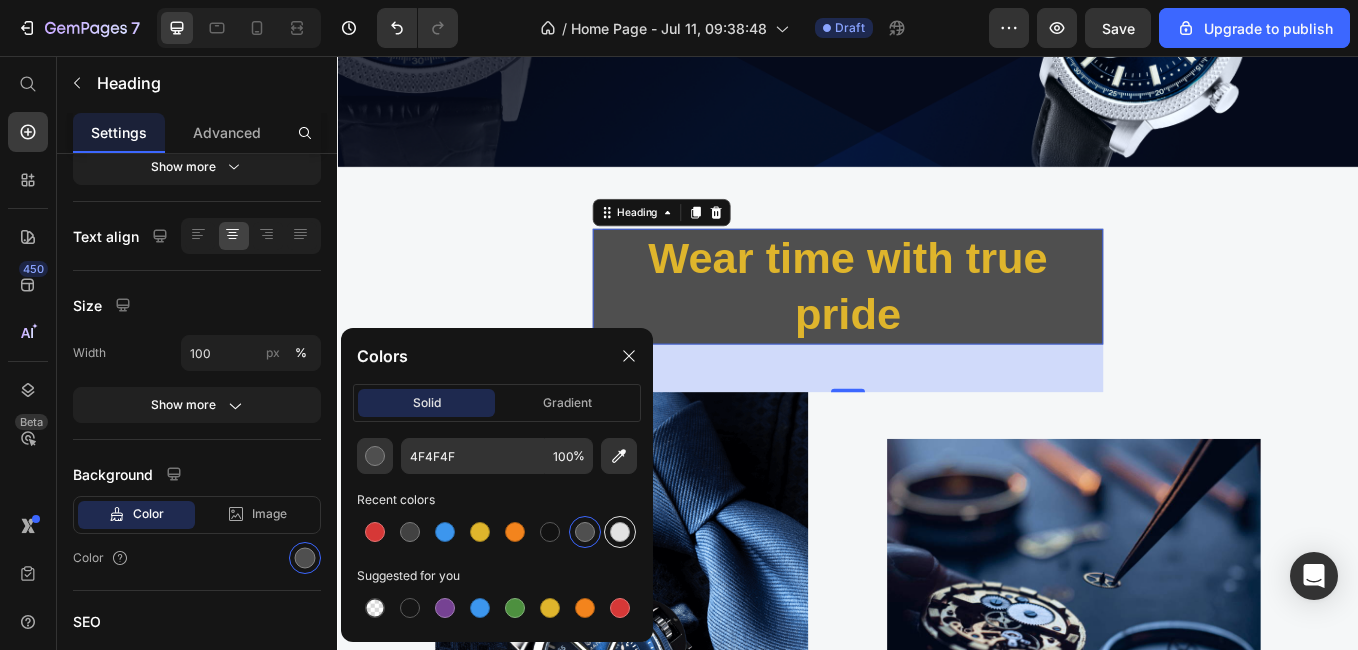 click at bounding box center [620, 532] 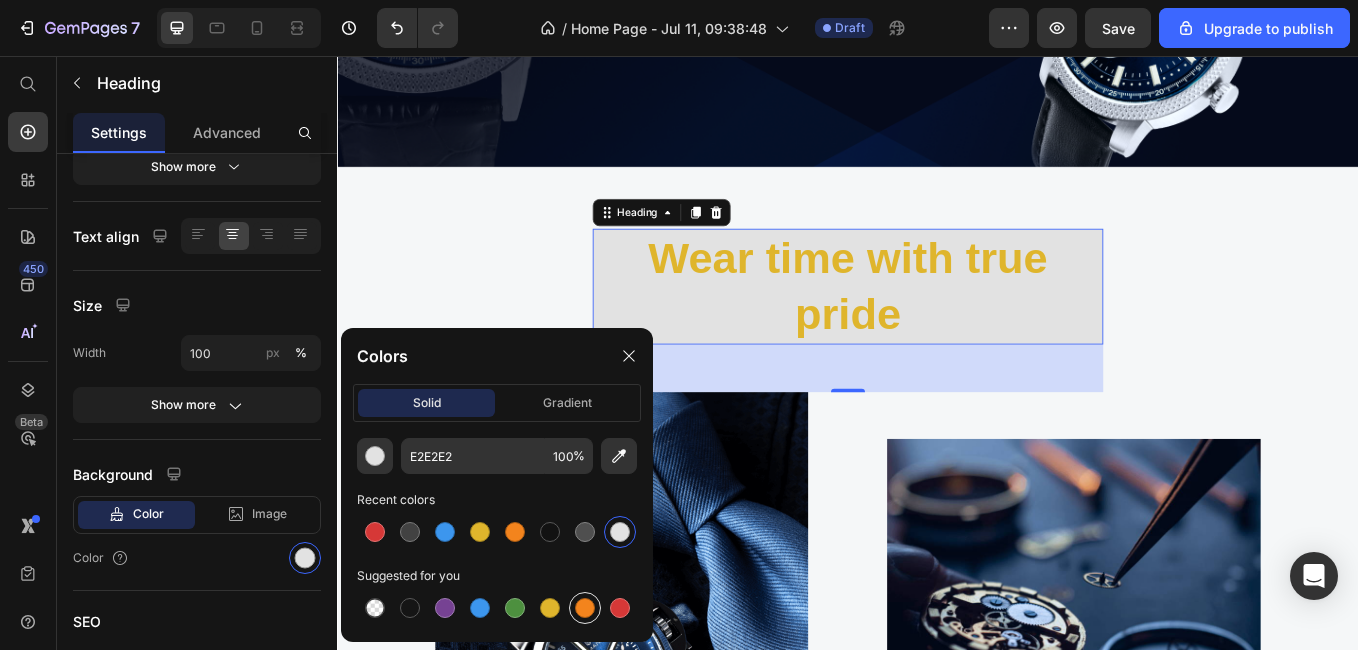 click at bounding box center [585, 608] 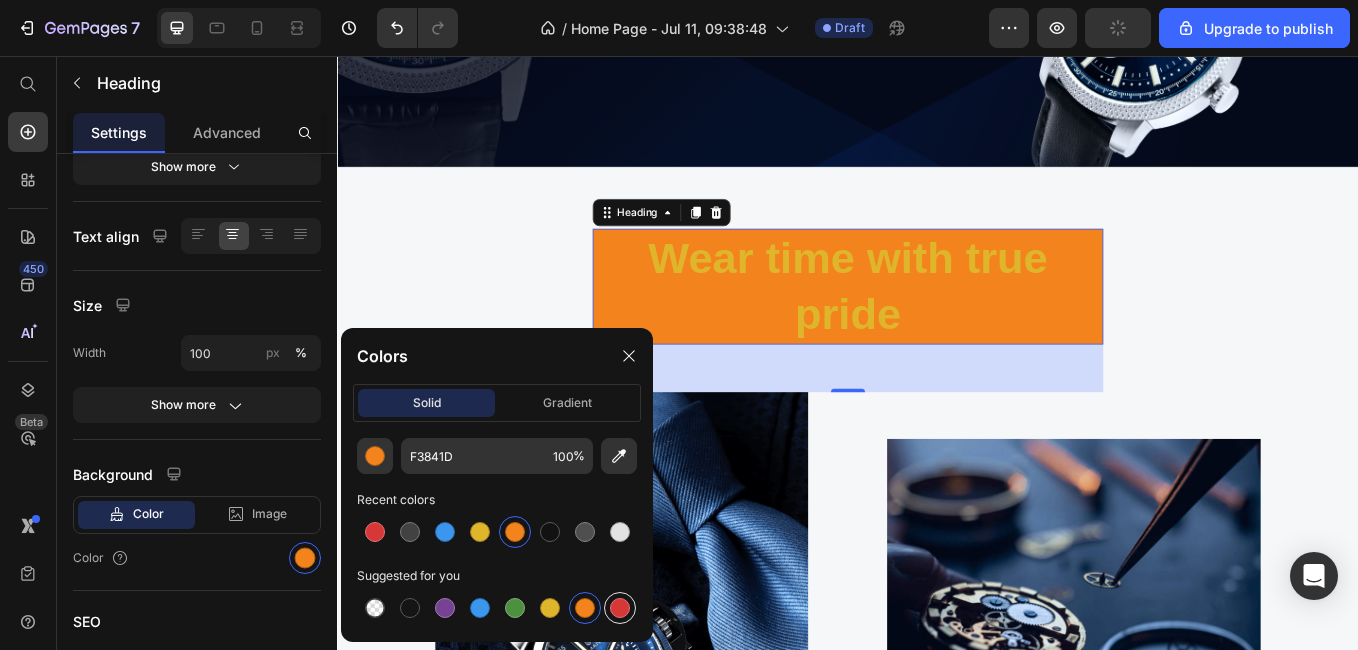 click at bounding box center [620, 608] 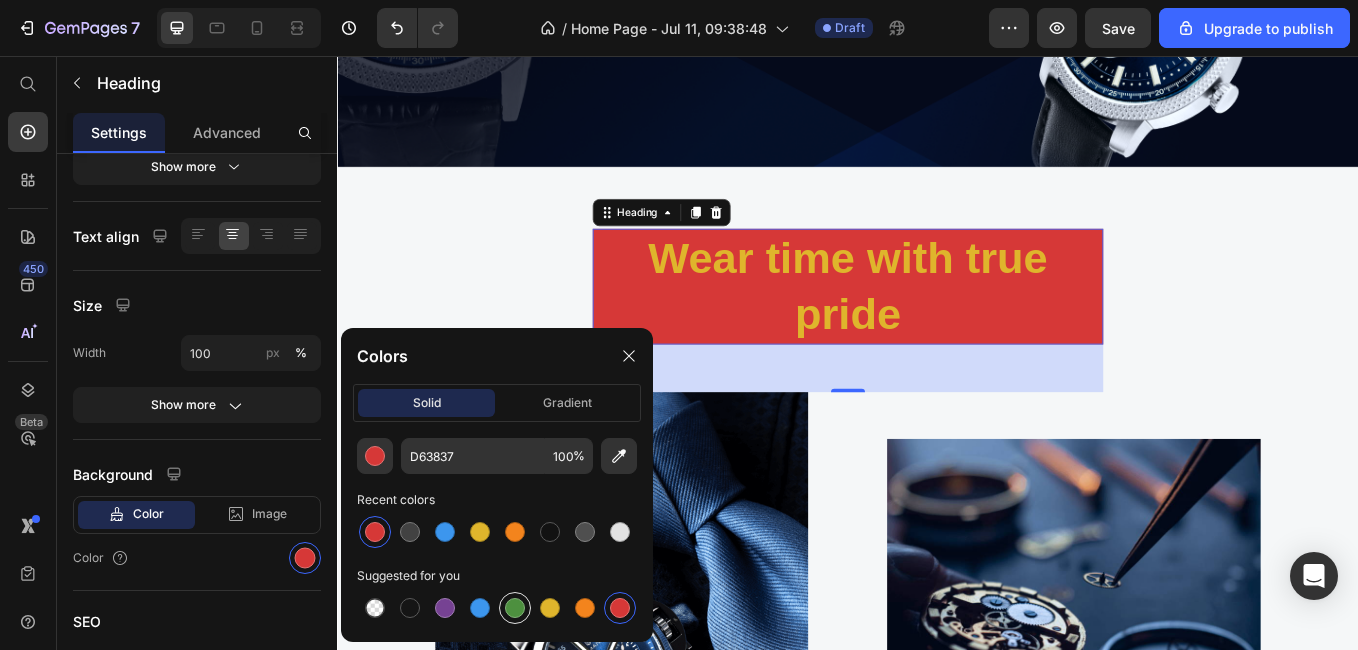 click at bounding box center (515, 608) 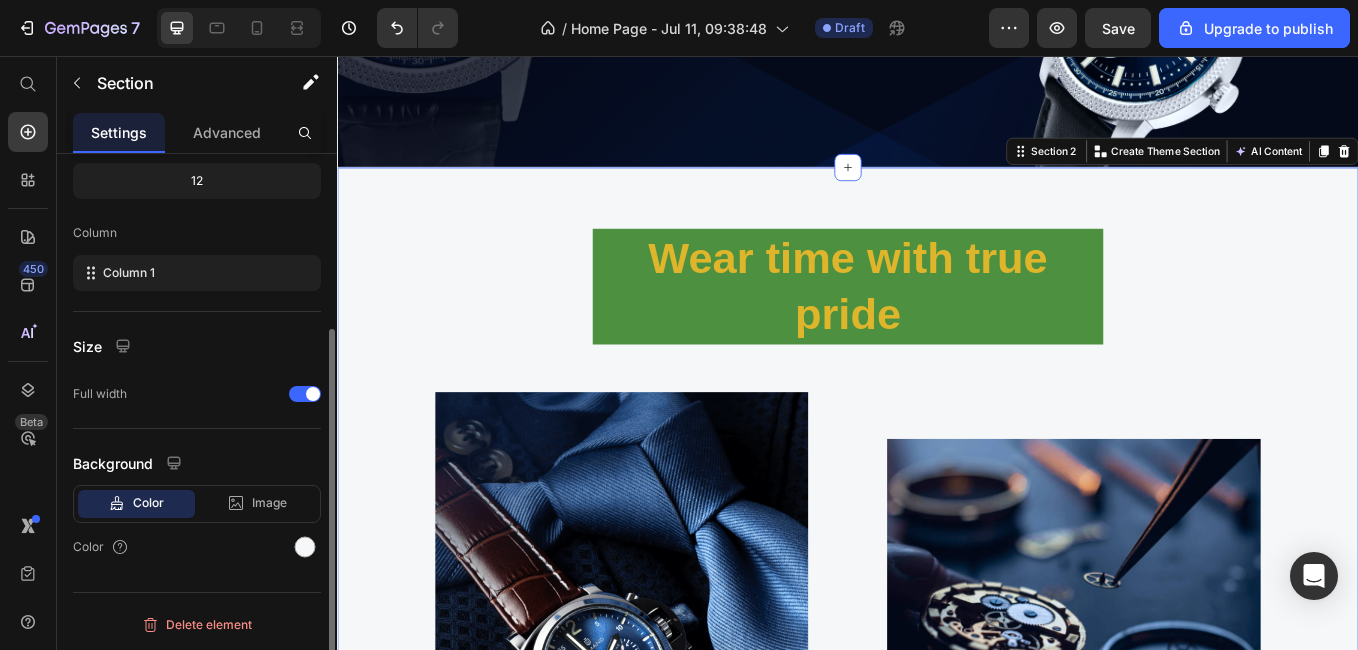 click on "Wear time with true pride Heading Row Image Image At Gemand, the masters of mechanics create sophisticated timepieces with the utmost precision. We have a sincere focus on quality, materials and the smallest details. We believe it is what makes our brand stand out from others. Text block Row" at bounding box center (937, 626) 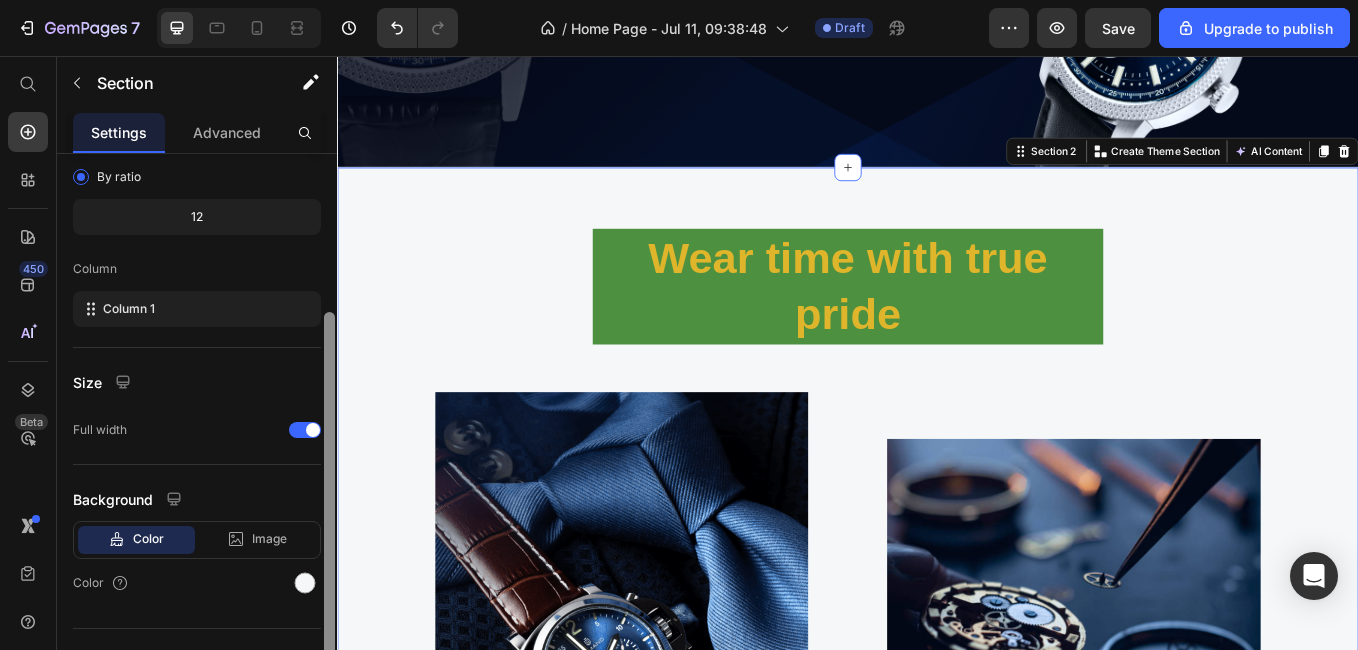 scroll, scrollTop: 255, scrollLeft: 0, axis: vertical 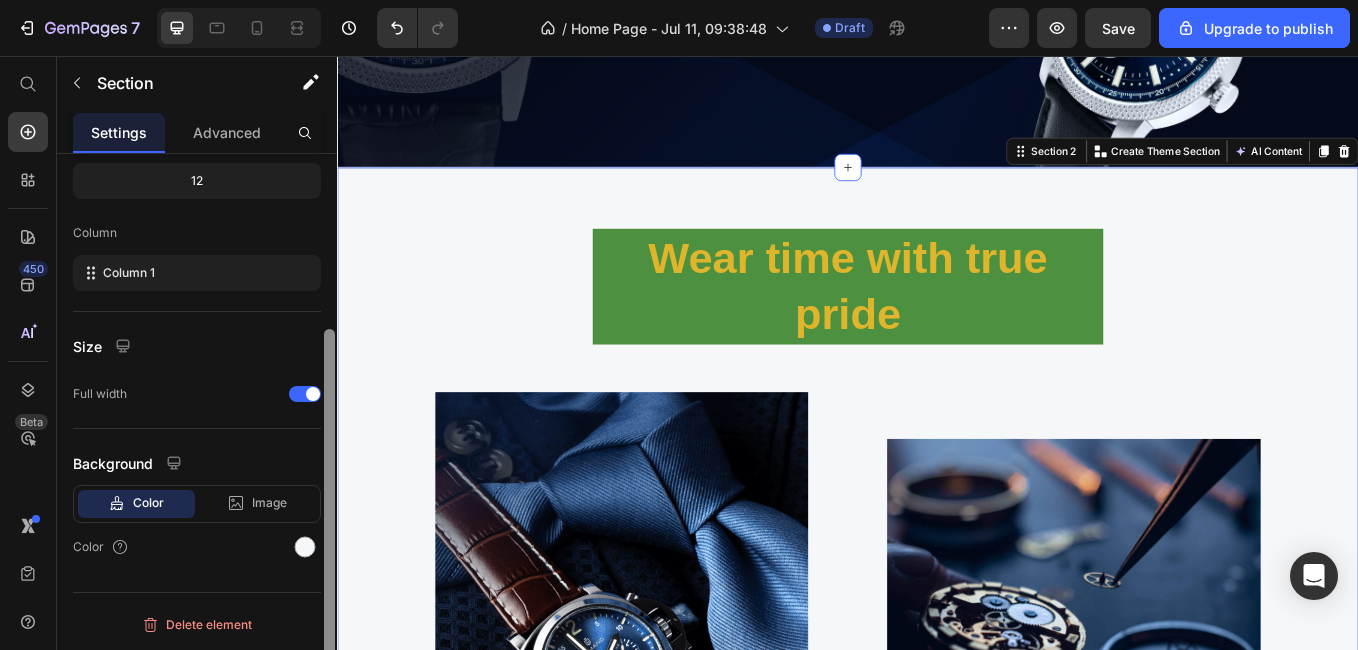 drag, startPoint x: 330, startPoint y: 372, endPoint x: 326, endPoint y: 559, distance: 187.04277 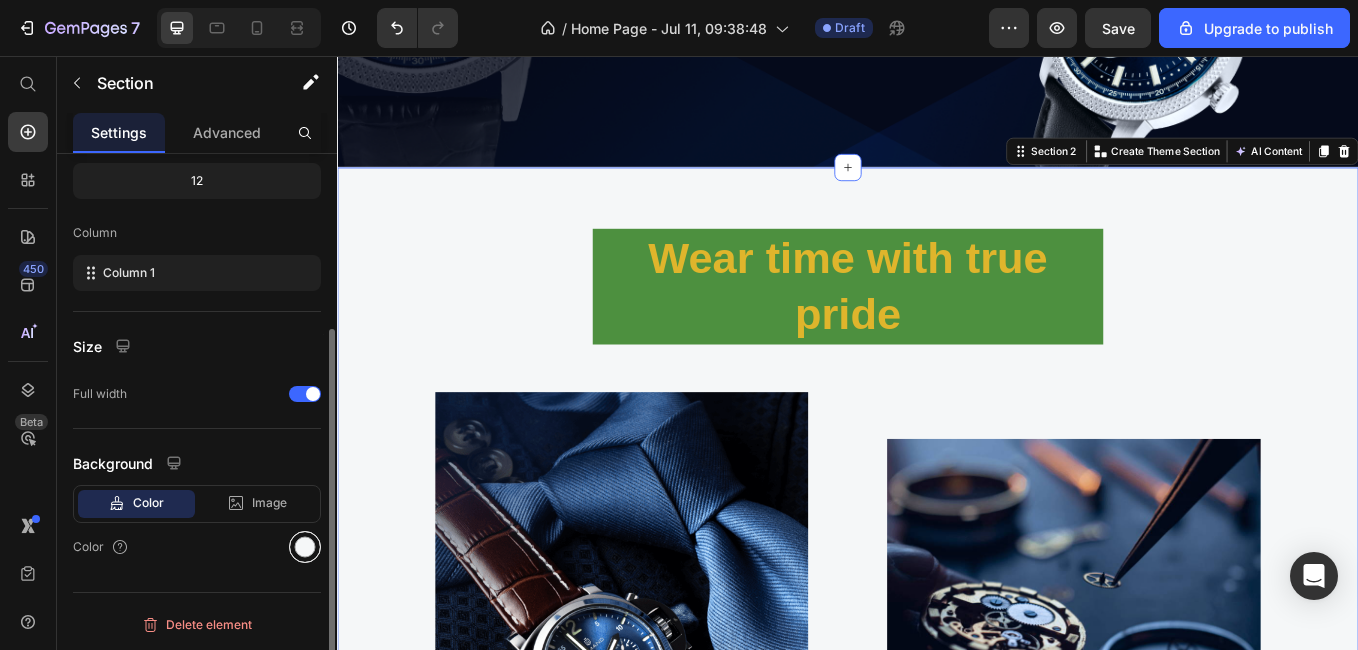 click at bounding box center (305, 547) 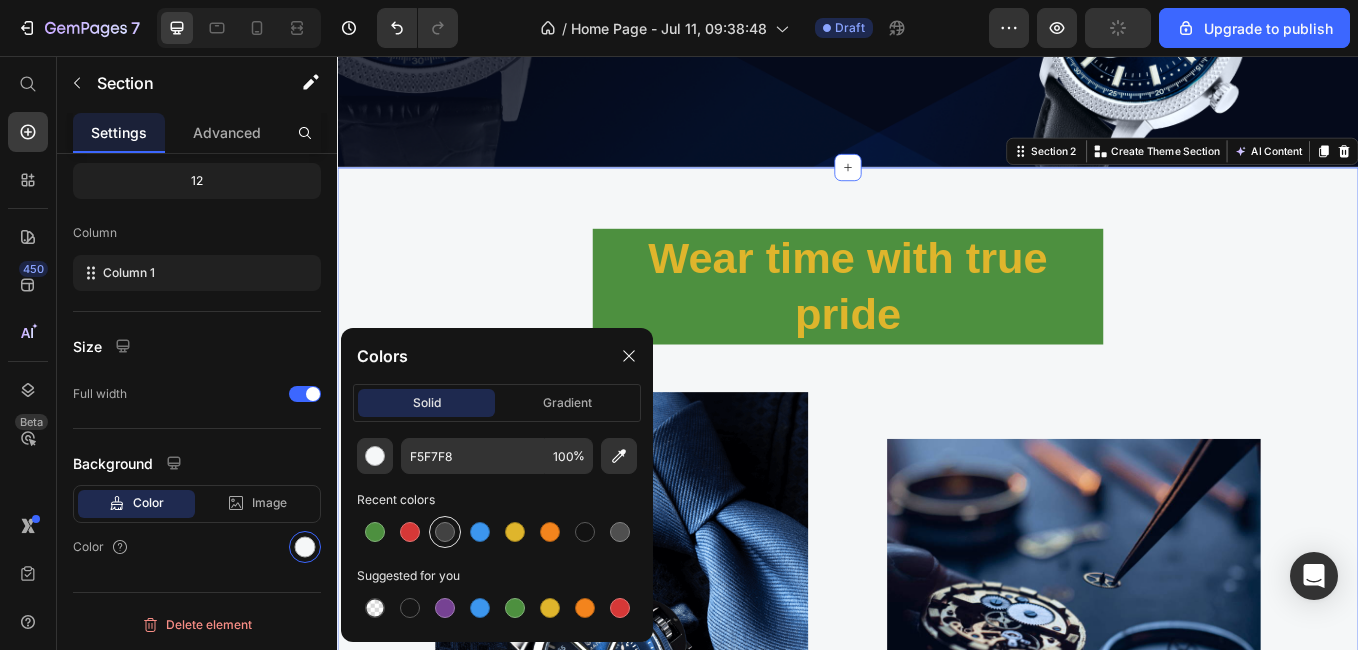 click at bounding box center [445, 532] 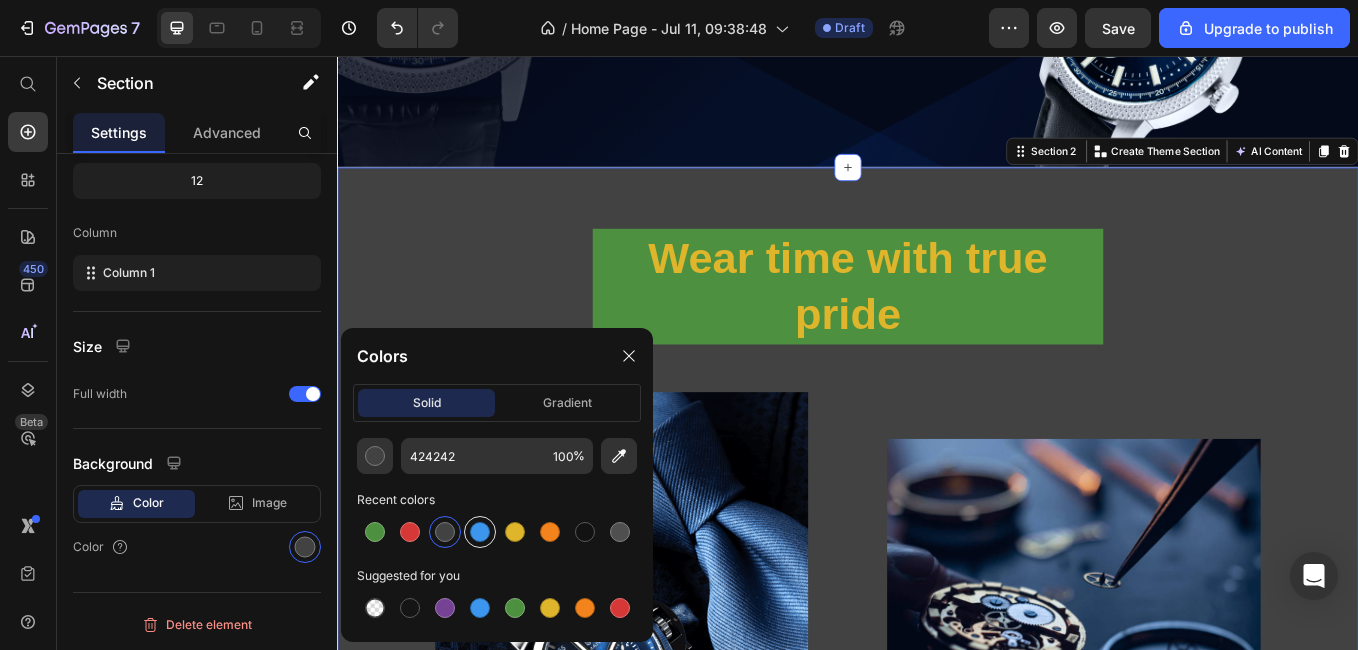 click at bounding box center [480, 532] 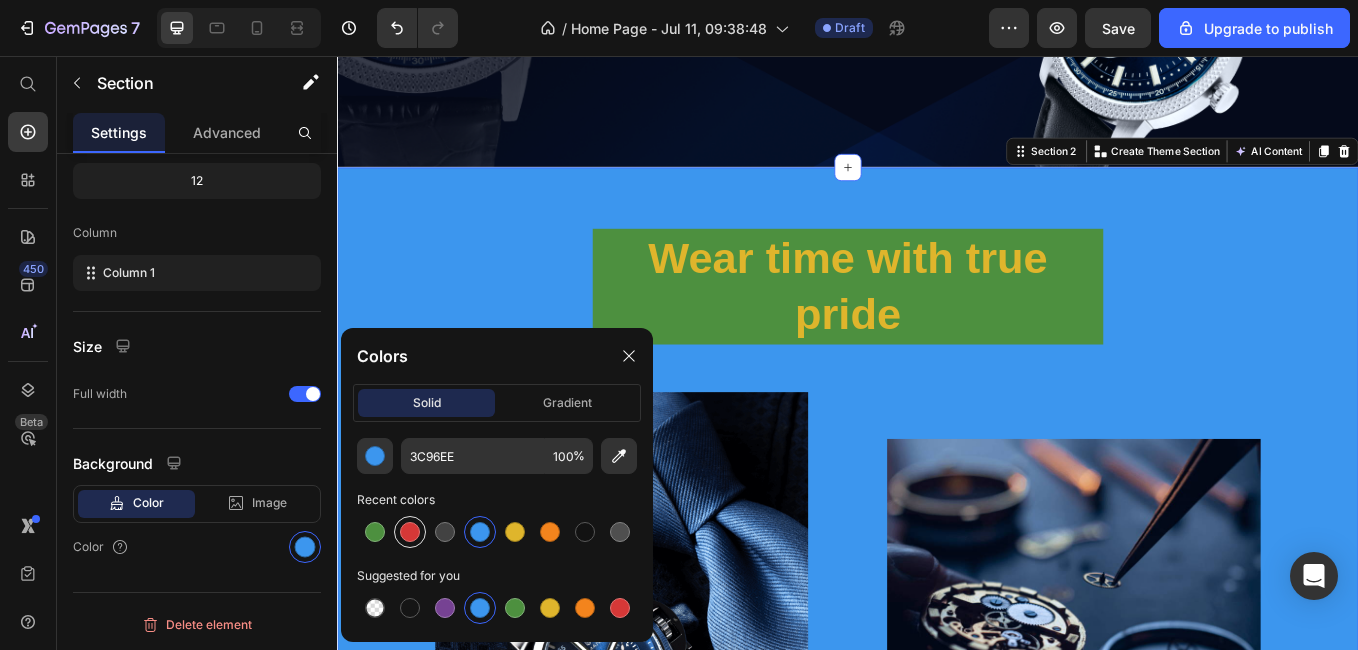 click at bounding box center (410, 532) 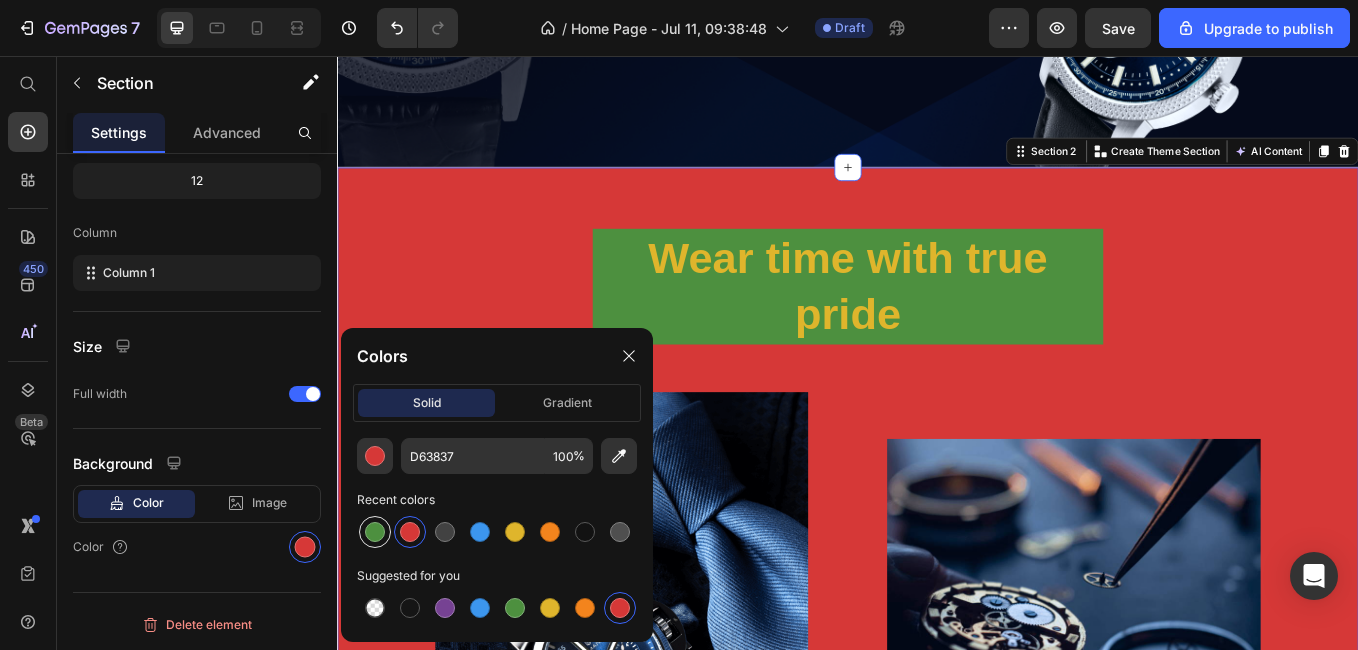 click at bounding box center (375, 532) 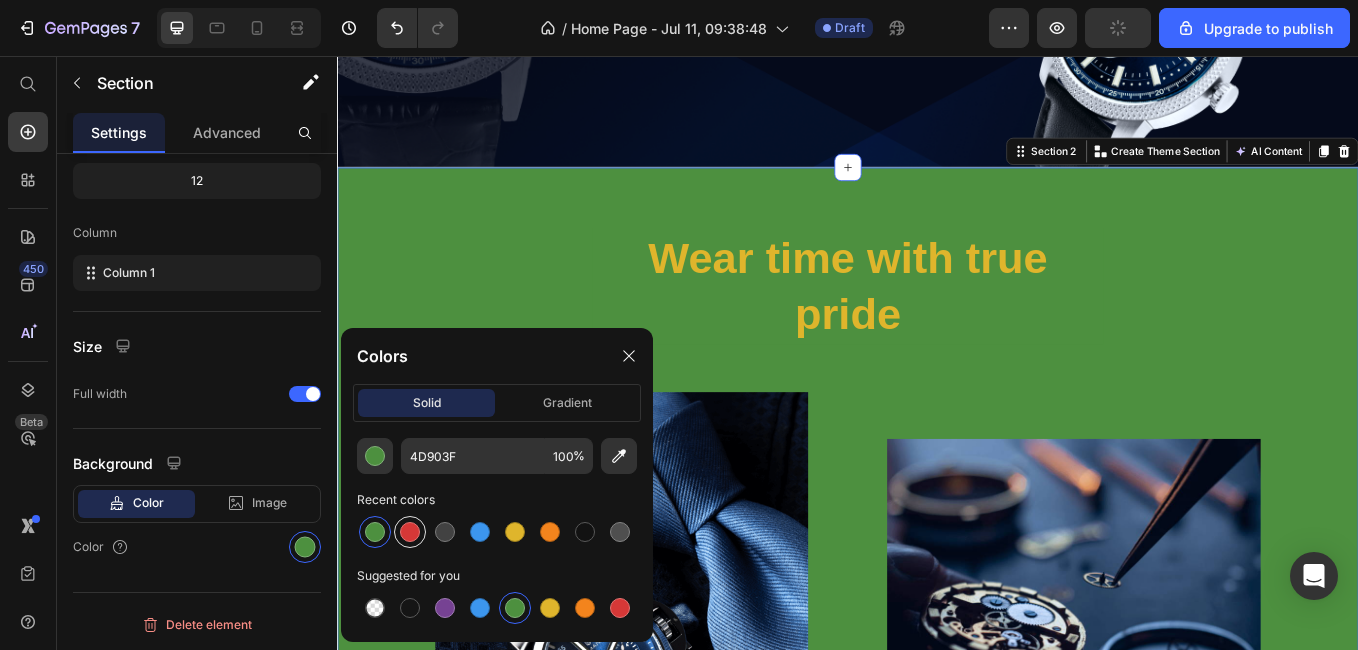 click at bounding box center [410, 532] 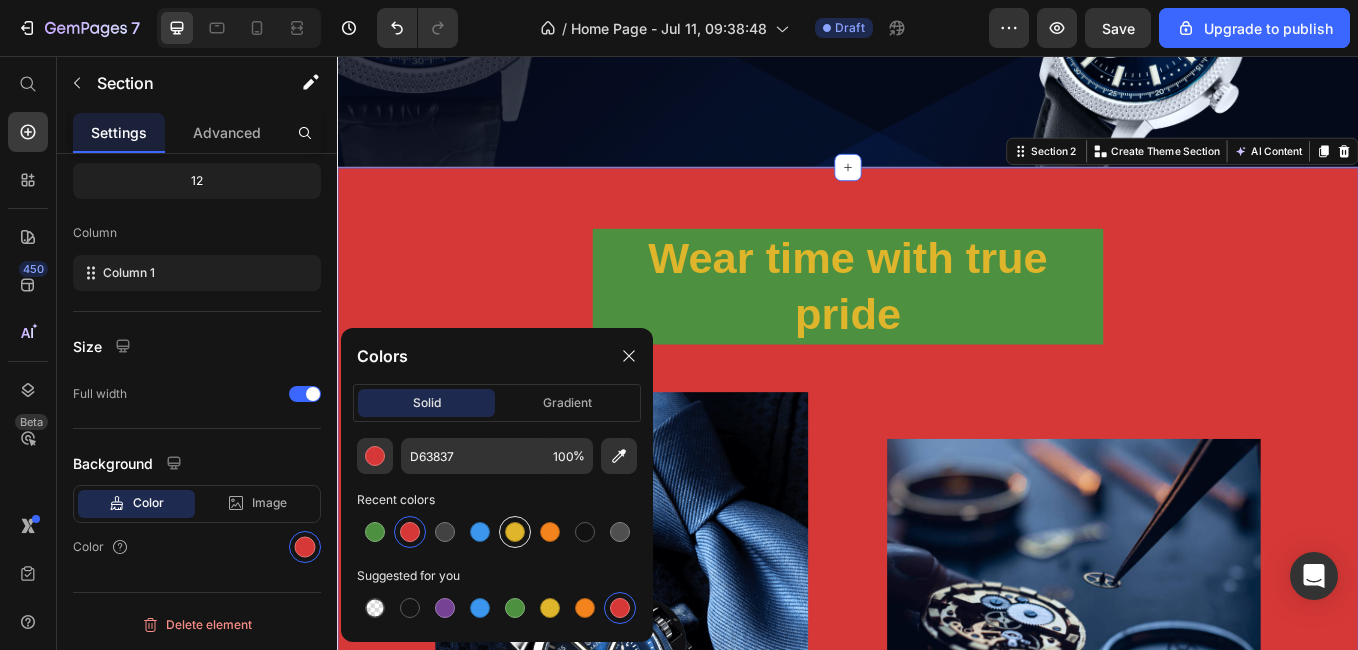 click at bounding box center (515, 532) 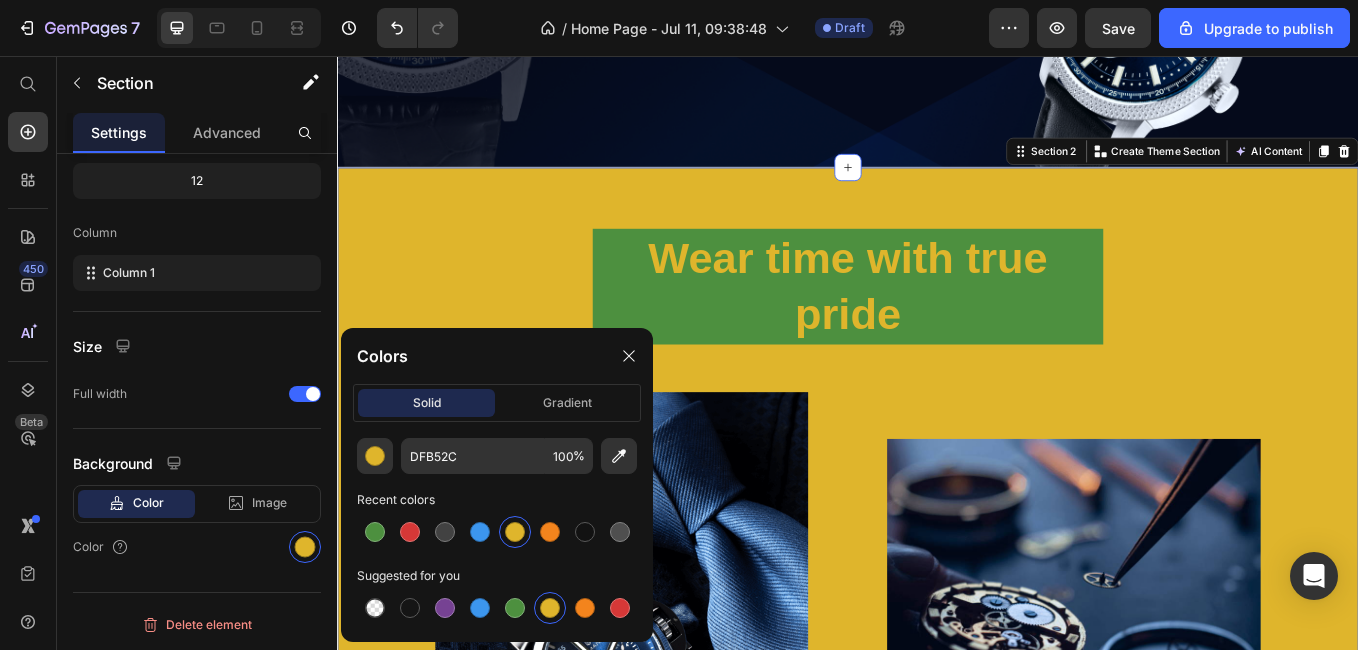 click at bounding box center (515, 532) 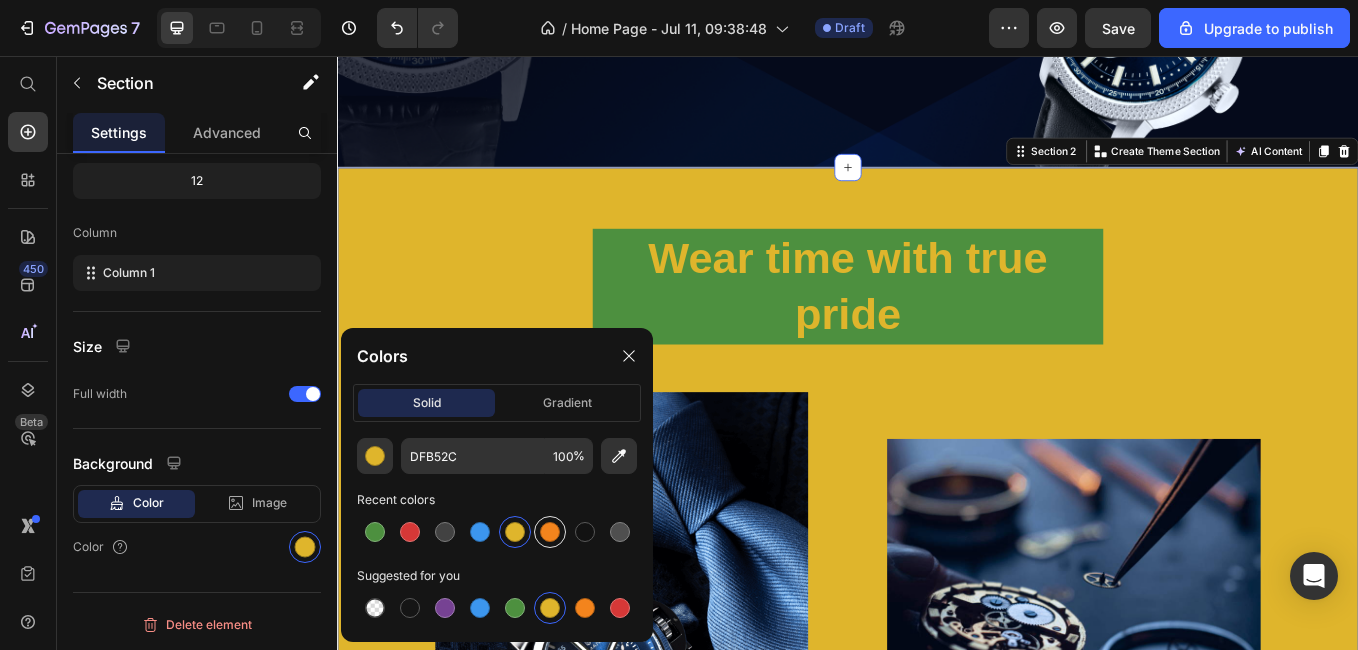 click at bounding box center (550, 532) 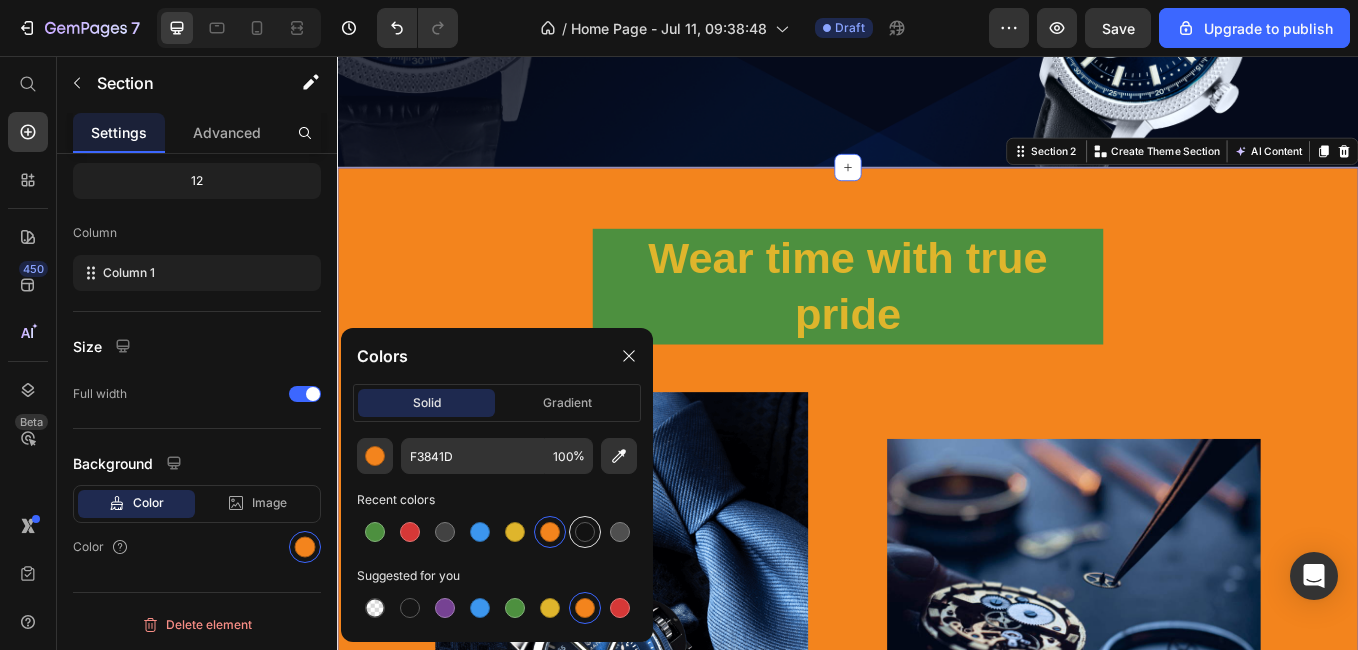 click at bounding box center [585, 532] 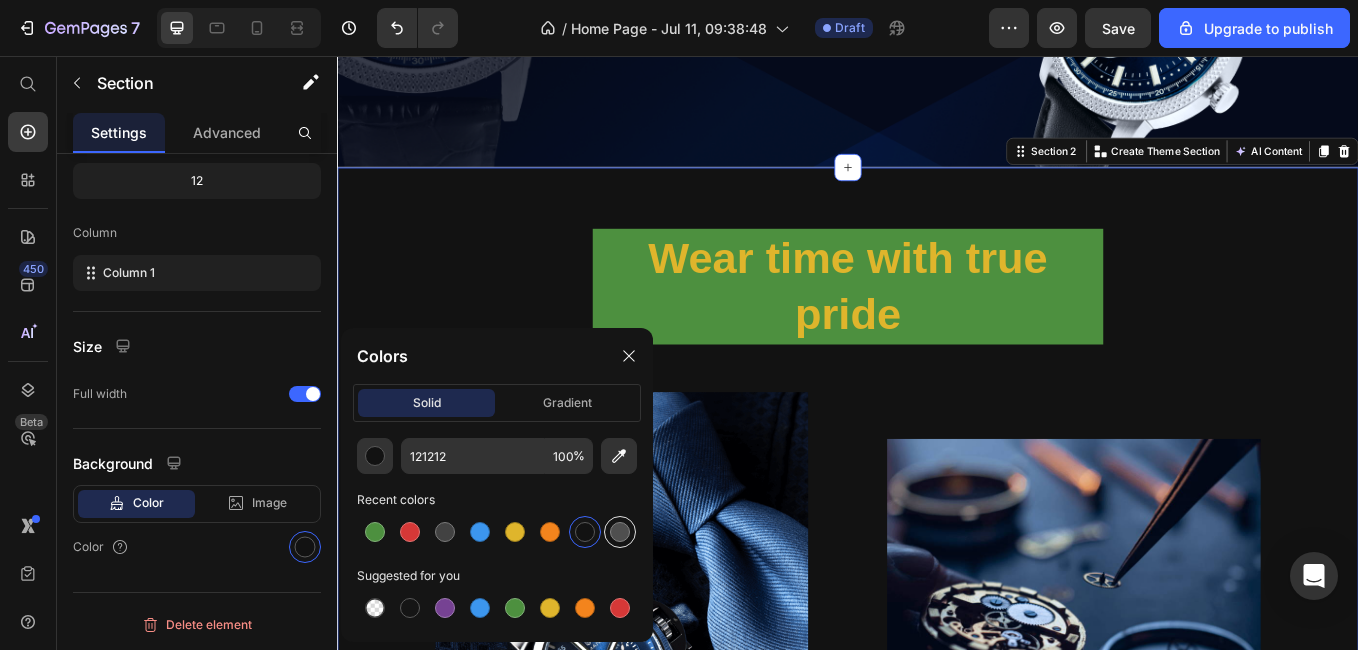 click at bounding box center (620, 532) 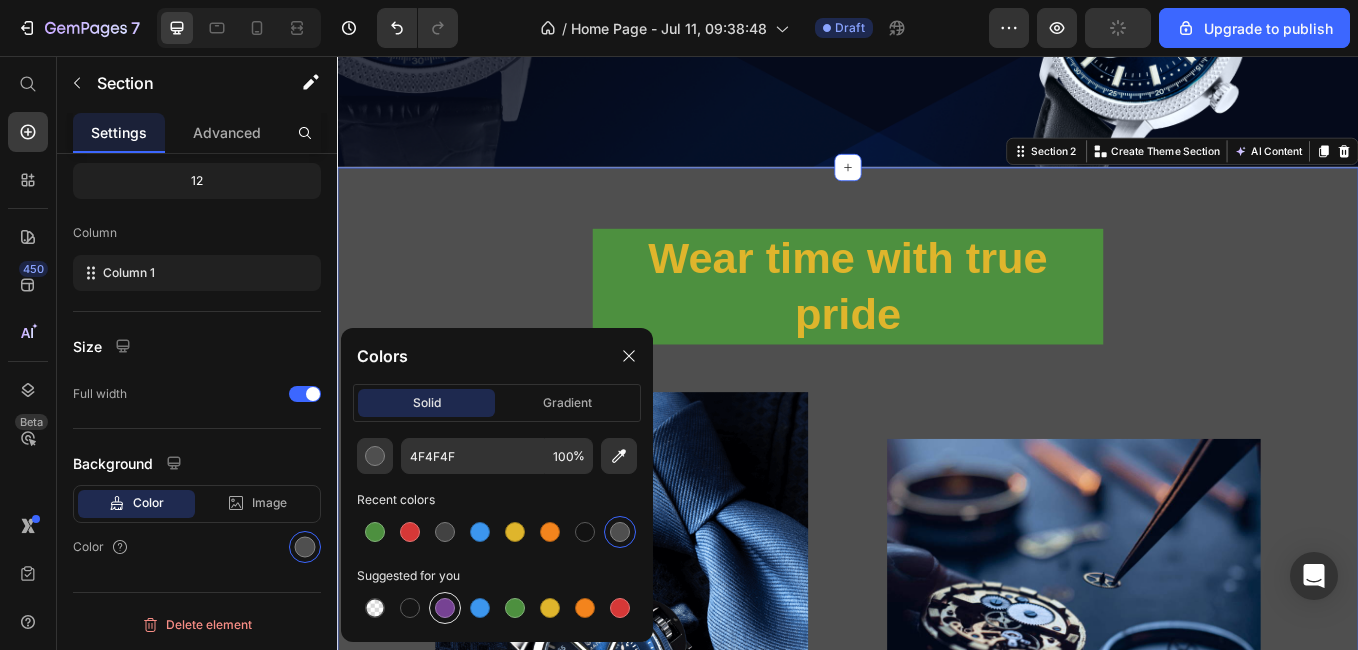 drag, startPoint x: 437, startPoint y: 611, endPoint x: 457, endPoint y: 610, distance: 20.024984 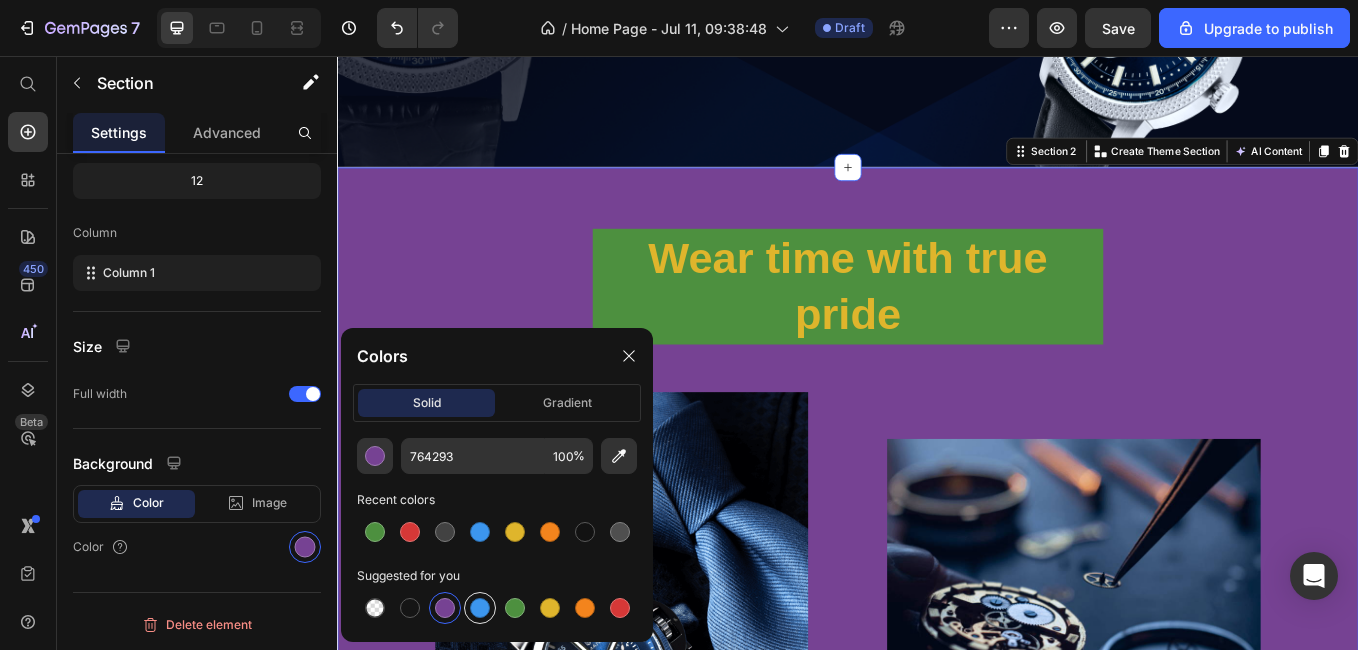 click at bounding box center (480, 608) 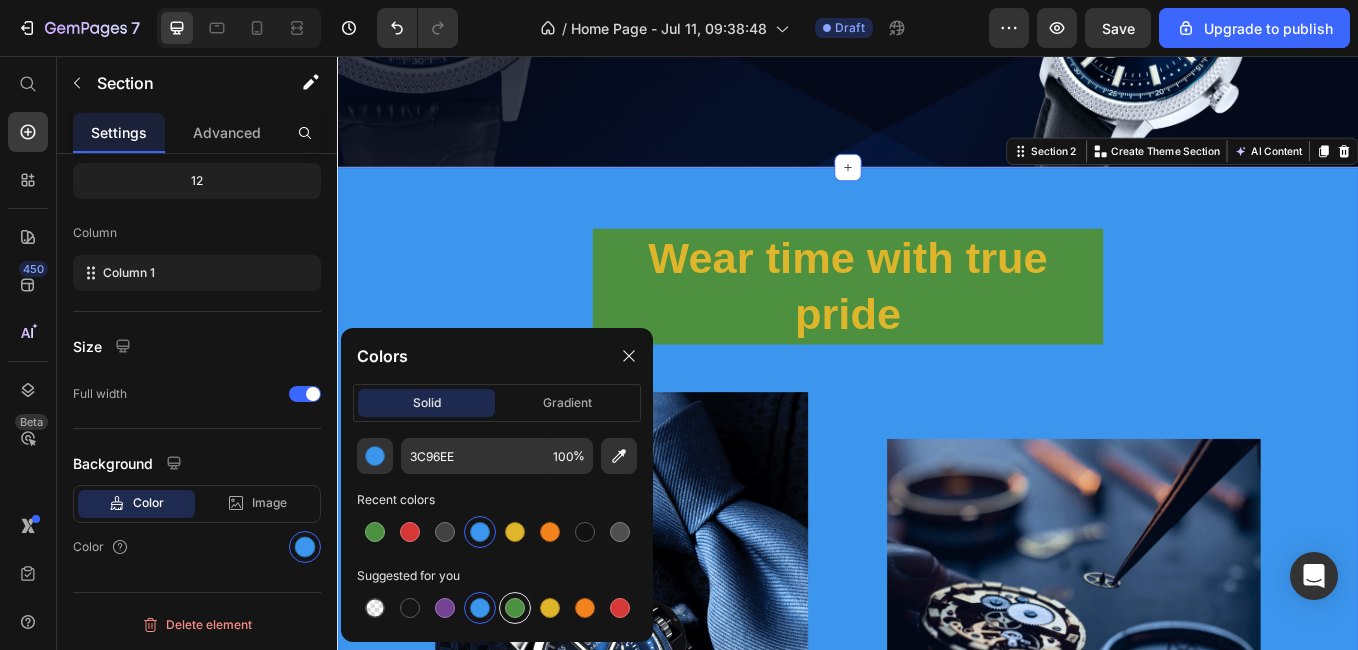 click at bounding box center [515, 608] 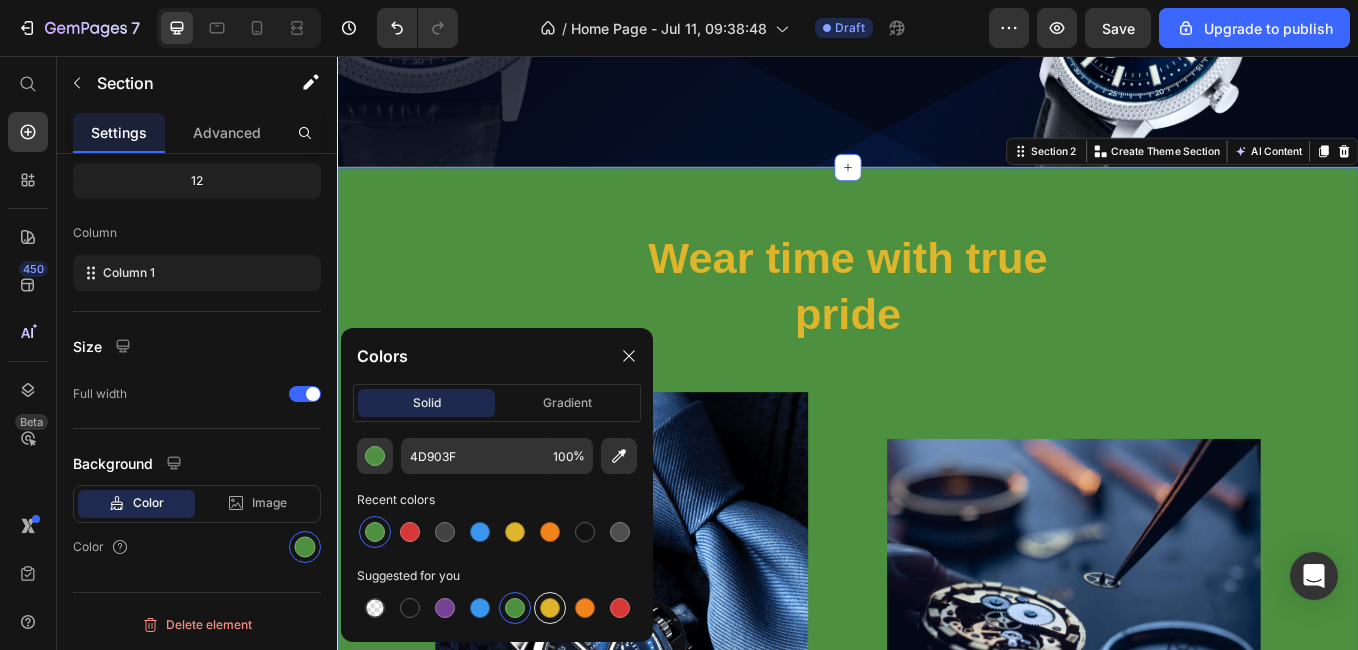 click at bounding box center (550, 608) 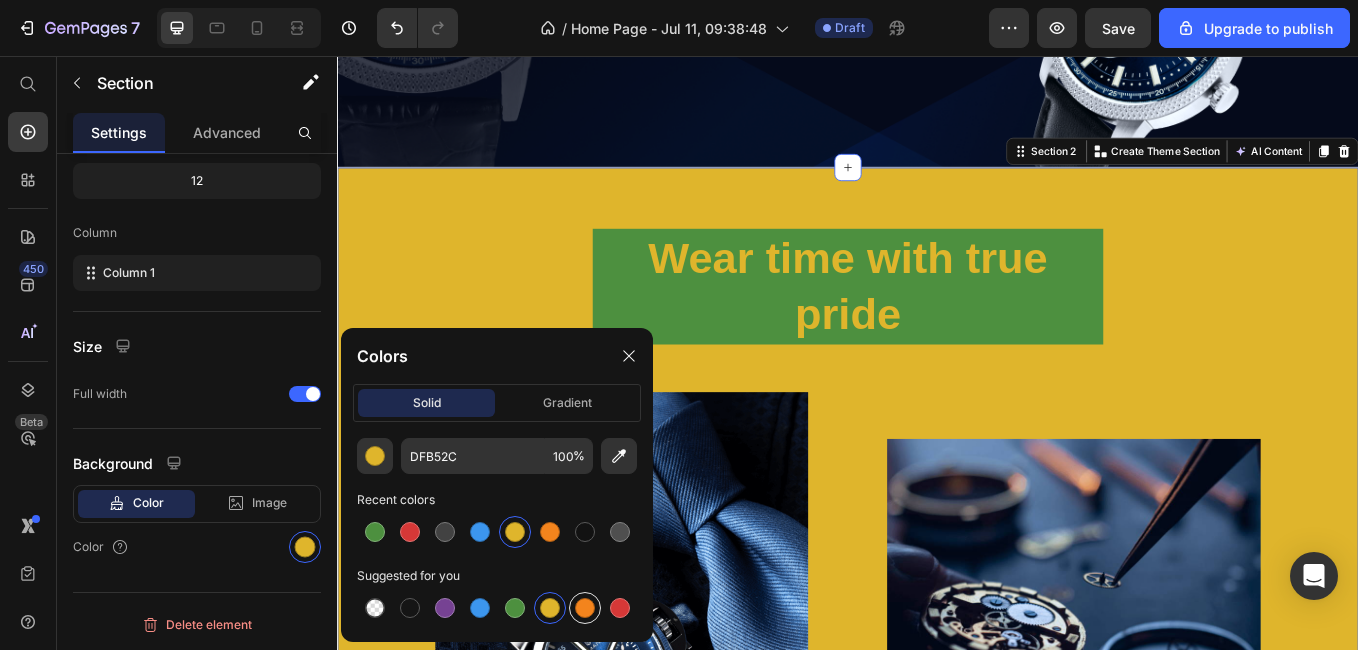 click at bounding box center [585, 608] 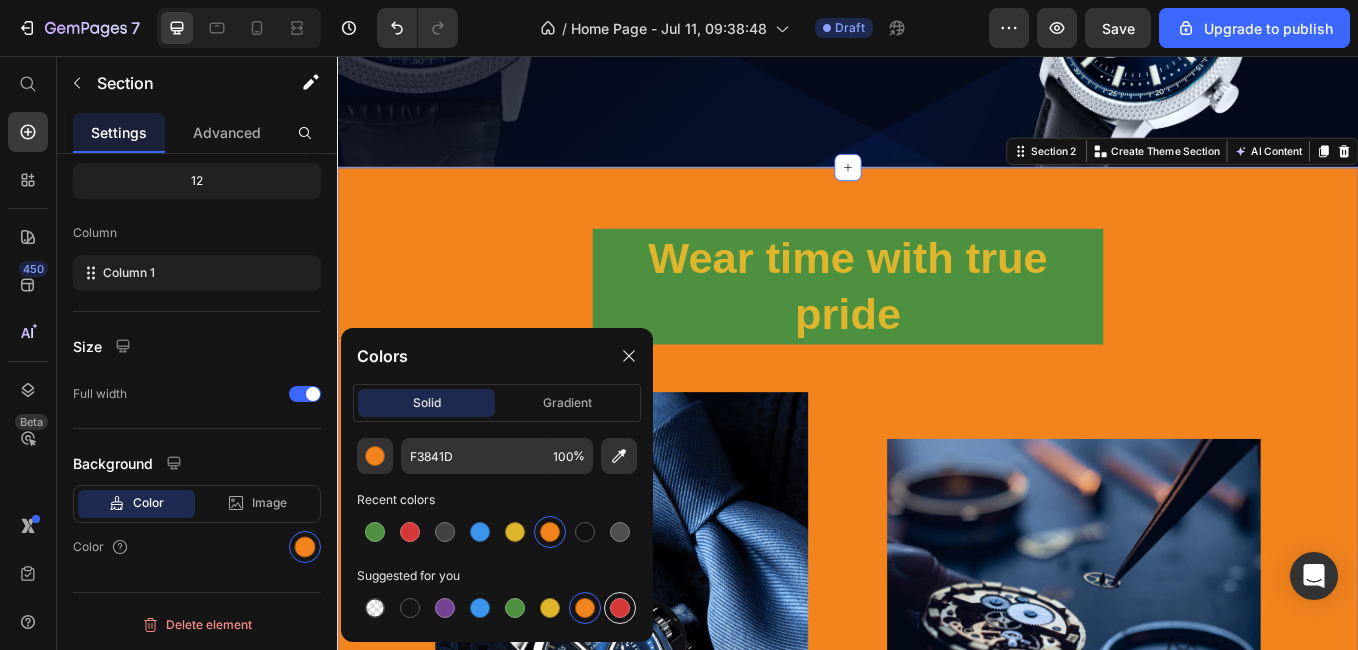 click at bounding box center [620, 608] 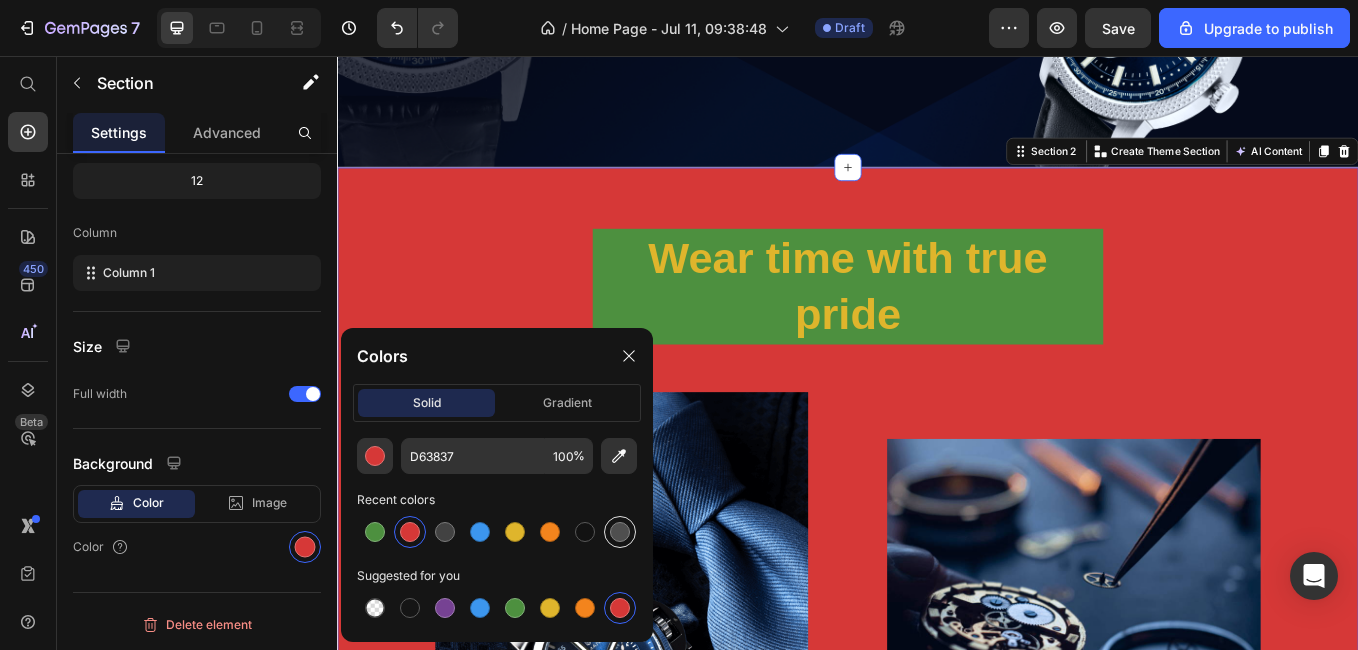 click at bounding box center [620, 532] 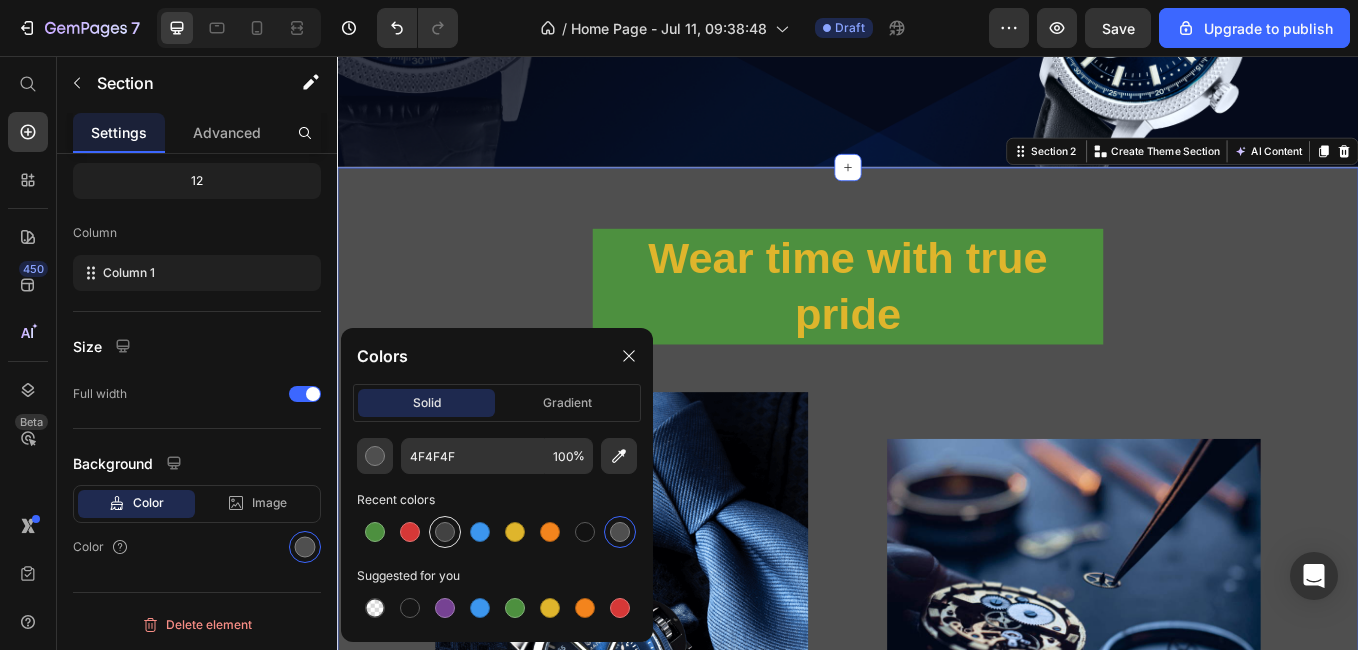 click at bounding box center (445, 532) 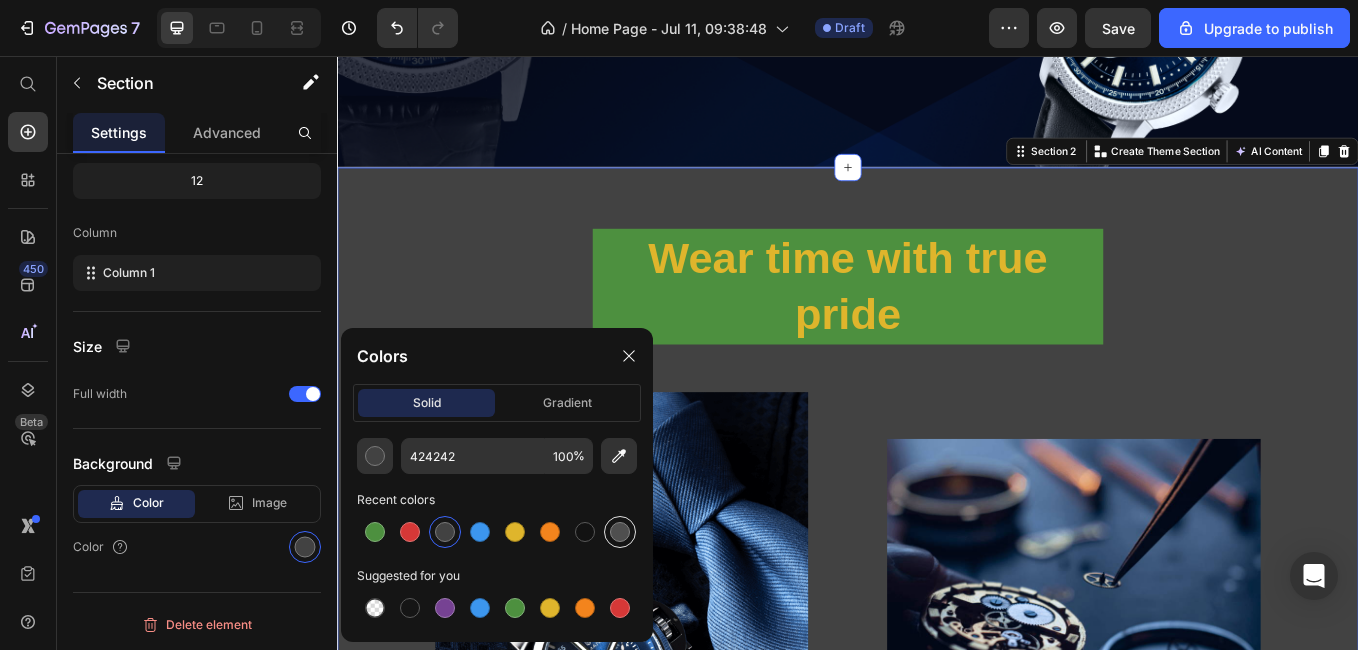 click at bounding box center (620, 532) 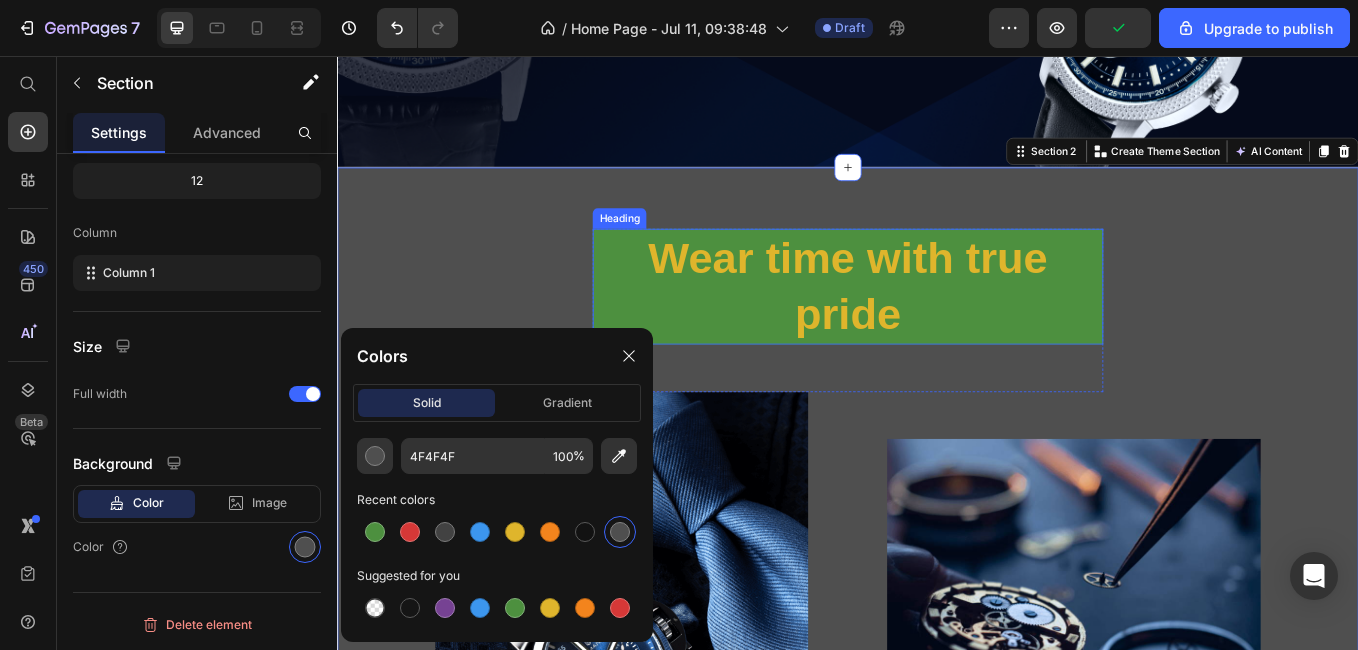 click on "Wear time with true pride" at bounding box center [937, 327] 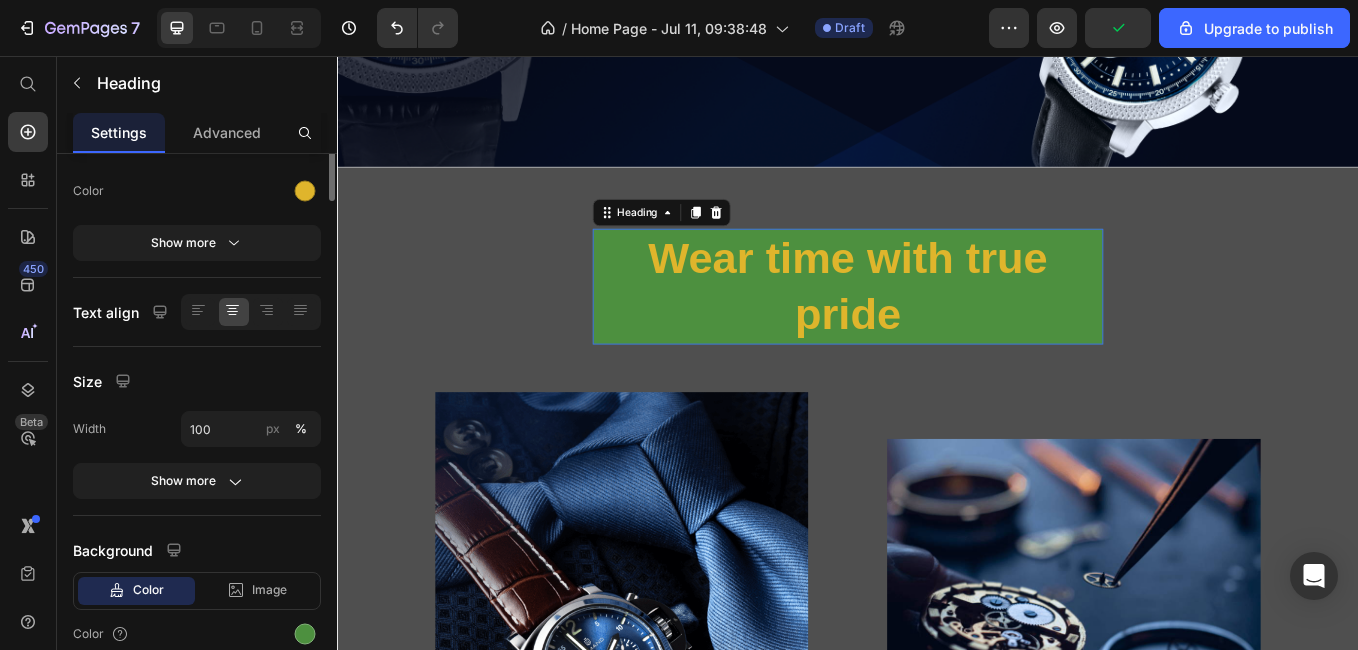 scroll, scrollTop: 0, scrollLeft: 0, axis: both 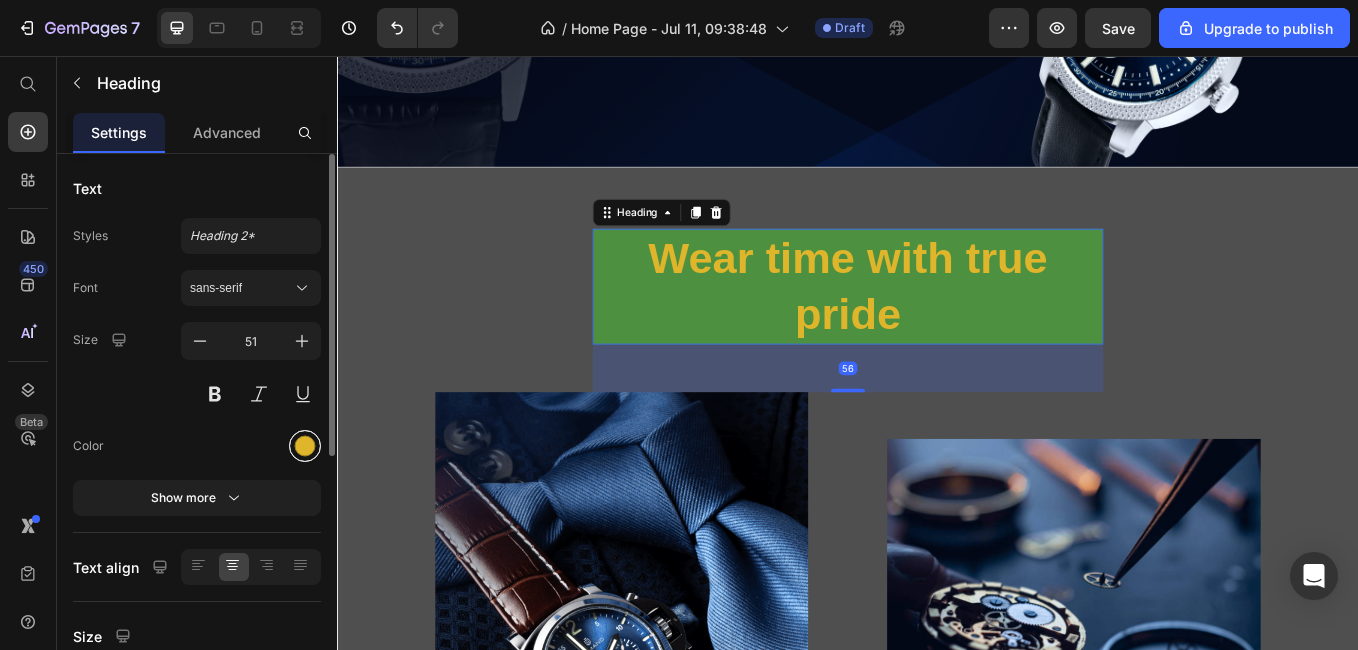 click at bounding box center (305, 446) 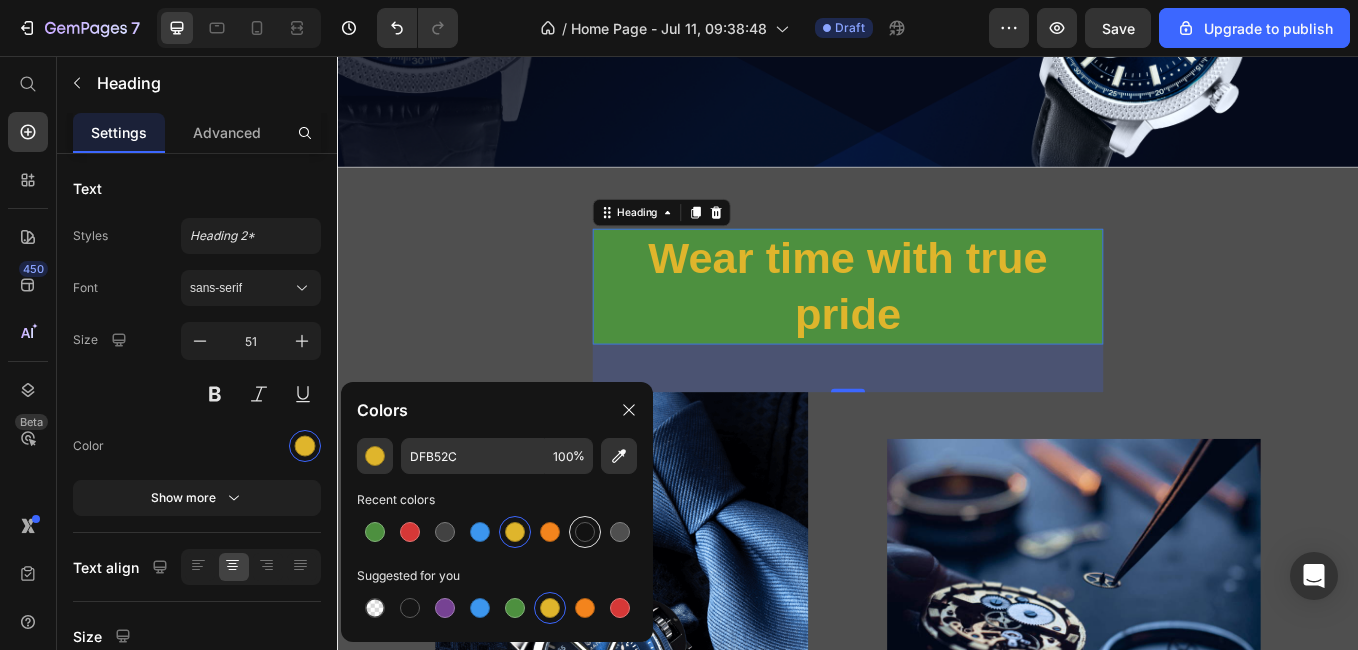 click at bounding box center [585, 532] 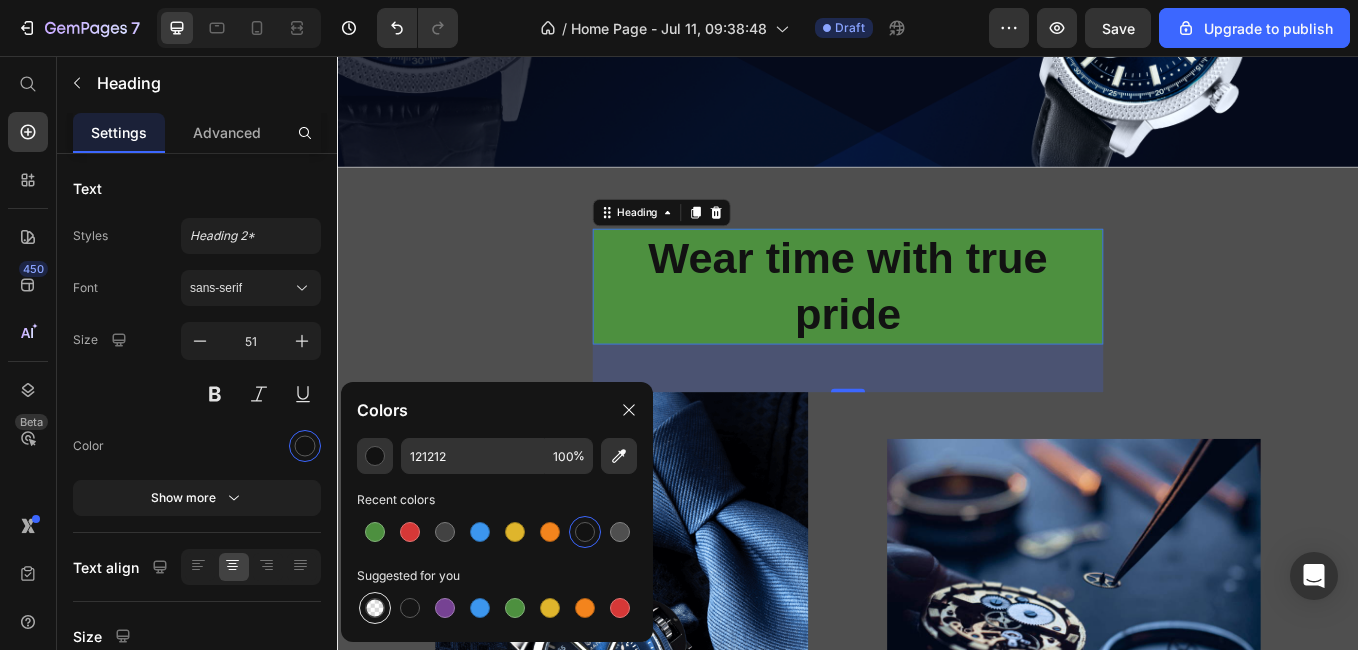 click at bounding box center [375, 608] 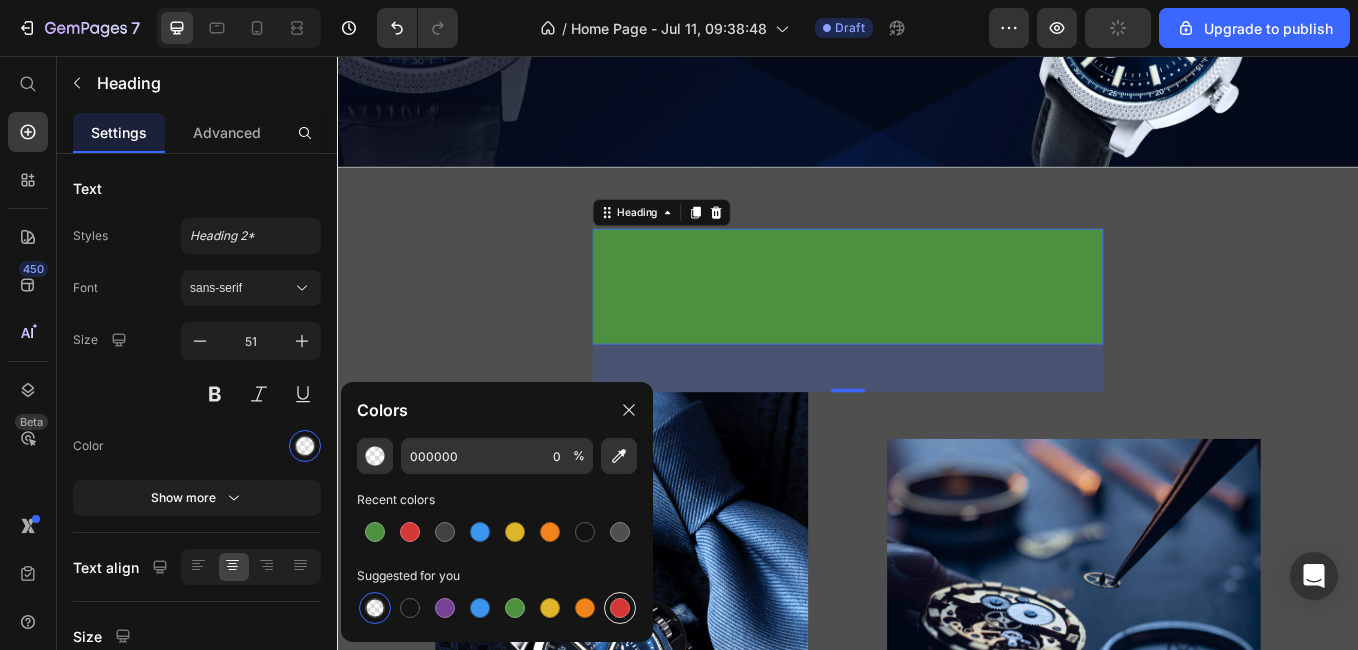 click at bounding box center [620, 608] 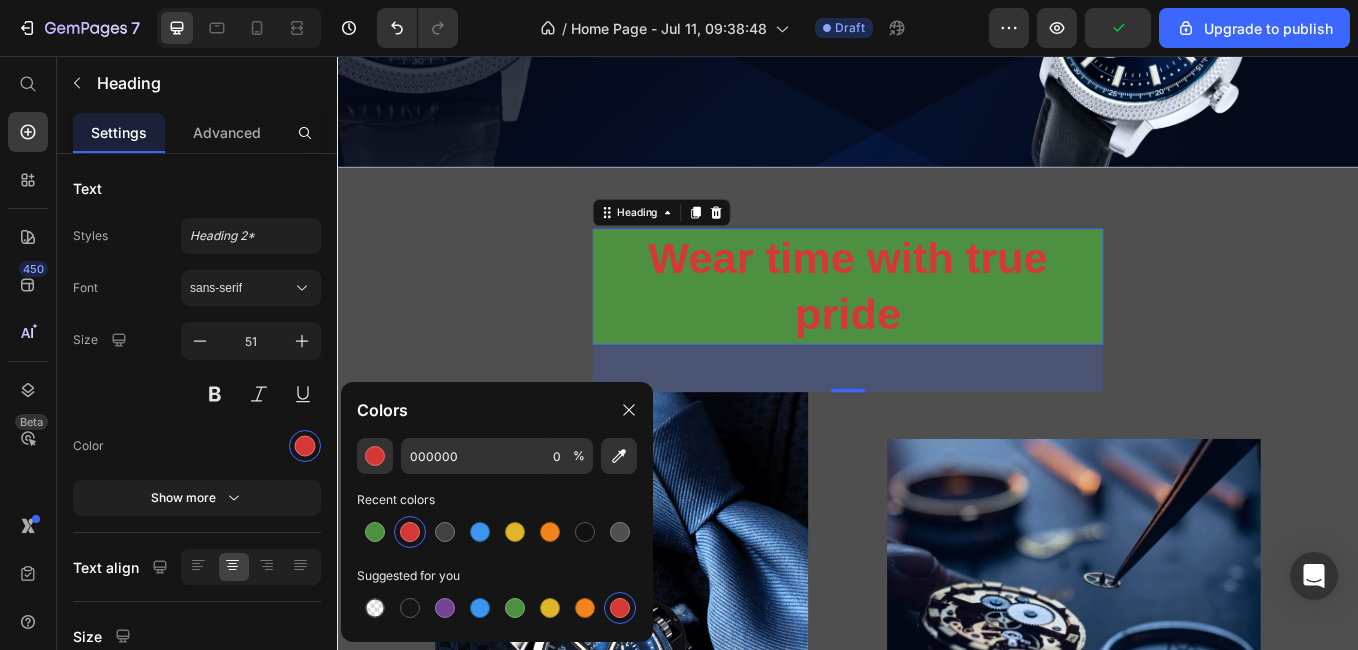 type on "D63837" 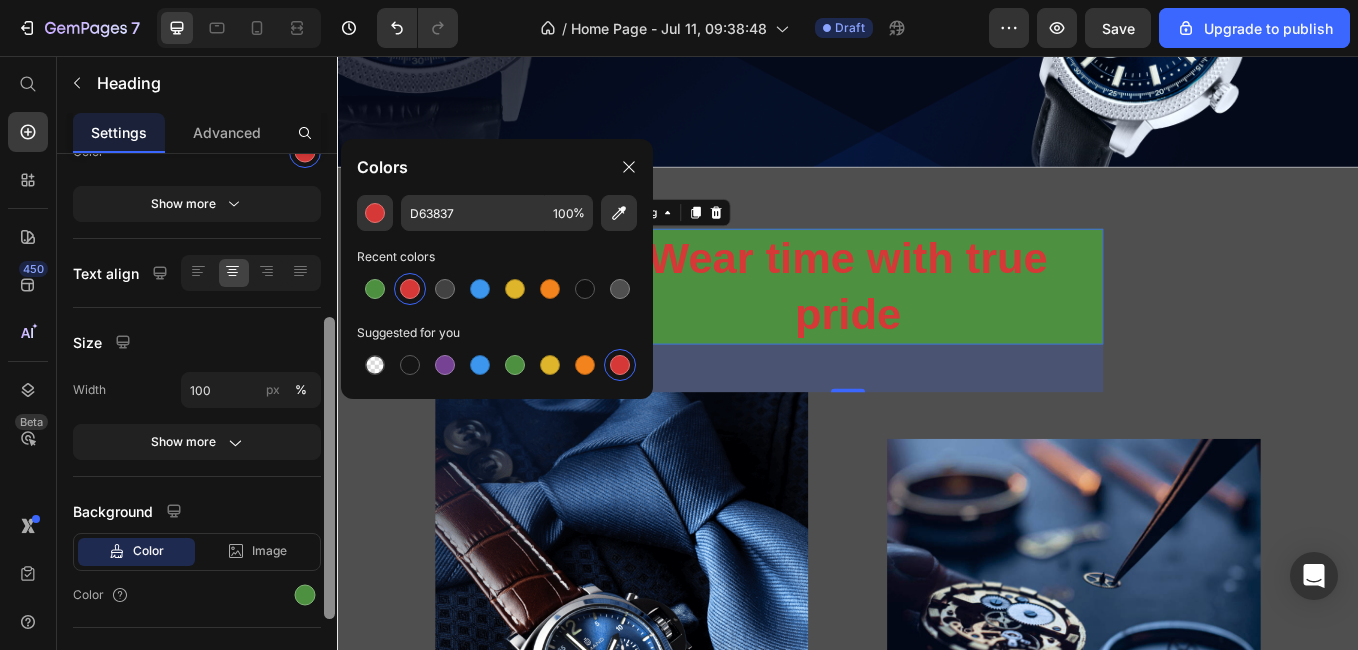 scroll, scrollTop: 296, scrollLeft: 0, axis: vertical 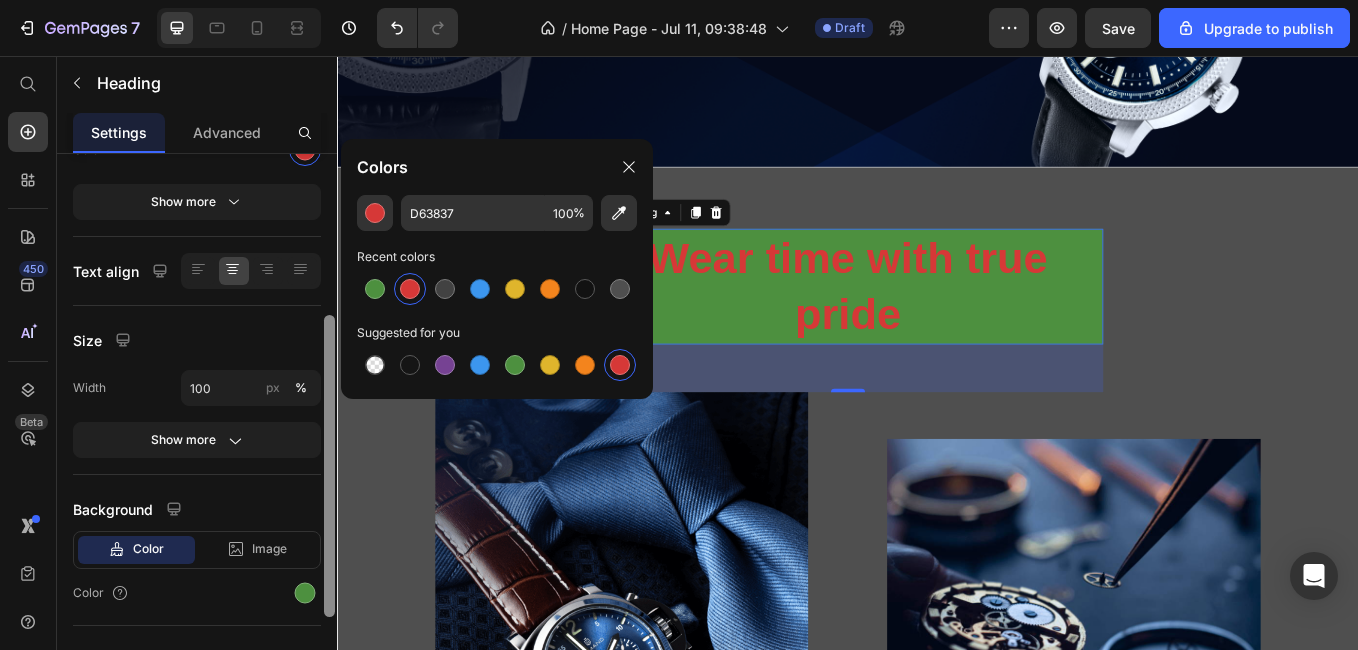 drag, startPoint x: 332, startPoint y: 448, endPoint x: 324, endPoint y: 610, distance: 162.19742 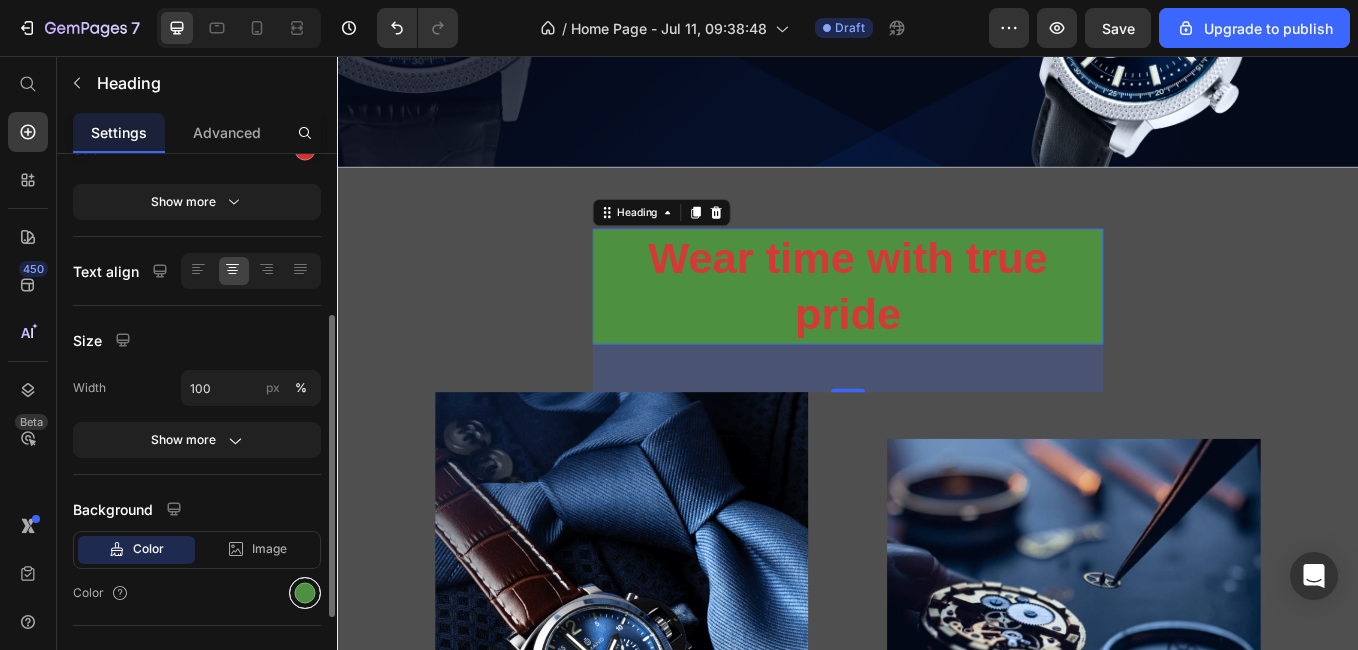 click at bounding box center (305, 593) 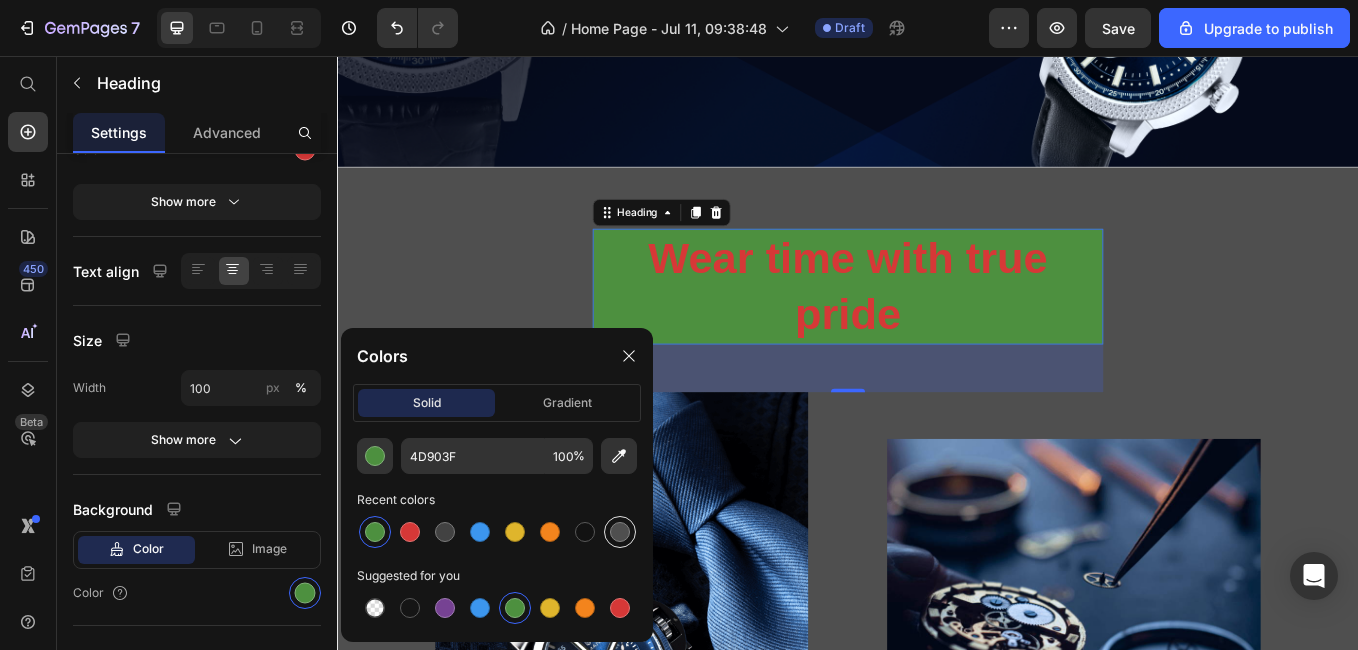 click at bounding box center (620, 532) 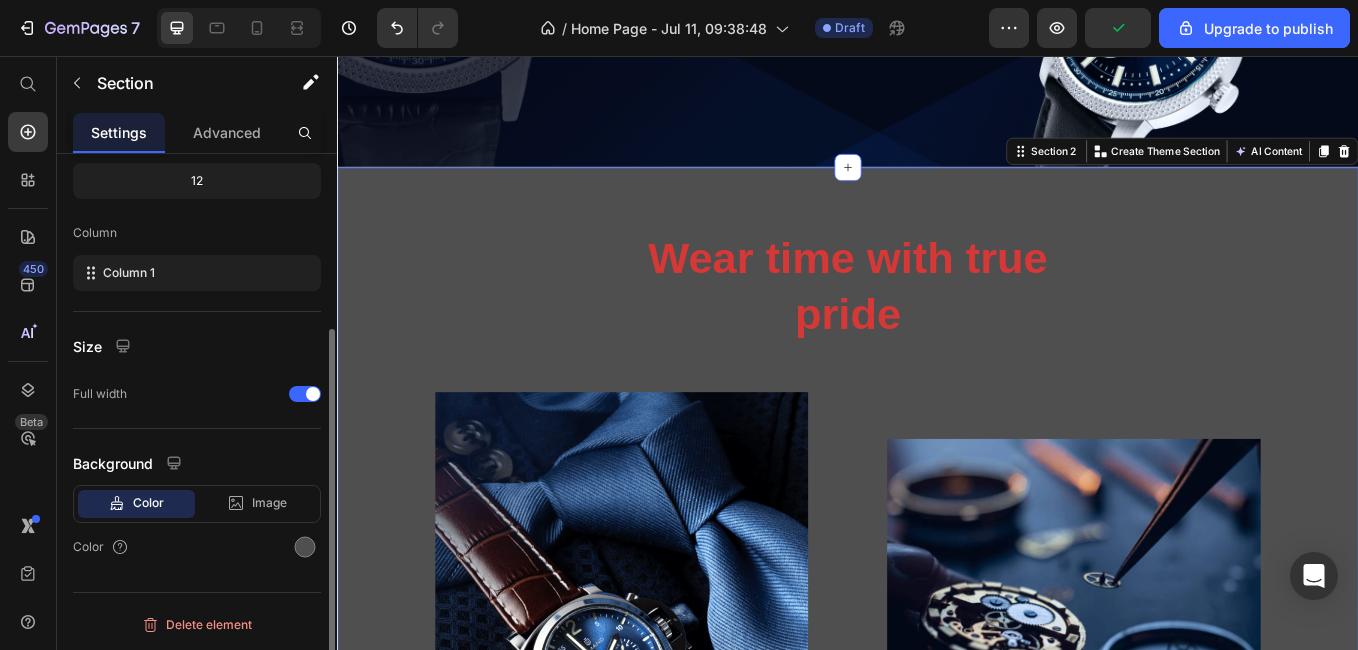 click on "Wear time with true pride Heading Row Image Image At Gemand, the masters of mechanics create sophisticated timepieces with the utmost precision. We have a sincere focus on quality, materials and the smallest details. We believe it is what makes our brand stand out from others. Text block Row" at bounding box center (937, 626) 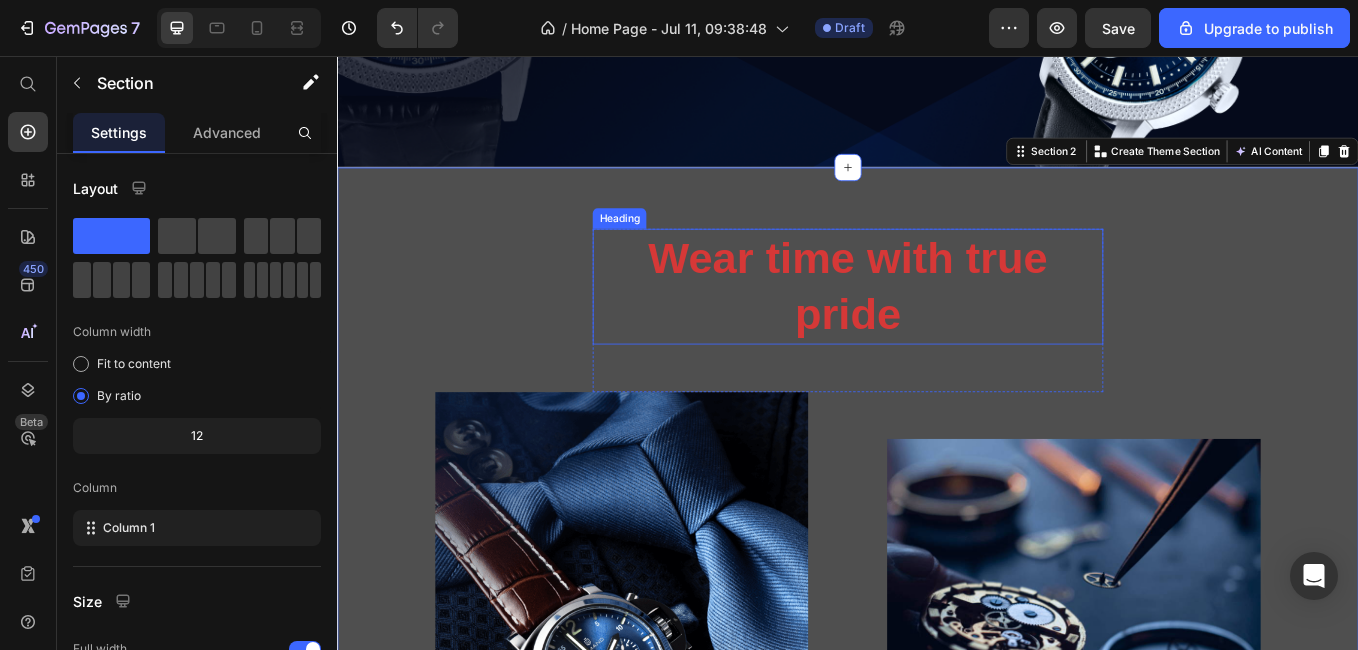 click on "Wear time with true pride" at bounding box center [937, 327] 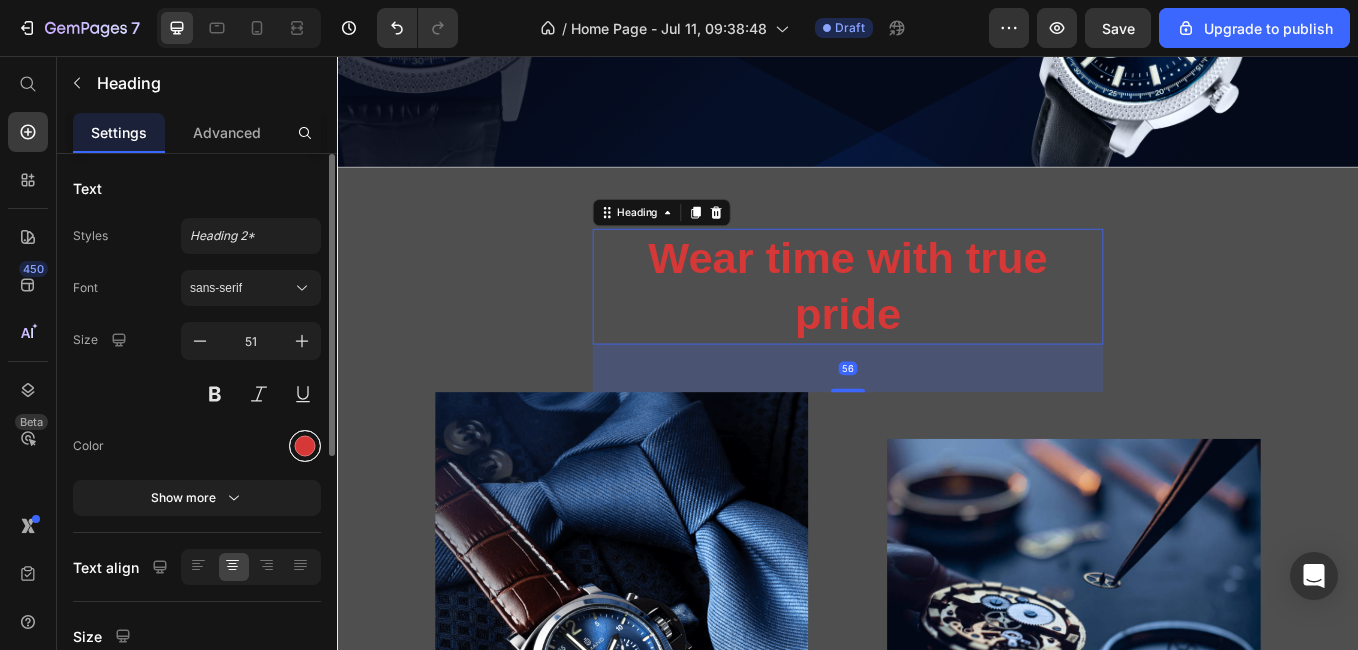 click at bounding box center [305, 446] 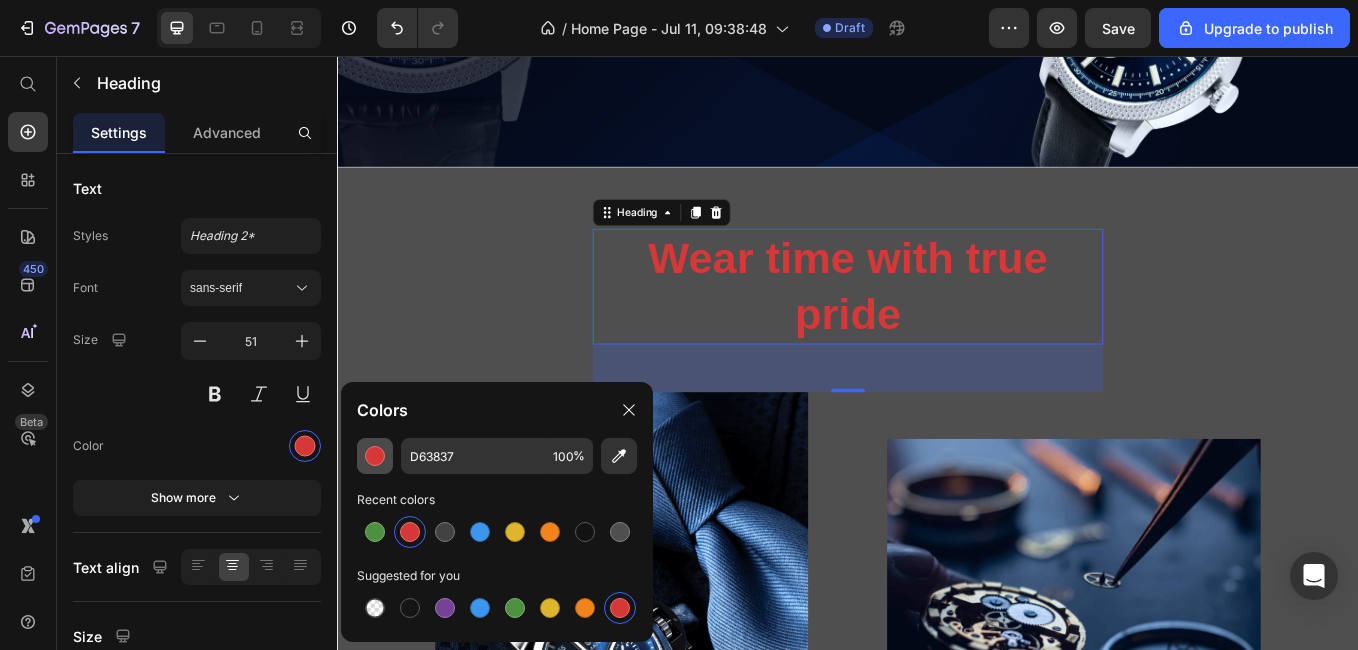 click at bounding box center (375, 456) 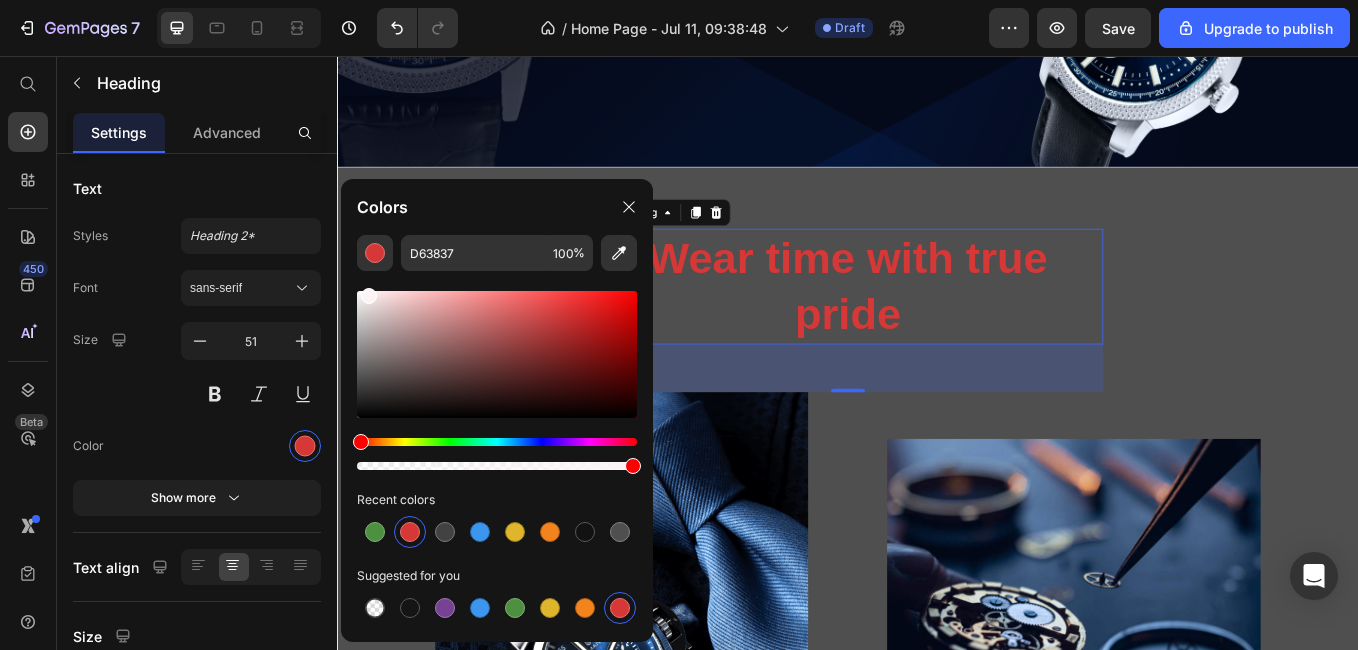 type on "FCF4F4" 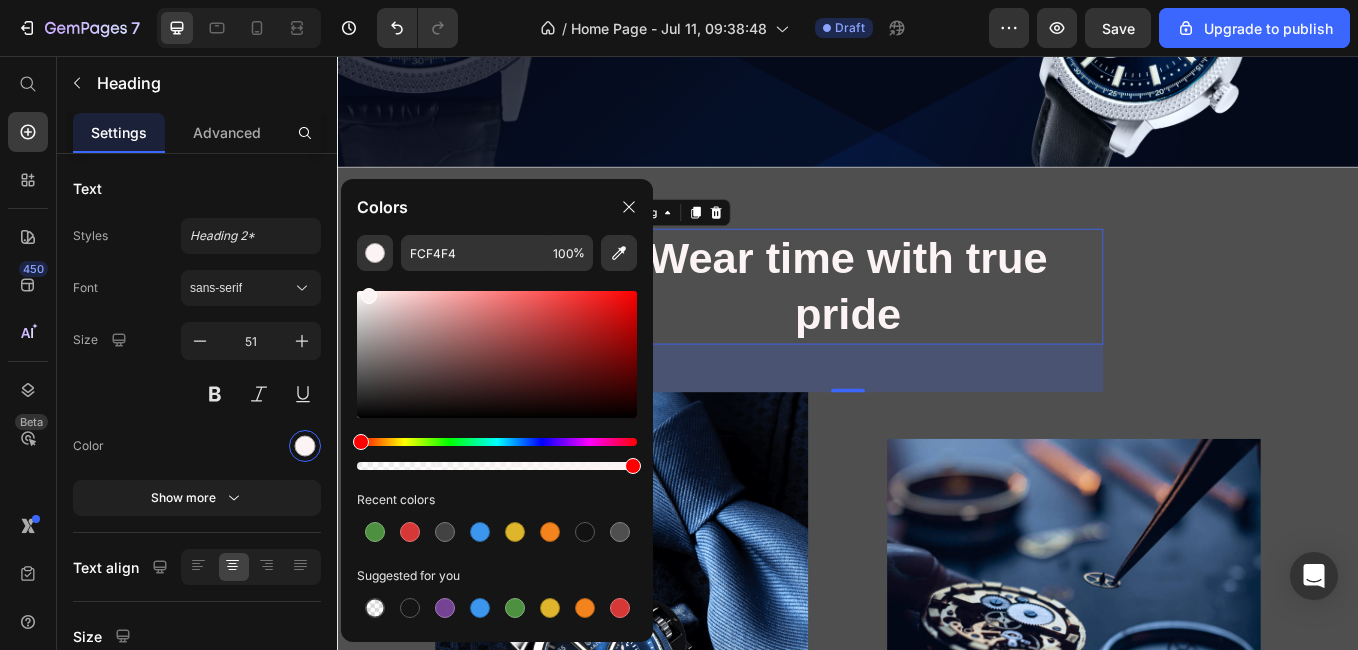 drag, startPoint x: 569, startPoint y: 313, endPoint x: 366, endPoint y: 292, distance: 204.08331 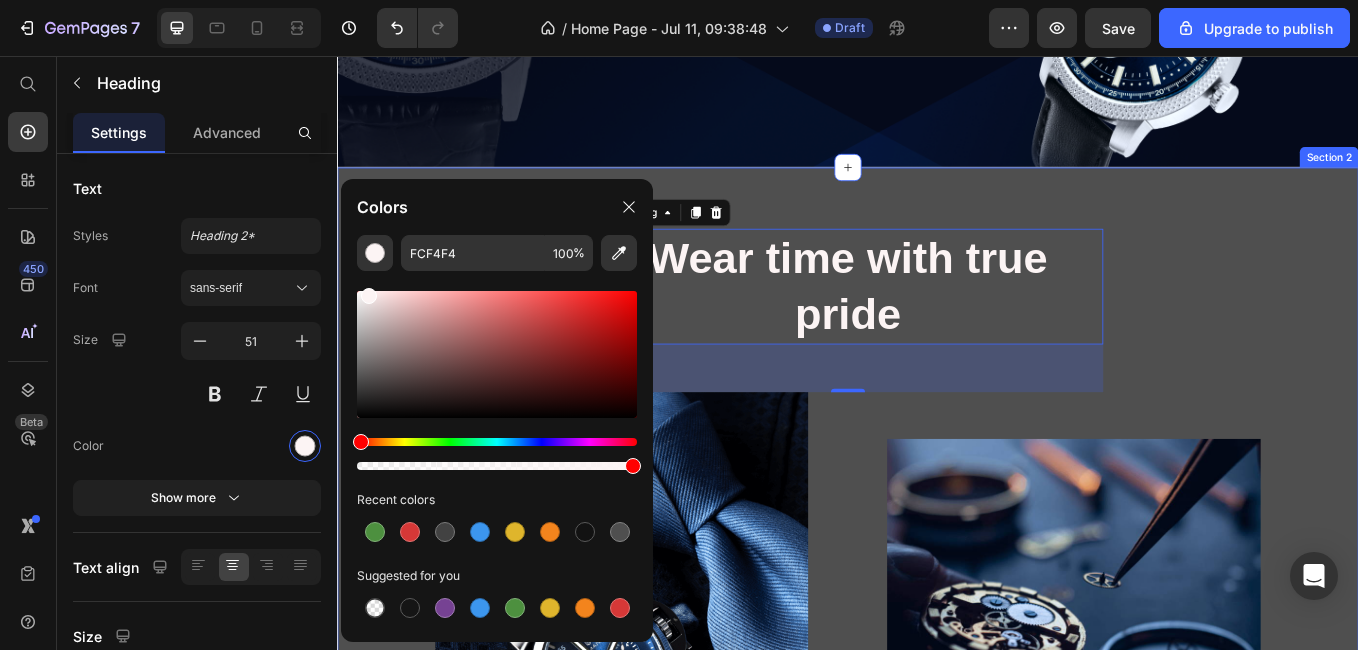 click on "Wear time with true pride Heading   56 Row Image Image At Gemand, the masters of mechanics create sophisticated timepieces with the utmost precision. We have a sincere focus on quality, materials and the smallest details. We believe it is what makes our brand stand out from others. Text block Row" at bounding box center (937, 626) 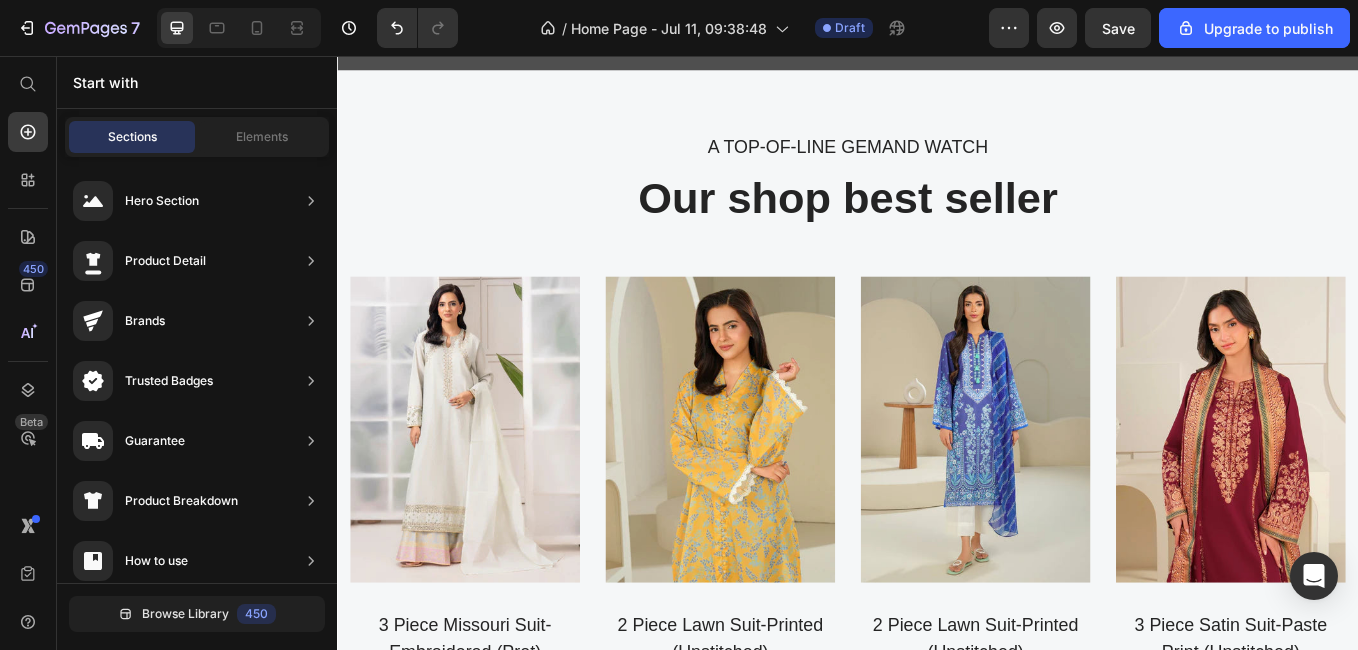 scroll, scrollTop: 1417, scrollLeft: 0, axis: vertical 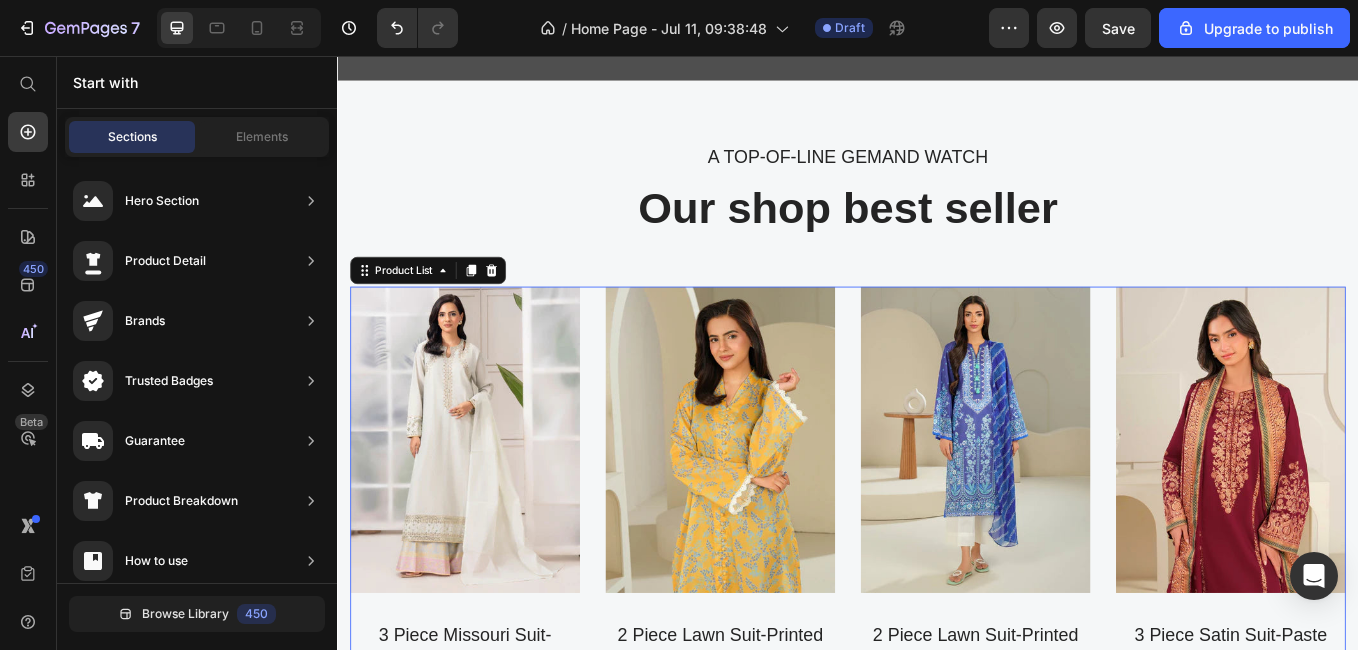 click on "(P) Images 3 Piece Missouri Suit-Embroidered (Pret) (P) Title Rs.0.00 (P) Price Rs.0.00 (P) Price Row Row (P) Images 2 Piece Lawn Suit-Printed (Unstitched) (P) Title Rs.4,000.00 (P) Price Rs.2,699.00 (P) Price Row Row (P) Images 2 Piece Lawn Suit-Printed (Unstitched) (P) Title Rs.4,000.00 (P) Price Rs.2,299.00 (P) Price Row Row (P) Images 3 Piece Satin Suit-Paste Print (Unstitched) (P) Title Rs.6,000.00 (P) Price Rs.4,999.00 (P) Price Row Row" at bounding box center (937, 574) 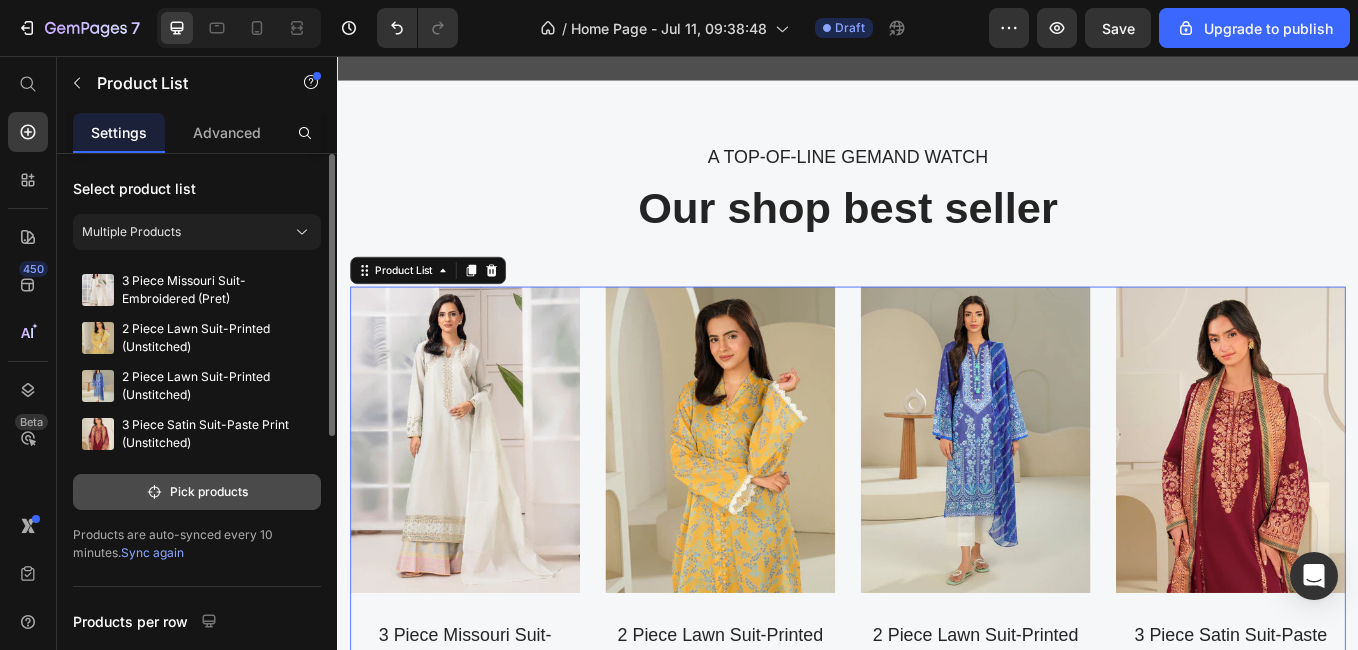 click on "Pick products" at bounding box center (197, 492) 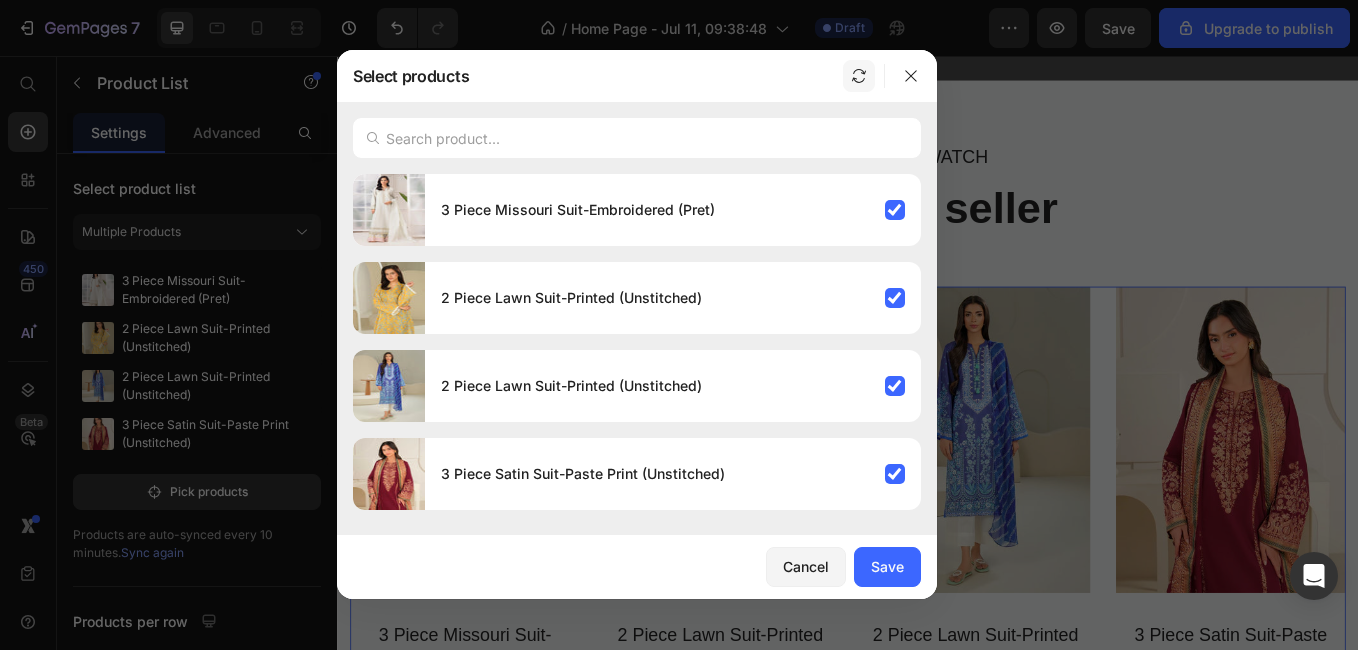 click at bounding box center [859, 76] 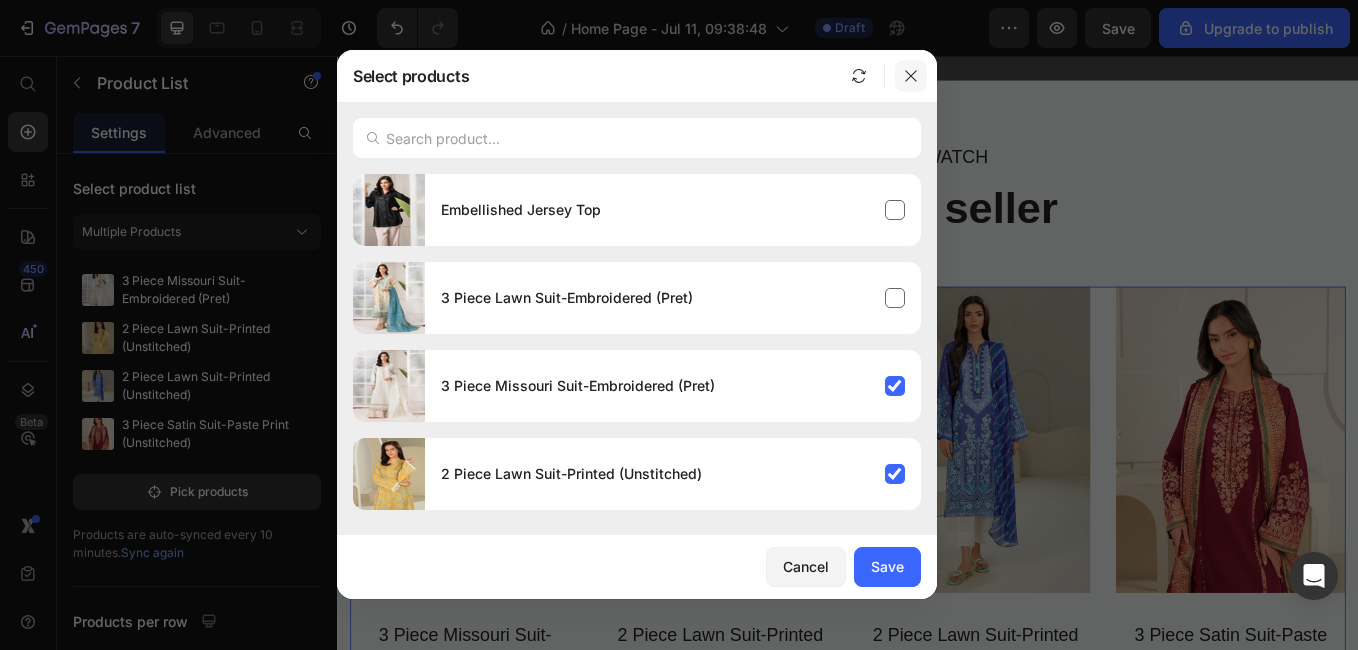 click 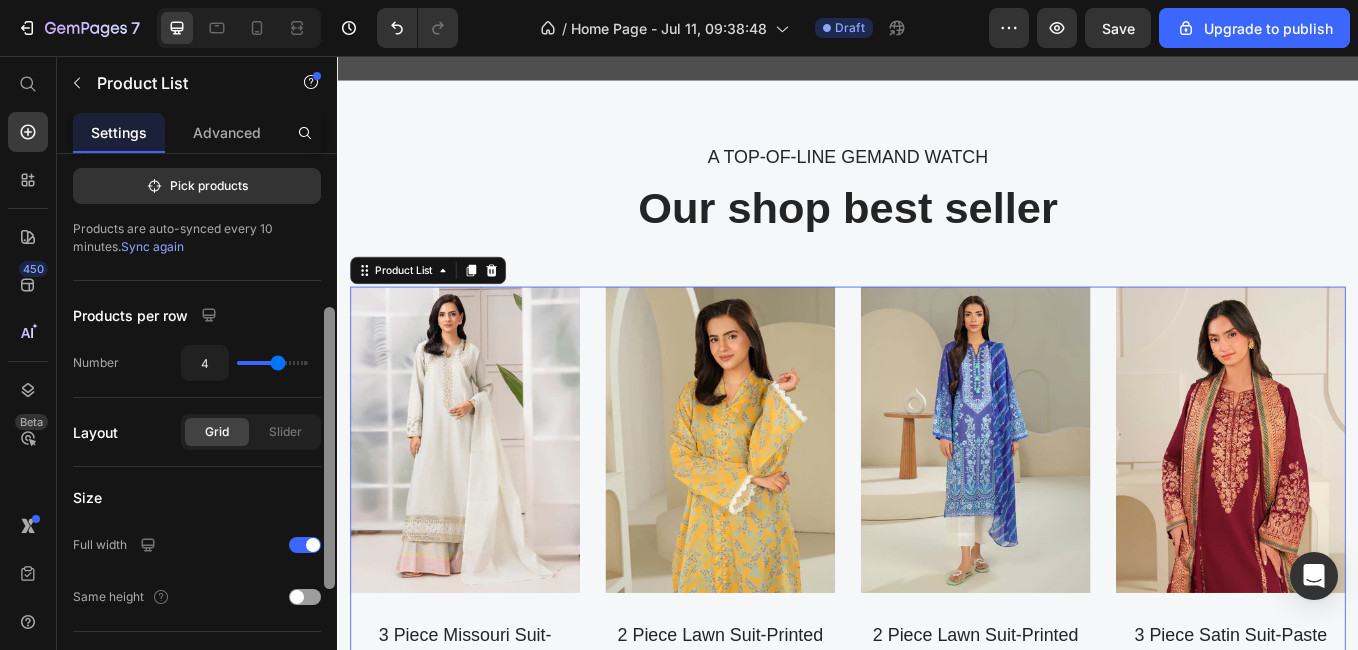scroll, scrollTop: 300, scrollLeft: 0, axis: vertical 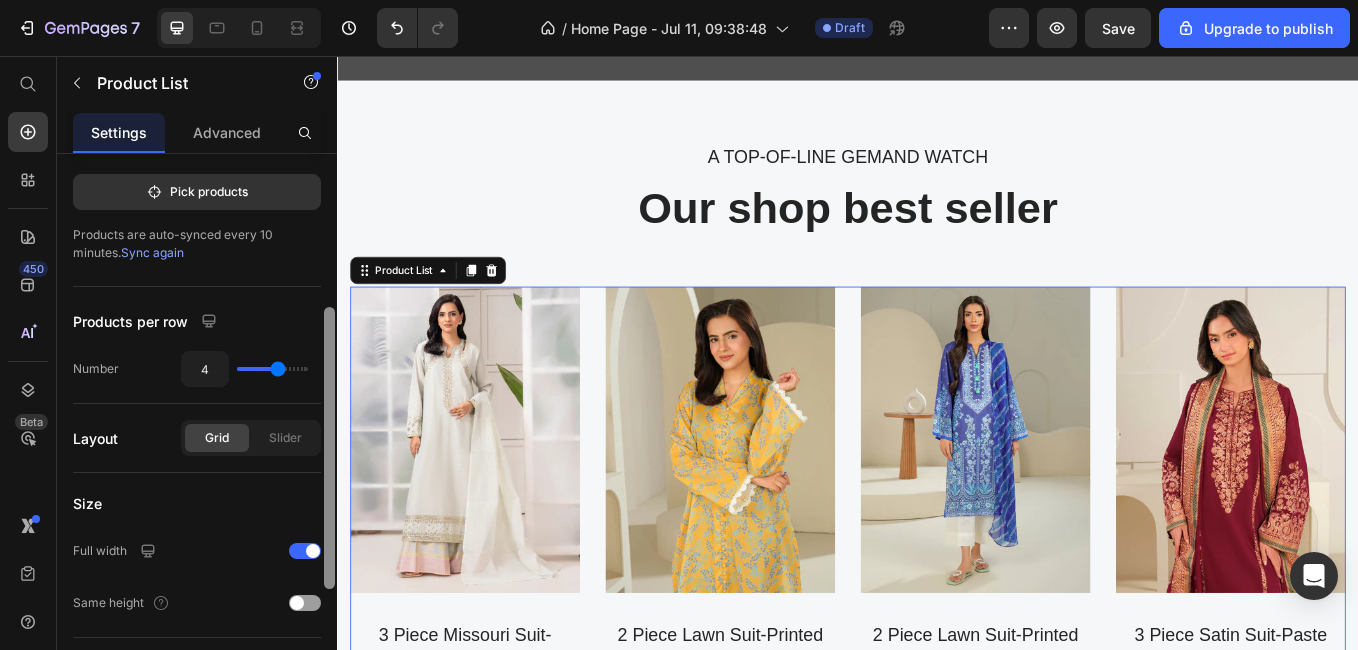 drag, startPoint x: 328, startPoint y: 382, endPoint x: 321, endPoint y: 535, distance: 153.16005 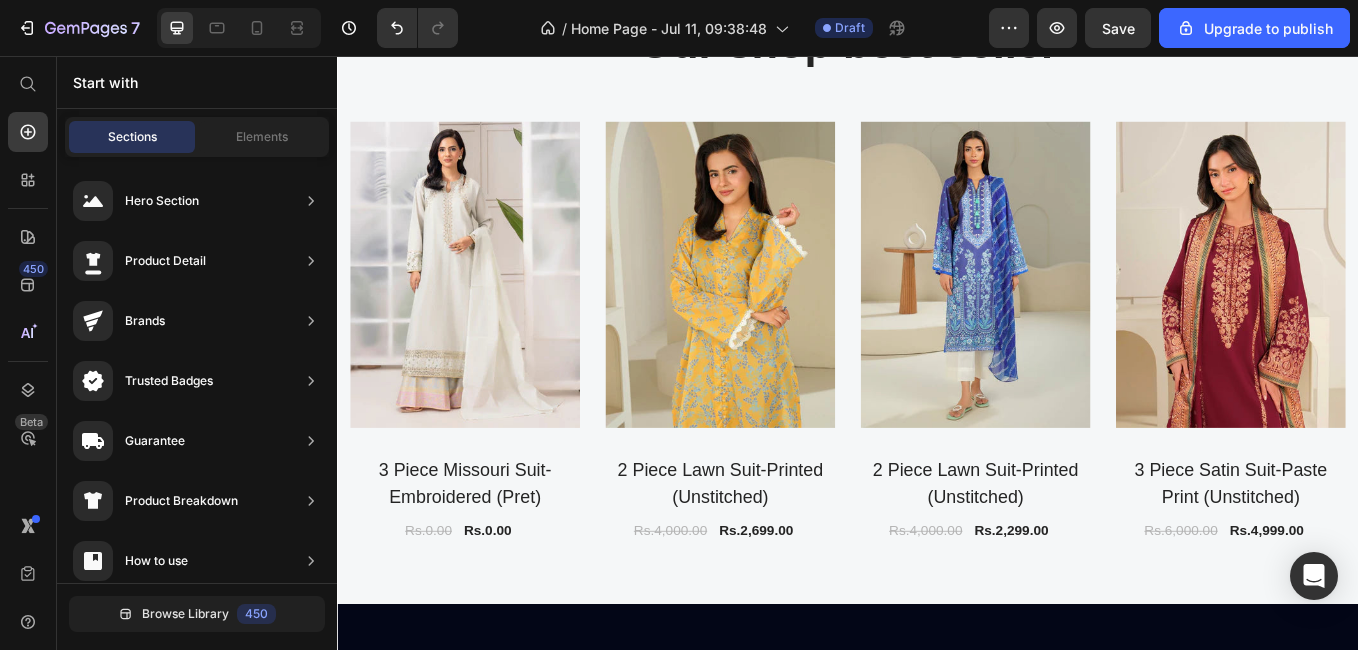 scroll, scrollTop: 1599, scrollLeft: 0, axis: vertical 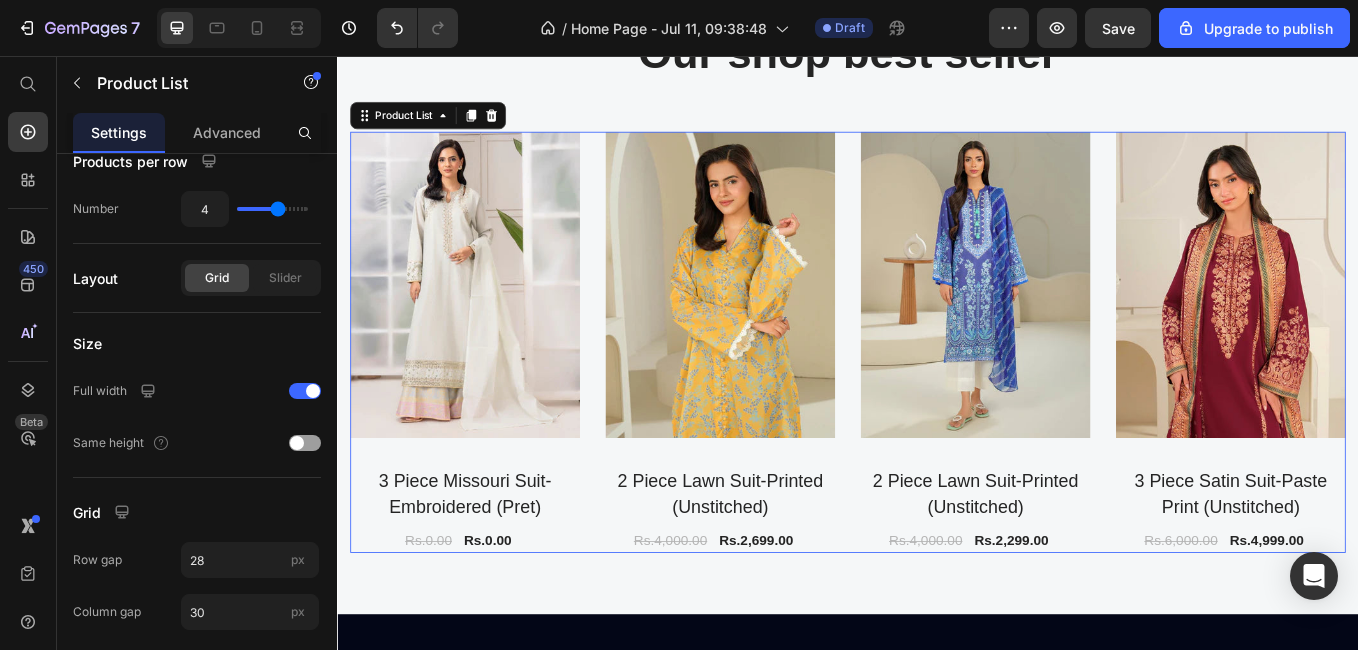 click on "(P) Images 3 Piece Missouri Suit-Embroidered (Pret) (P) Title Rs.0.00 (P) Price Rs.0.00 (P) Price Row Row (P) Images 2 Piece Lawn Suit-Printed (Unstitched) (P) Title Rs.4,000.00 (P) Price Rs.2,699.00 (P) Price Row Row (P) Images 2 Piece Lawn Suit-Printed (Unstitched) (P) Title Rs.4,000.00 (P) Price Rs.2,299.00 (P) Price Row Row (P) Images 3 Piece Satin Suit-Paste Print (Unstitched) (P) Title Rs.6,000.00 (P) Price Rs.4,999.00 (P) Price Row Row" at bounding box center (937, 392) 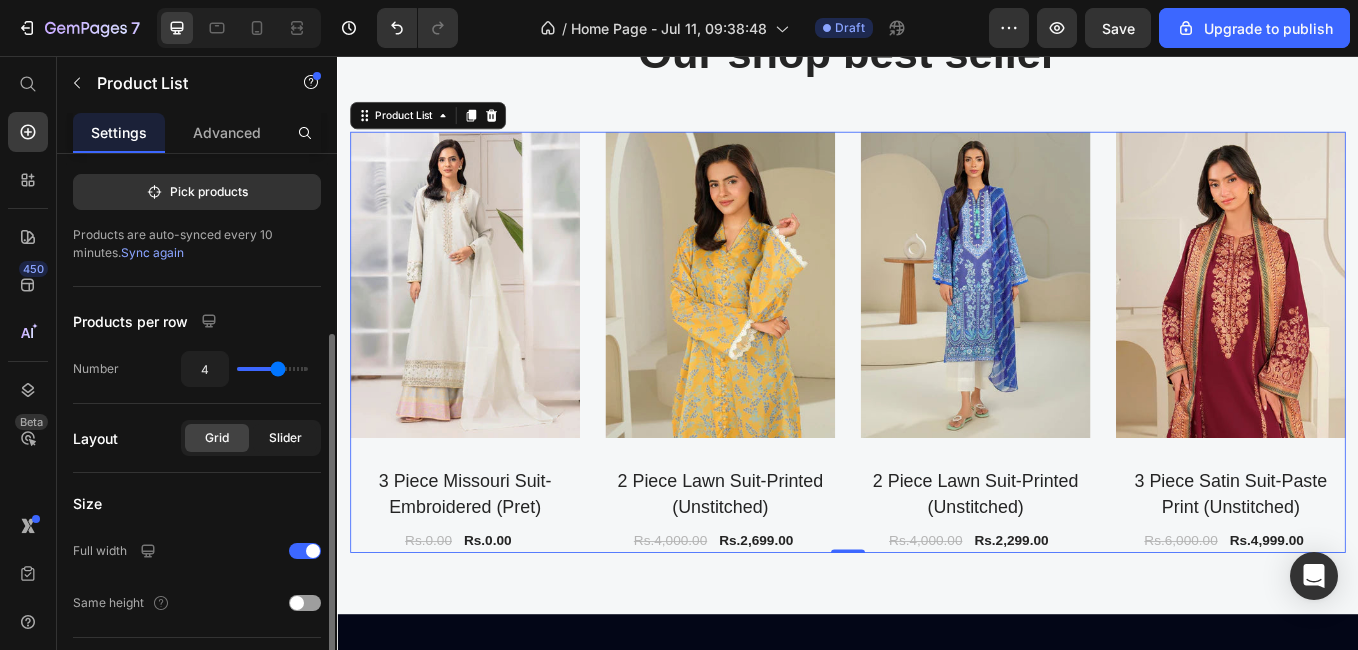 click on "Slider" 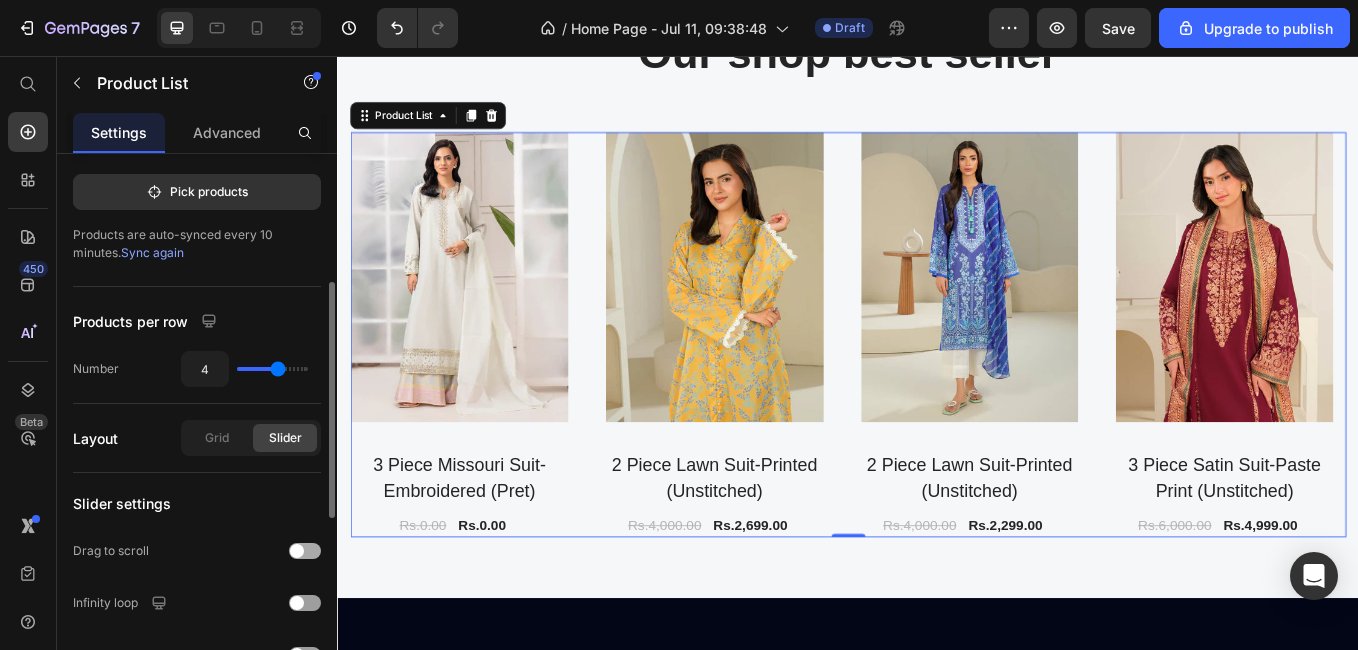 click on "Drag to scroll" 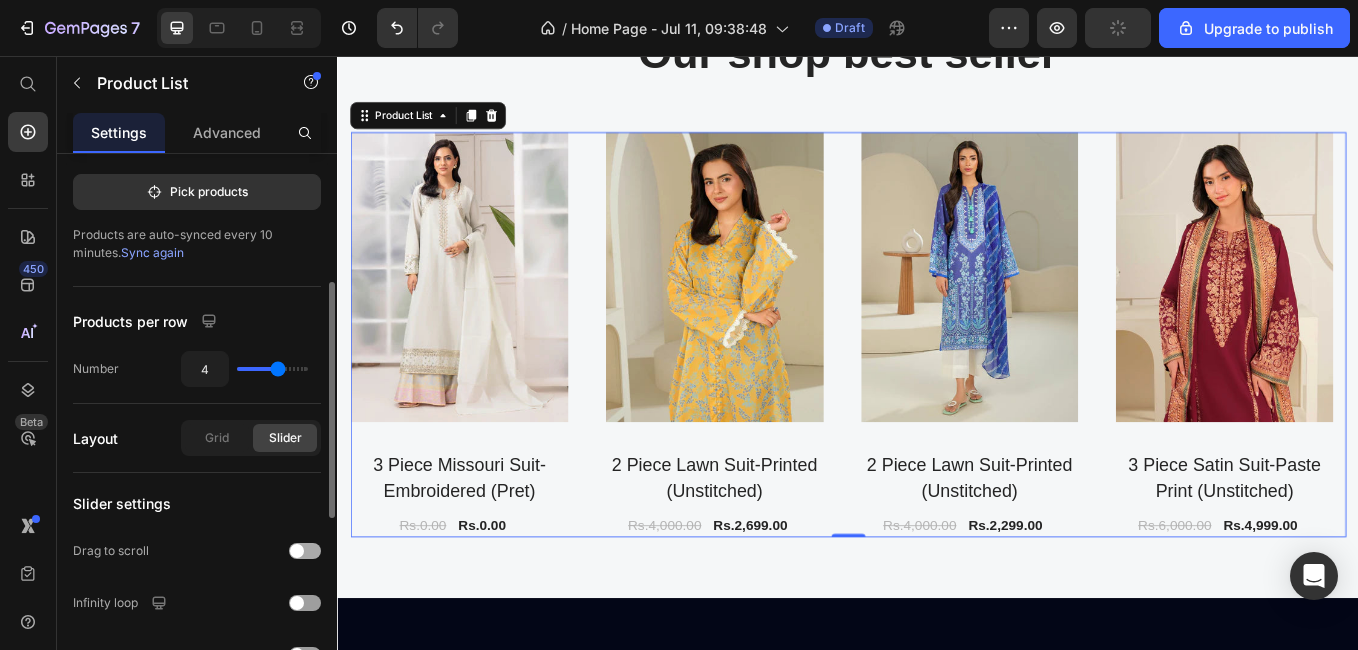 click on "Drag to scroll" 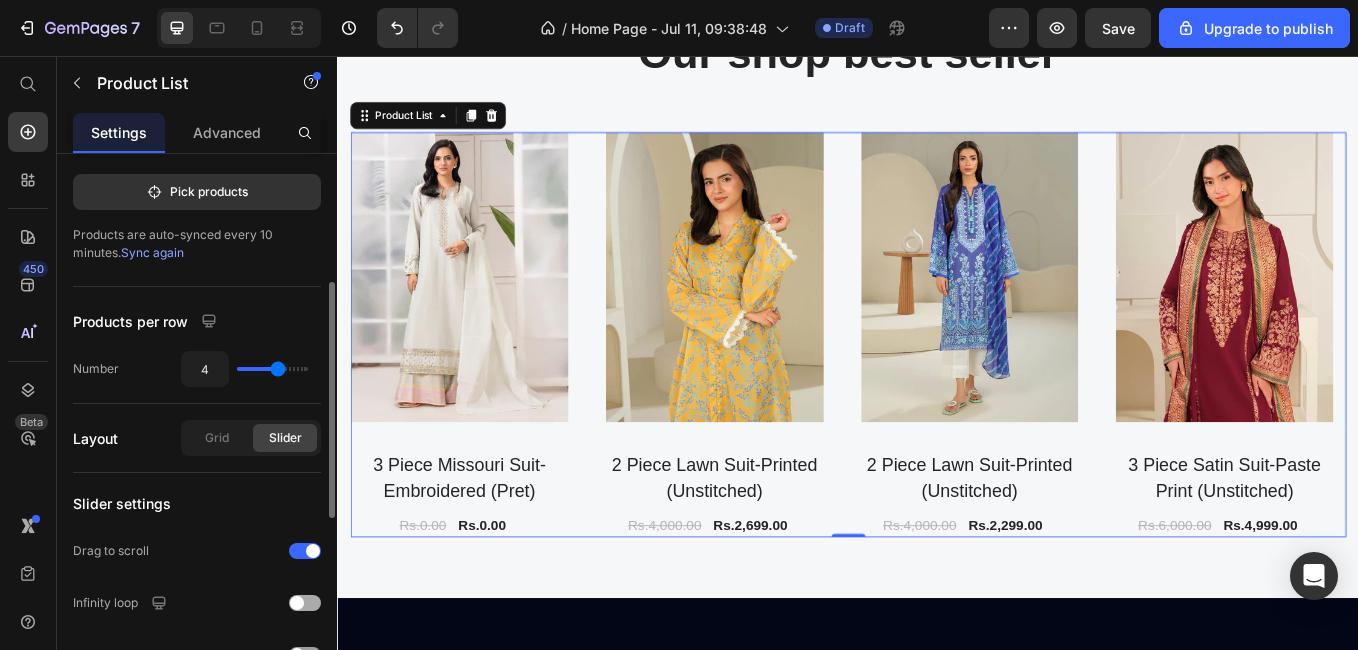 click at bounding box center [297, 603] 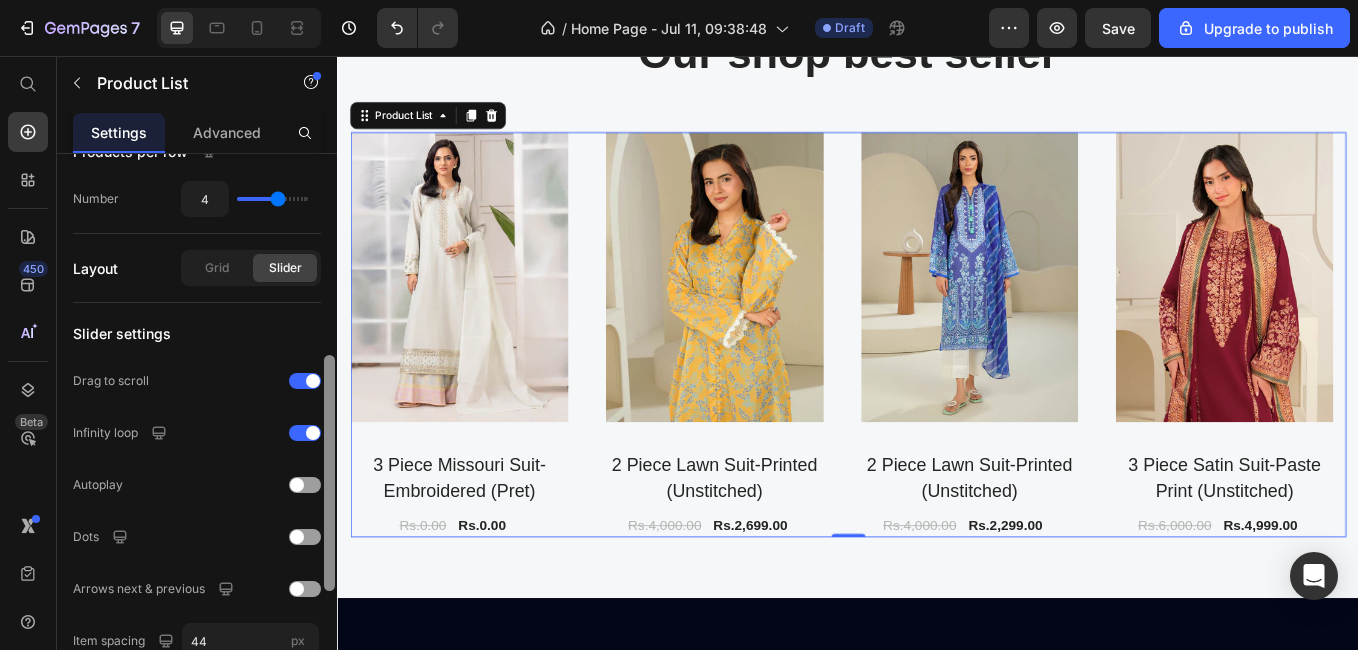 scroll, scrollTop: 473, scrollLeft: 0, axis: vertical 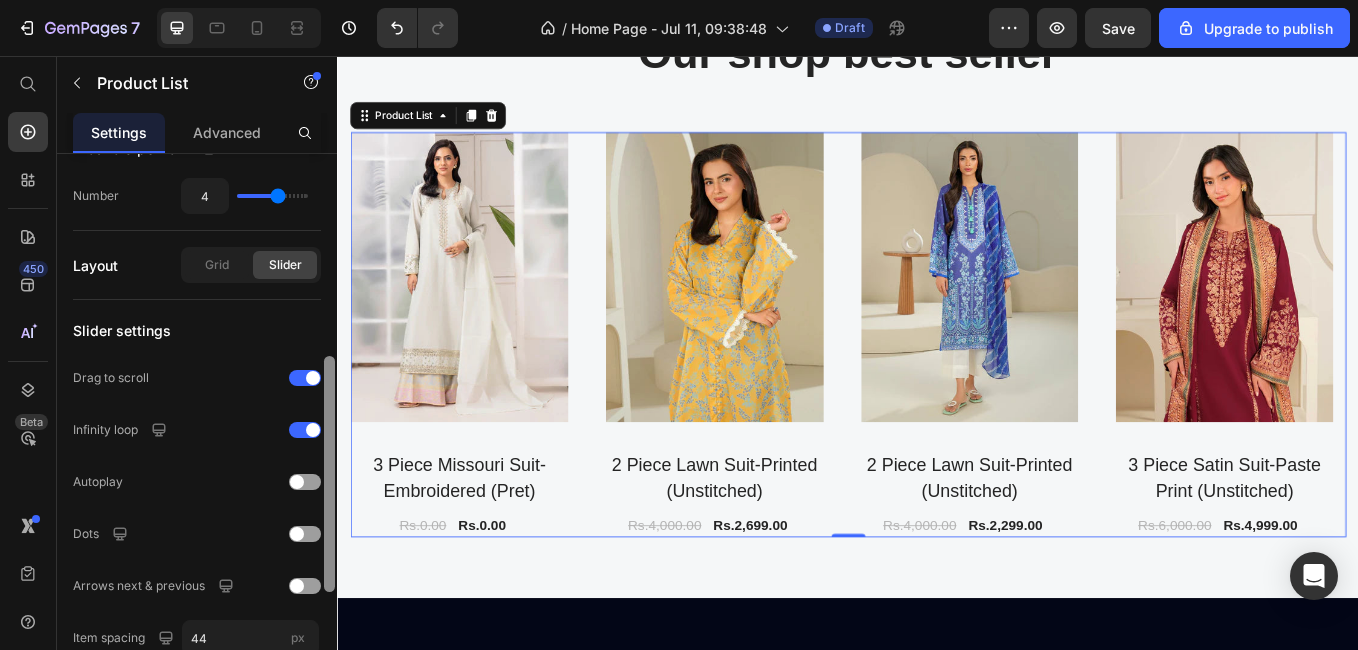 drag, startPoint x: 327, startPoint y: 505, endPoint x: 328, endPoint y: 579, distance: 74.00676 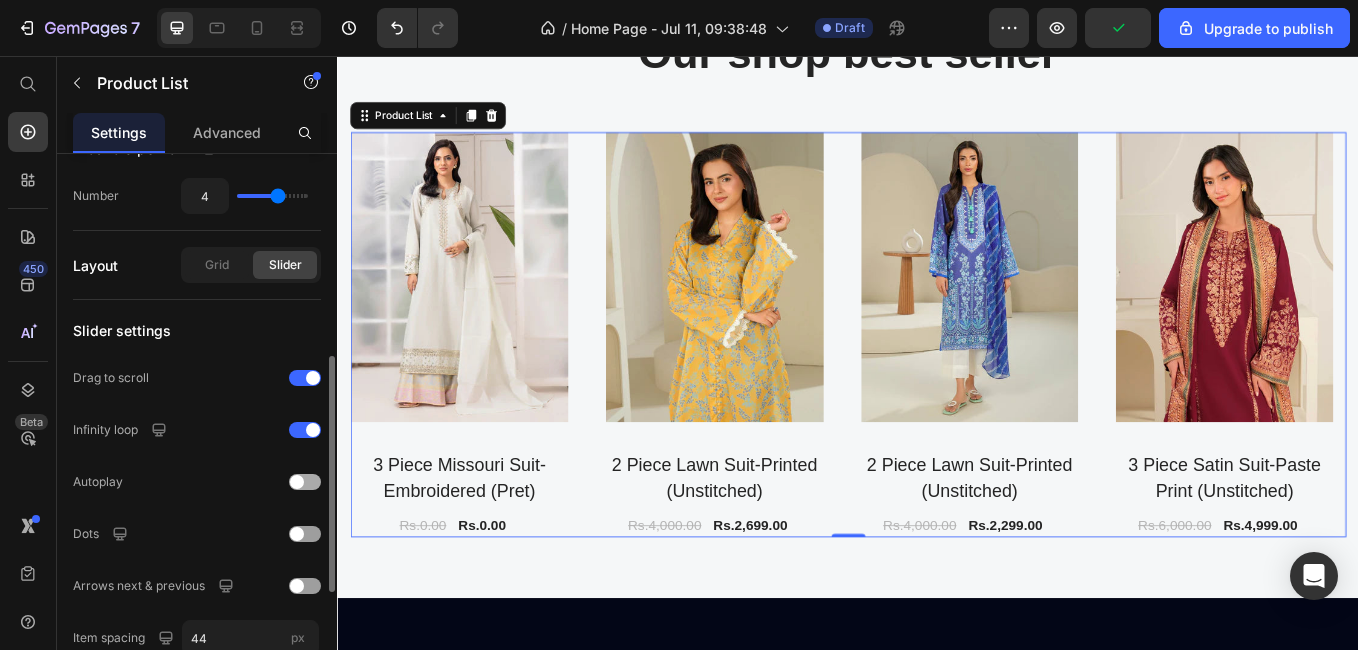 click at bounding box center (297, 482) 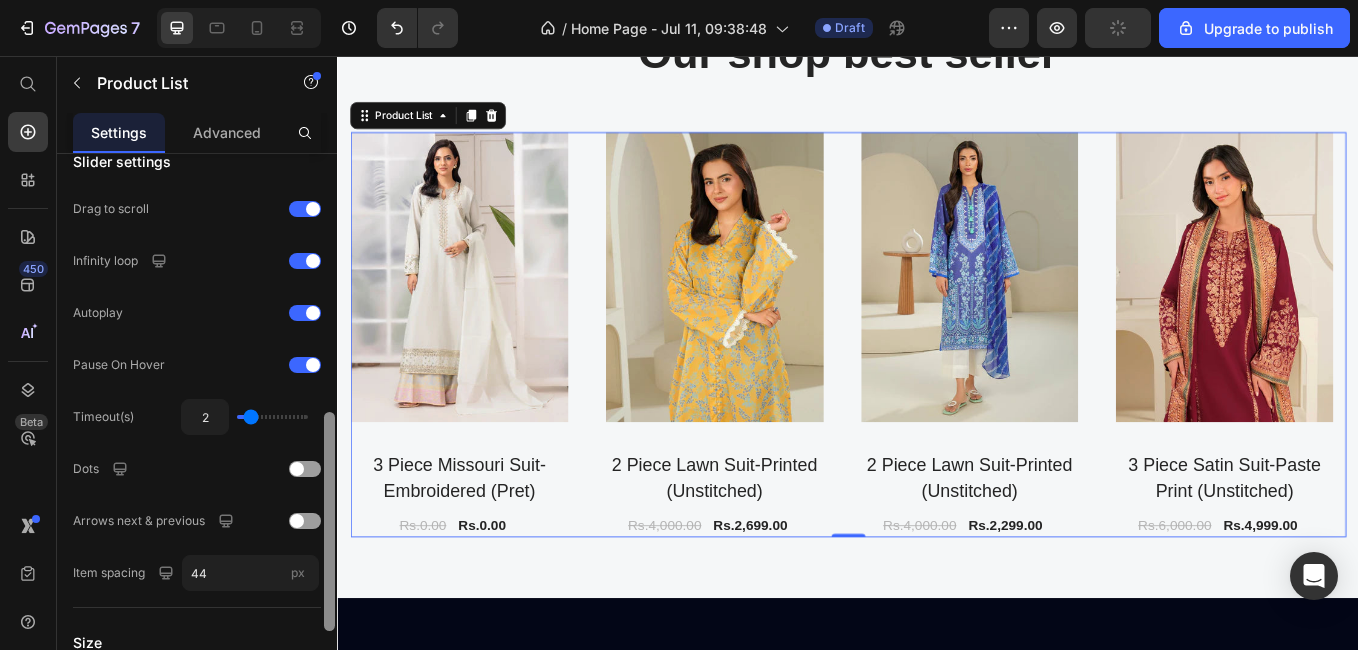 scroll, scrollTop: 645, scrollLeft: 0, axis: vertical 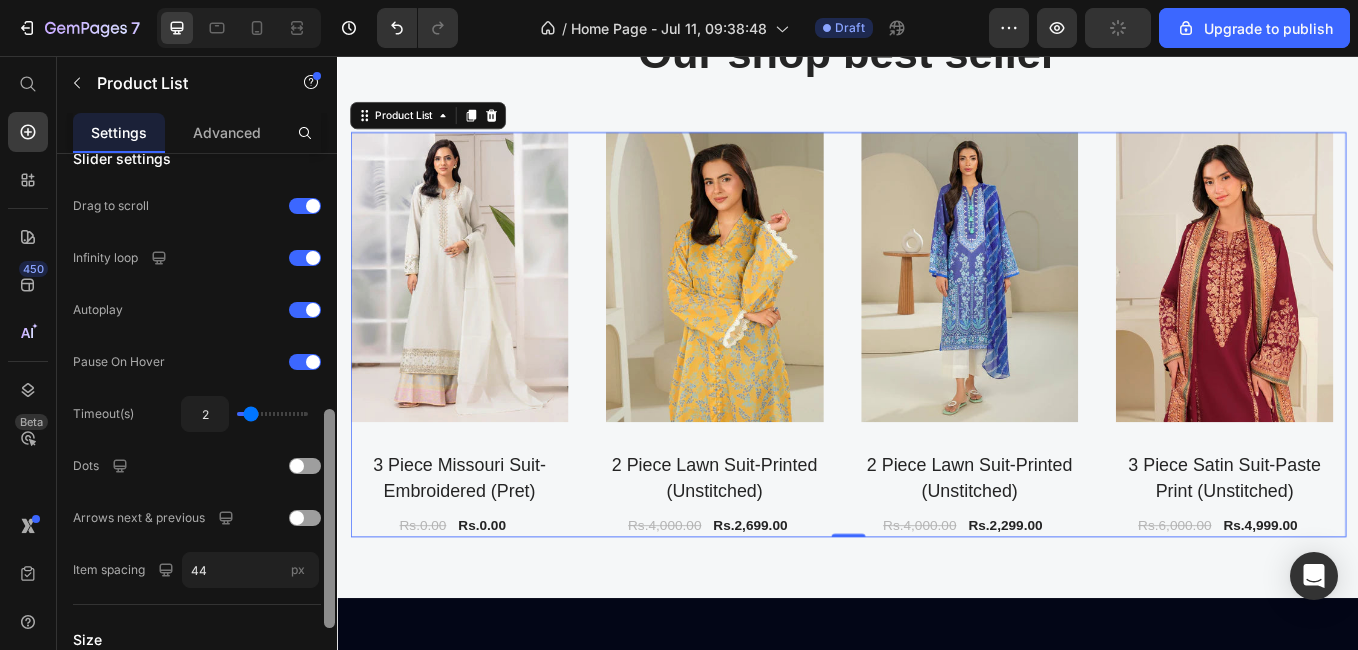 drag, startPoint x: 329, startPoint y: 540, endPoint x: 319, endPoint y: 608, distance: 68.73136 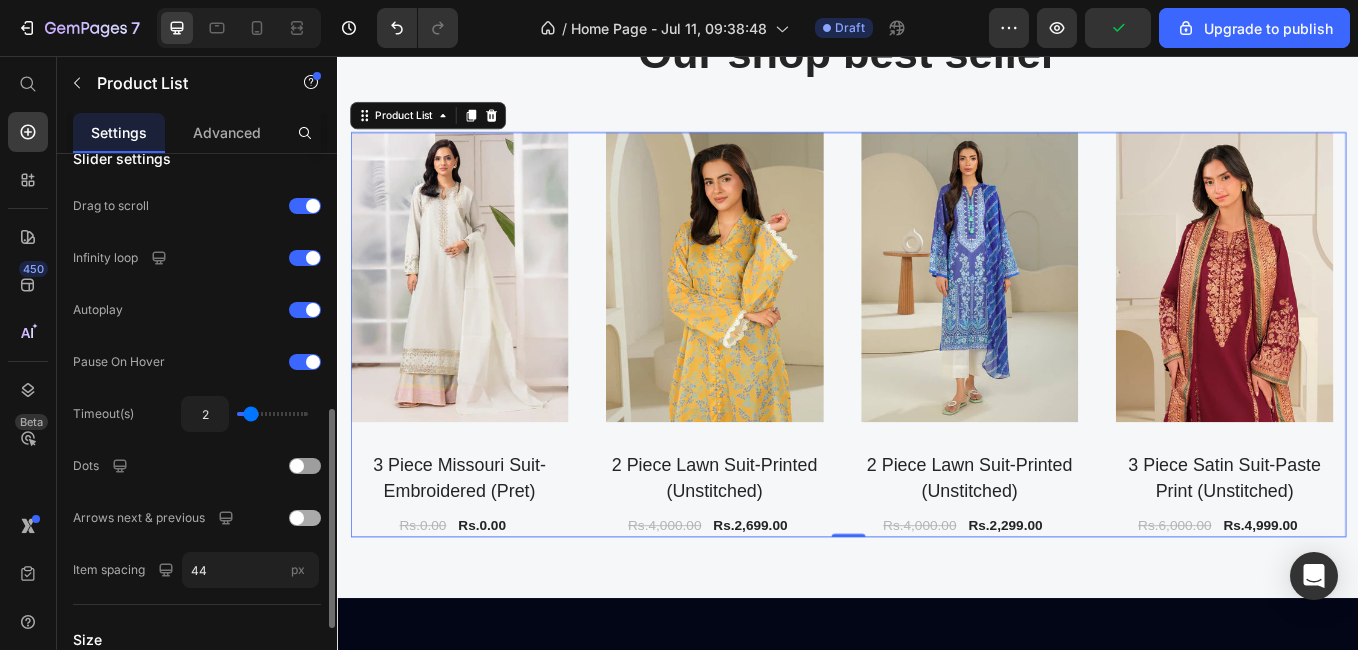 click at bounding box center [305, 518] 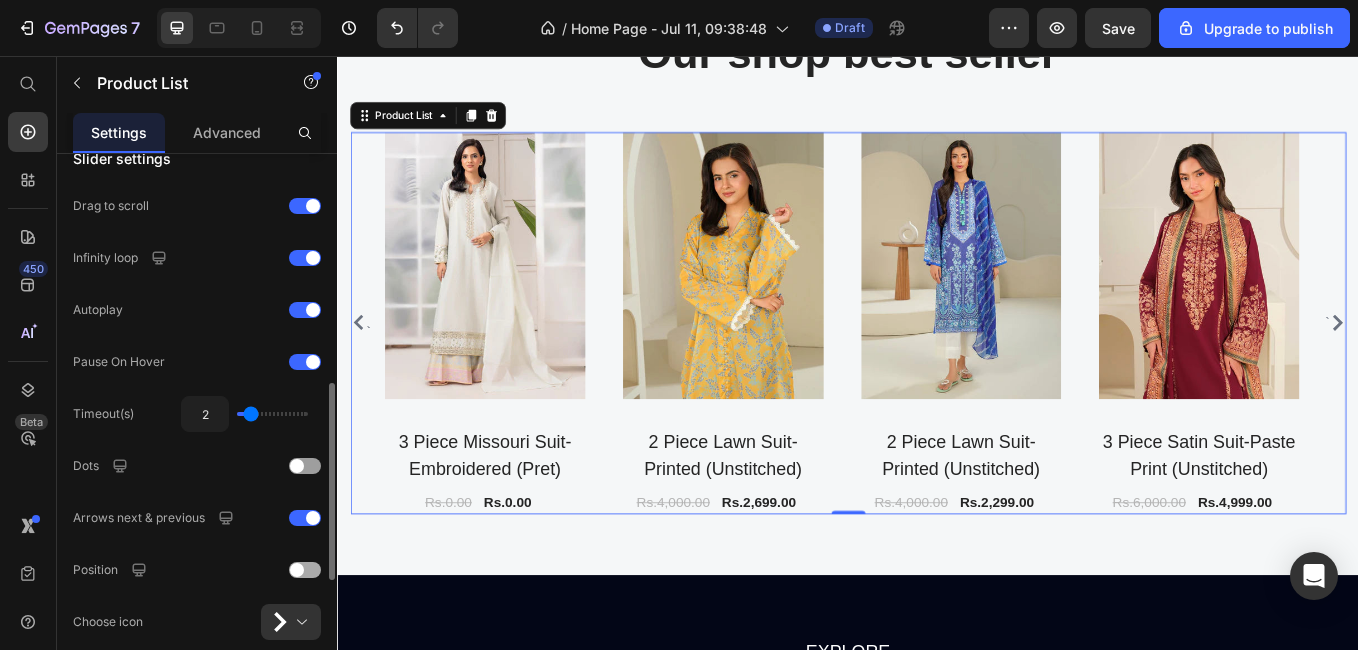click at bounding box center (305, 570) 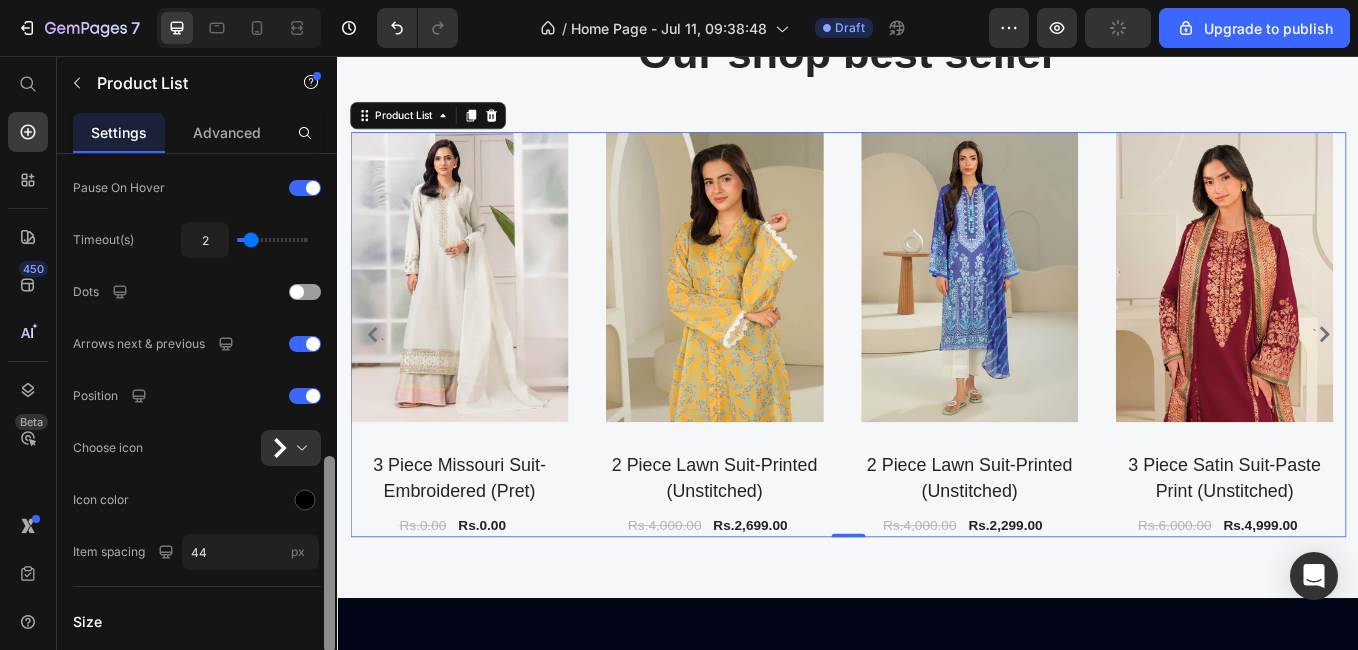 scroll, scrollTop: 839, scrollLeft: 0, axis: vertical 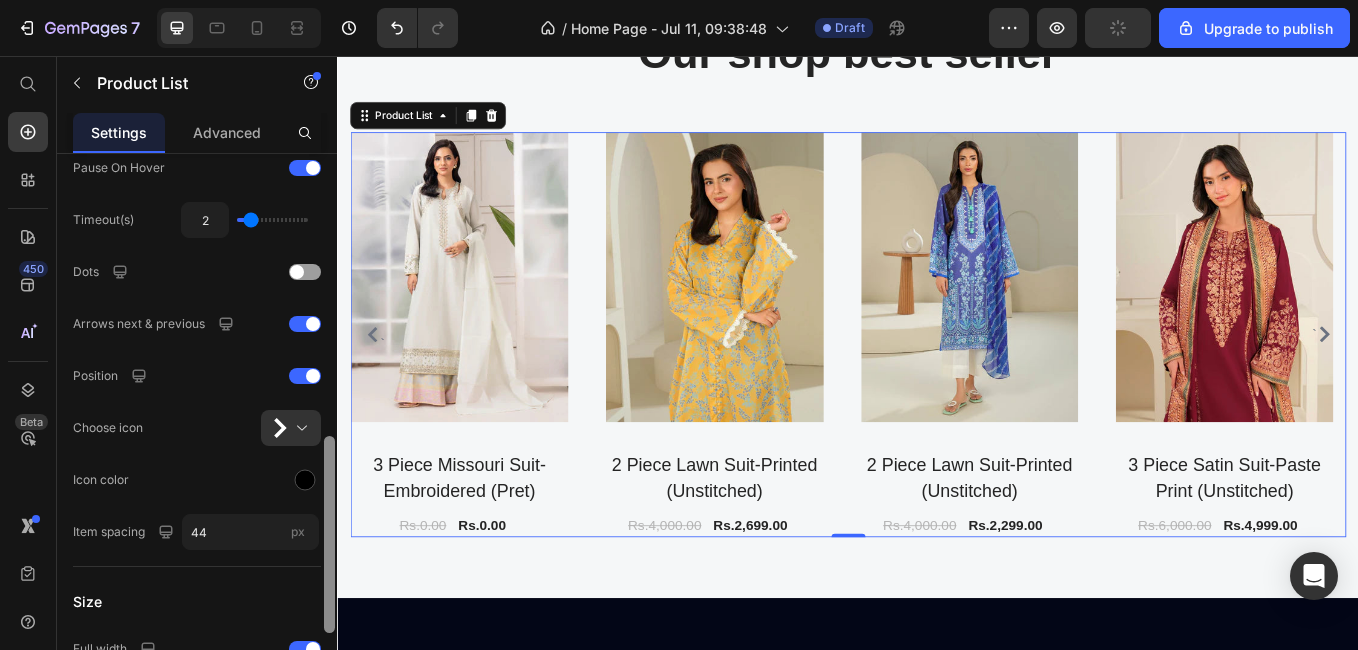 drag, startPoint x: 333, startPoint y: 542, endPoint x: 320, endPoint y: 611, distance: 70.21396 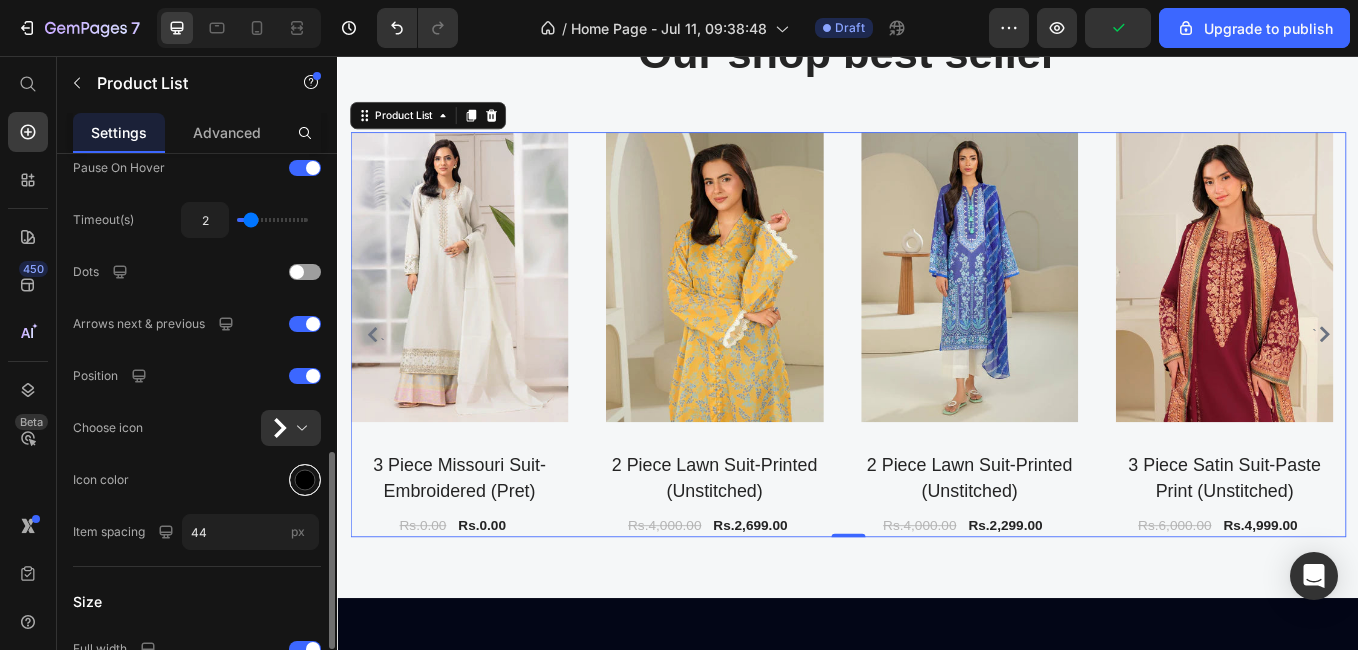 click at bounding box center [305, 480] 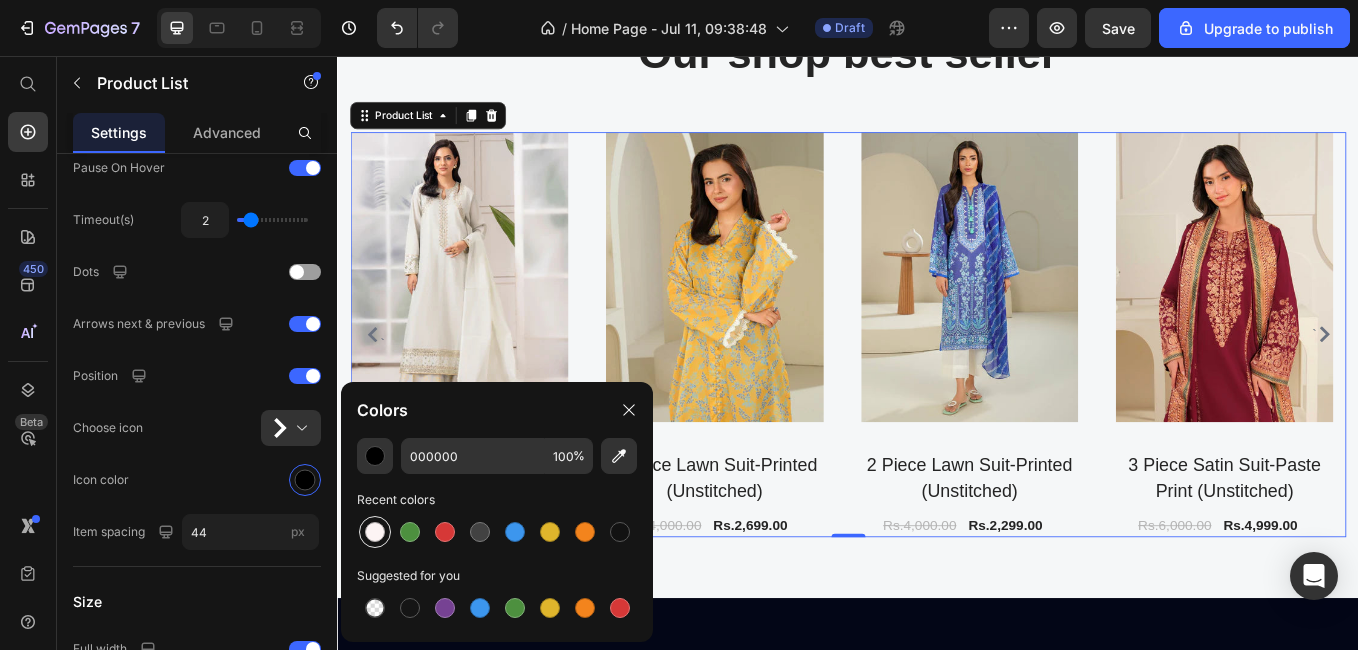 click at bounding box center (375, 532) 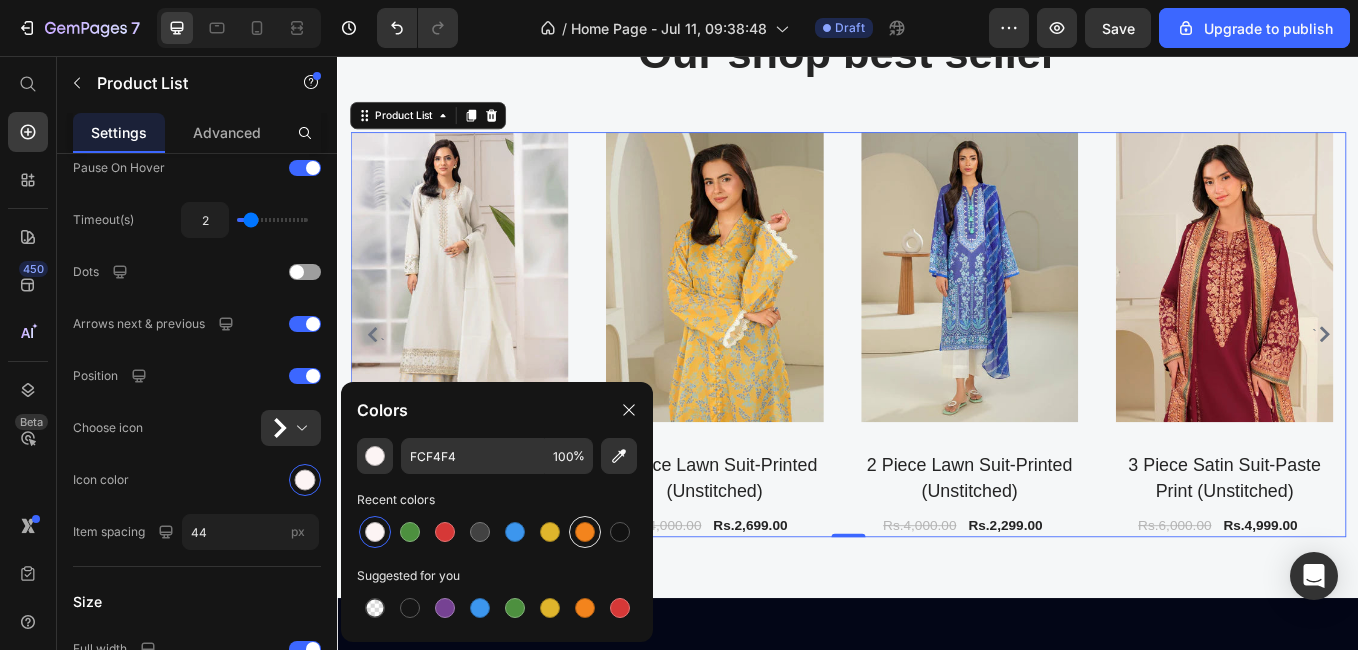 click at bounding box center (585, 532) 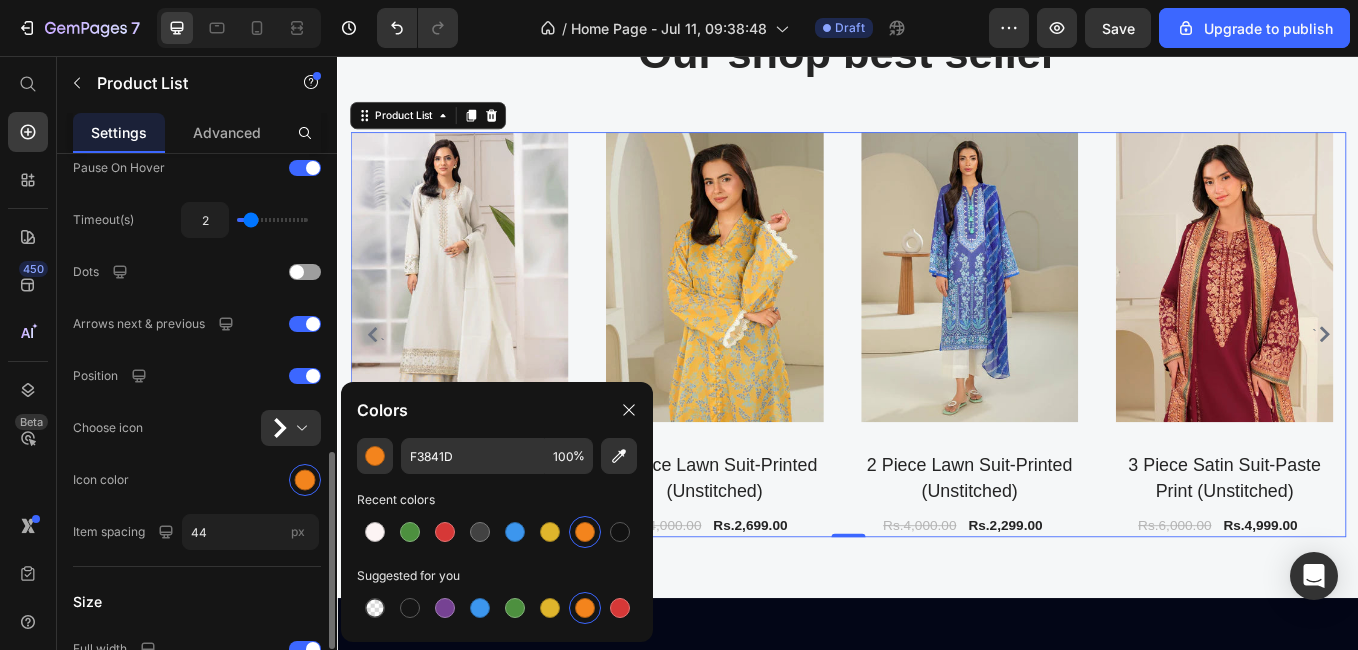 click on "Select product list Multiple Products 3 Piece Missouri Suit-Embroidered (Pret) 2 Piece Lawn Suit-Printed (Unstitched) 2 Piece Lawn Suit-Printed (Unstitched) 3 Piece Satin Suit-Paste Print (Unstitched)  Pick products   Products are auto-synced every 10 minutes.  Sync again Products per row Number 4 Layout Grid Slider Slider settings Drag to scroll Infinity loop Autoplay Pause On Hover Timeout(s) 2 Dots Arrows next & previous Position Choose icon Icon color Item spacing 44 px Size Full width Fit height to content" at bounding box center [197, 41] 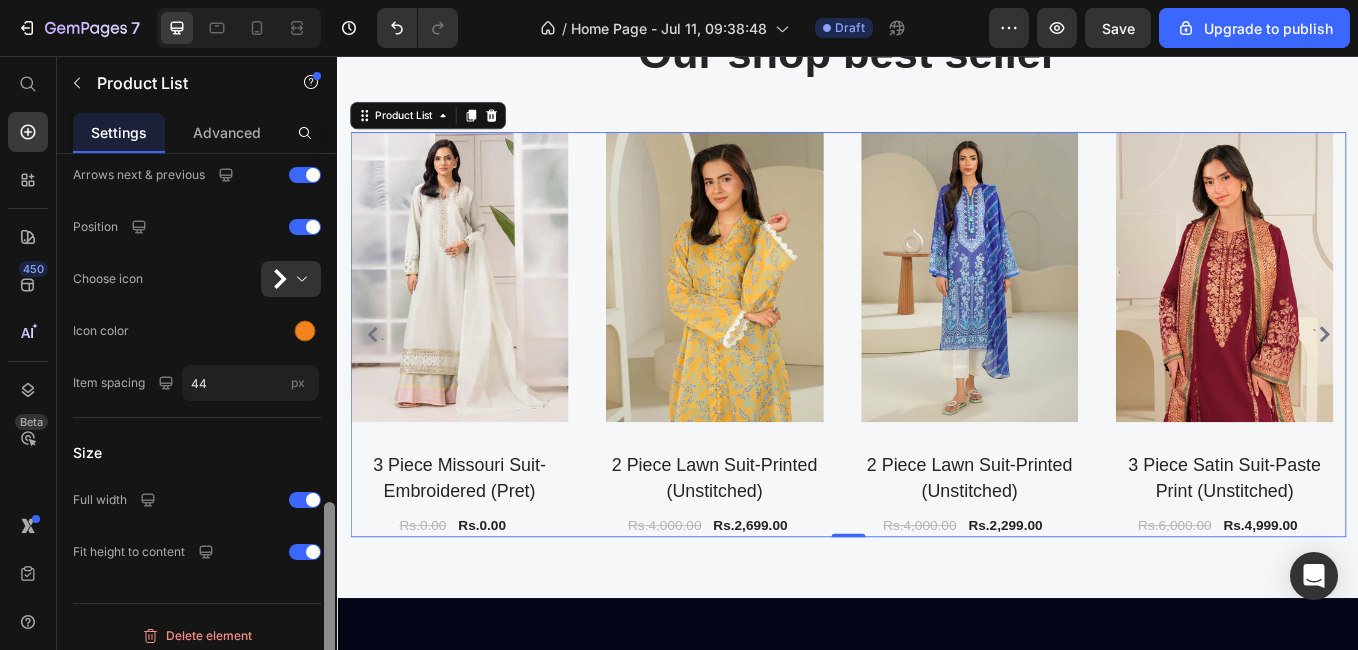 scroll, scrollTop: 999, scrollLeft: 0, axis: vertical 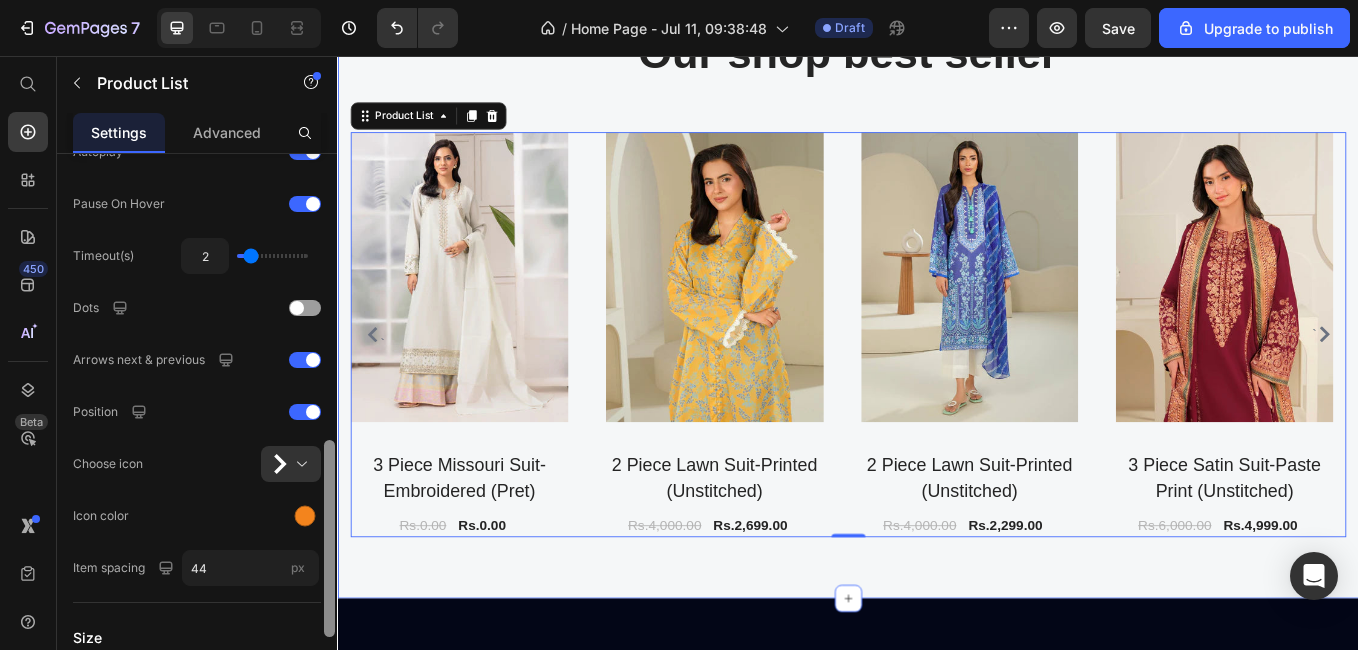 drag, startPoint x: 670, startPoint y: 542, endPoint x: 344, endPoint y: 422, distance: 347.38452 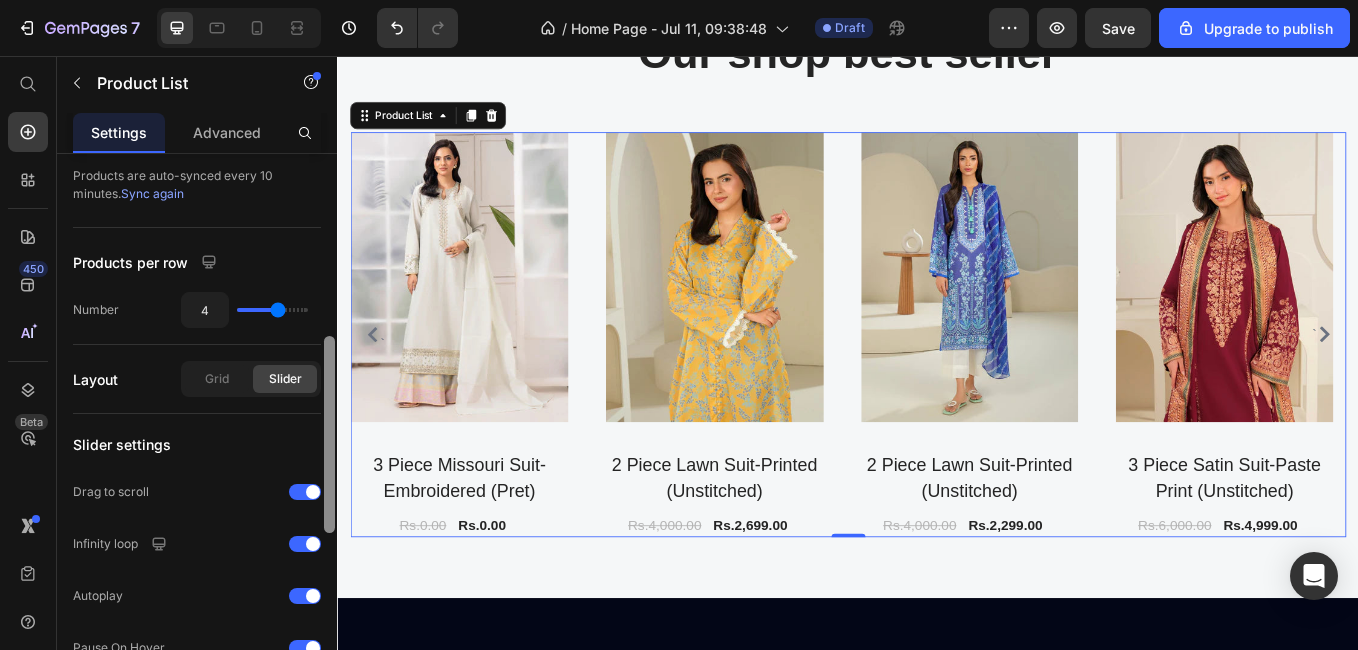 scroll, scrollTop: 343, scrollLeft: 0, axis: vertical 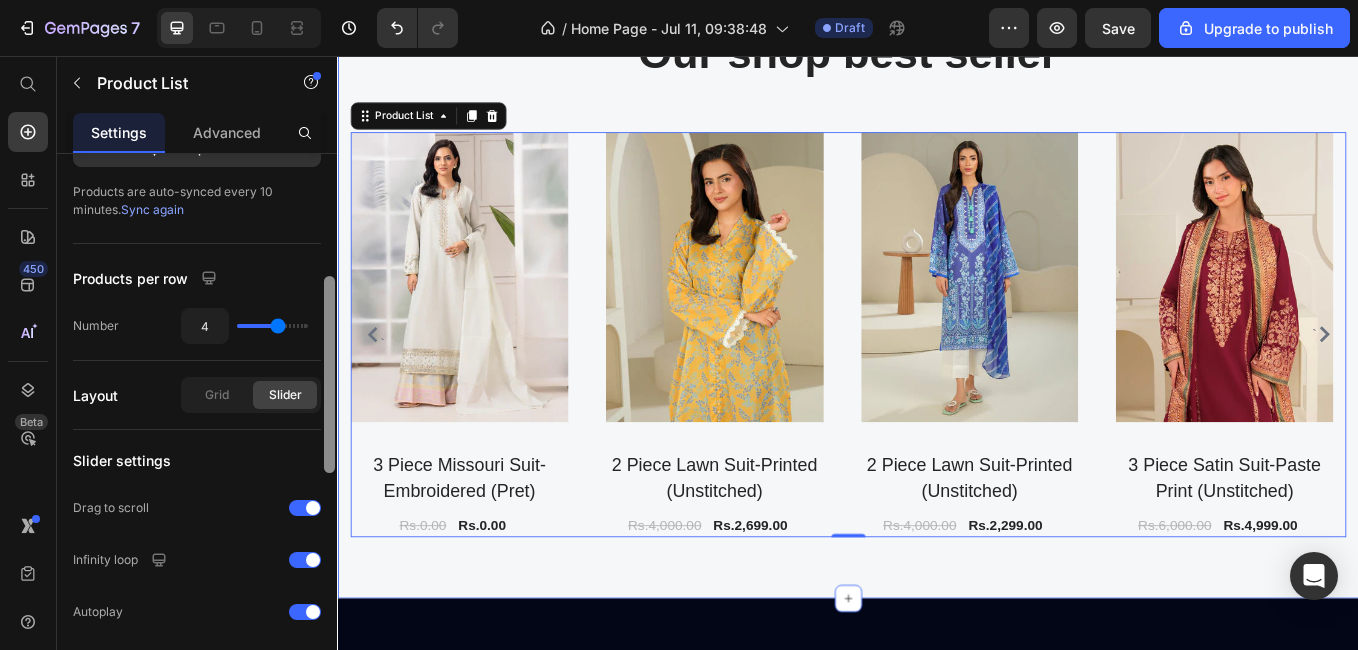 drag, startPoint x: 665, startPoint y: 557, endPoint x: 340, endPoint y: 334, distance: 394.14972 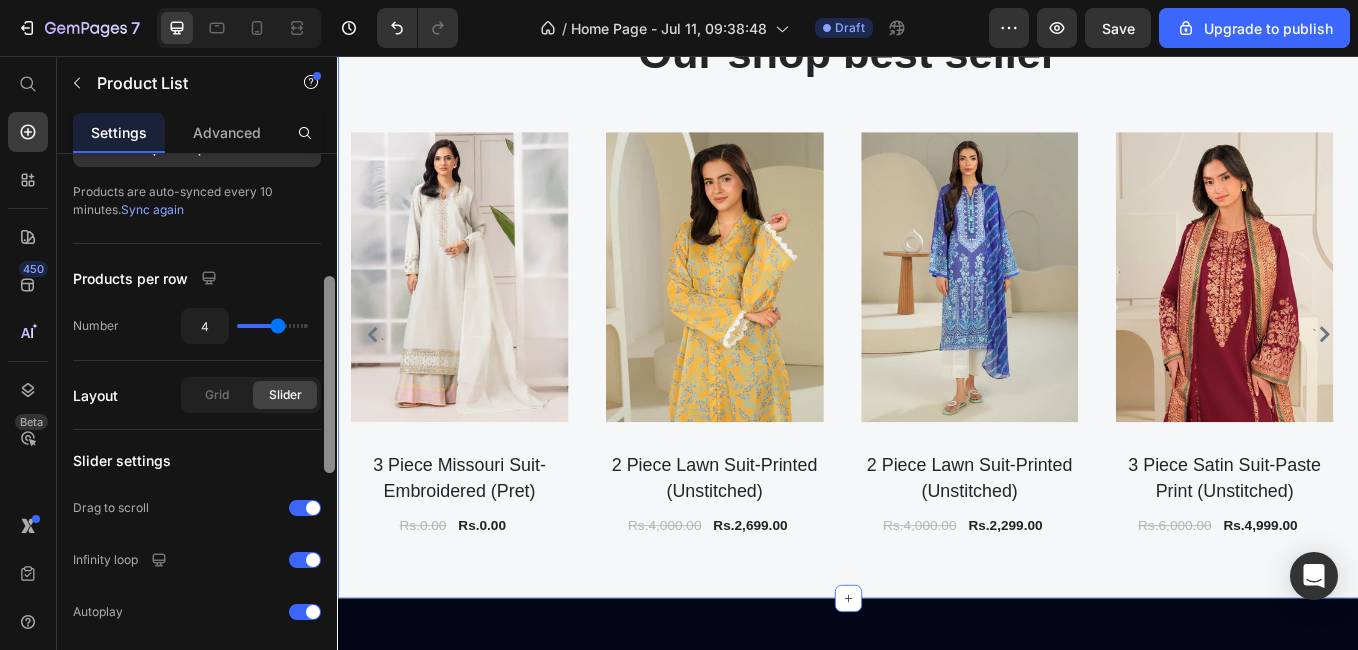 scroll, scrollTop: 0, scrollLeft: 0, axis: both 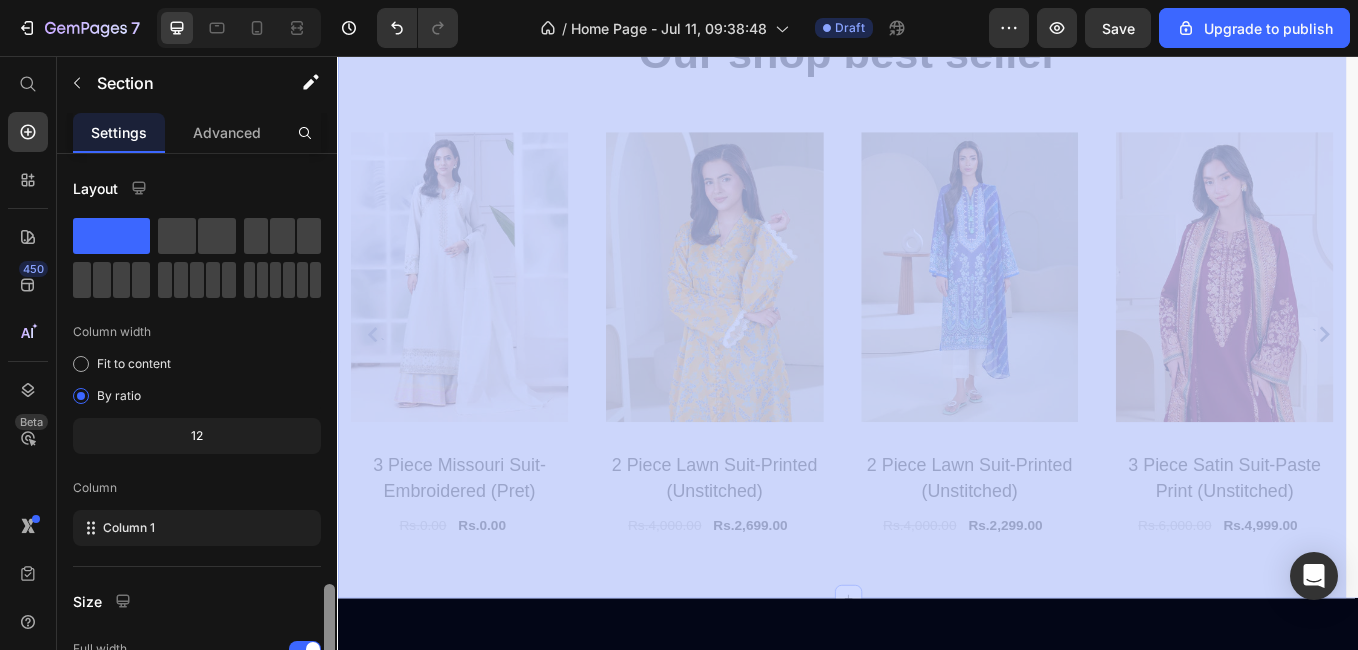 click at bounding box center [329, 773] 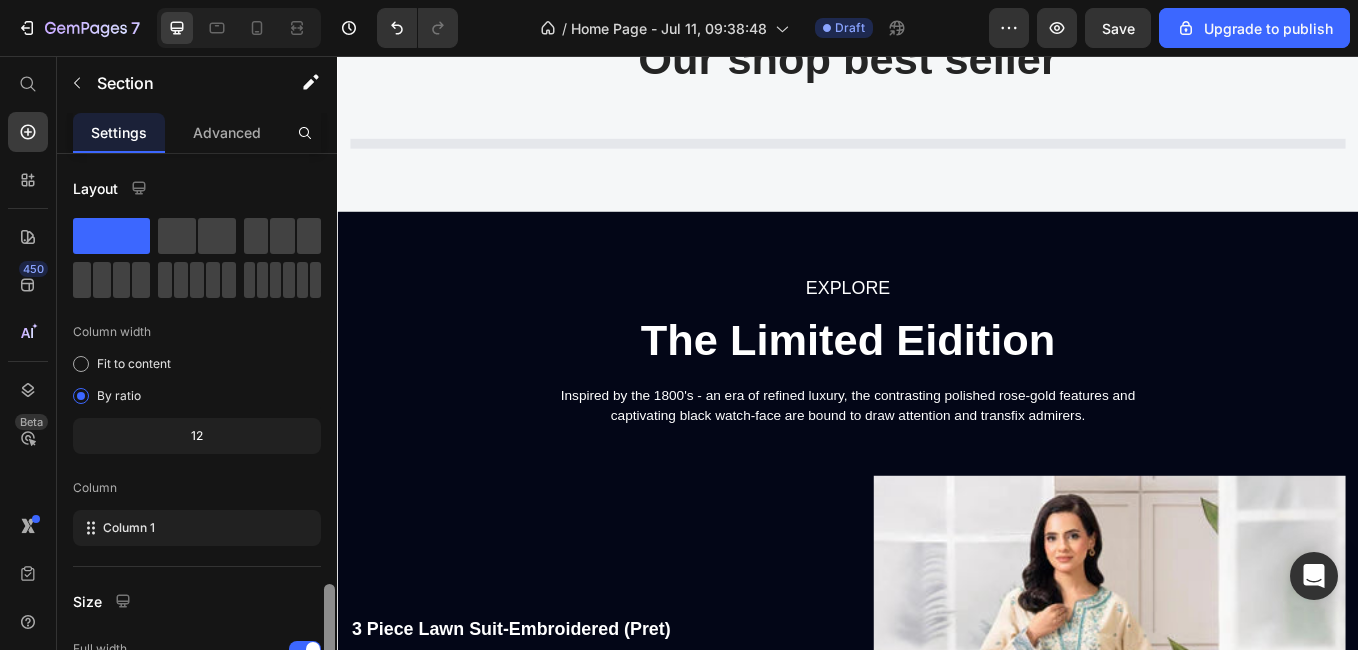 scroll, scrollTop: 255, scrollLeft: 0, axis: vertical 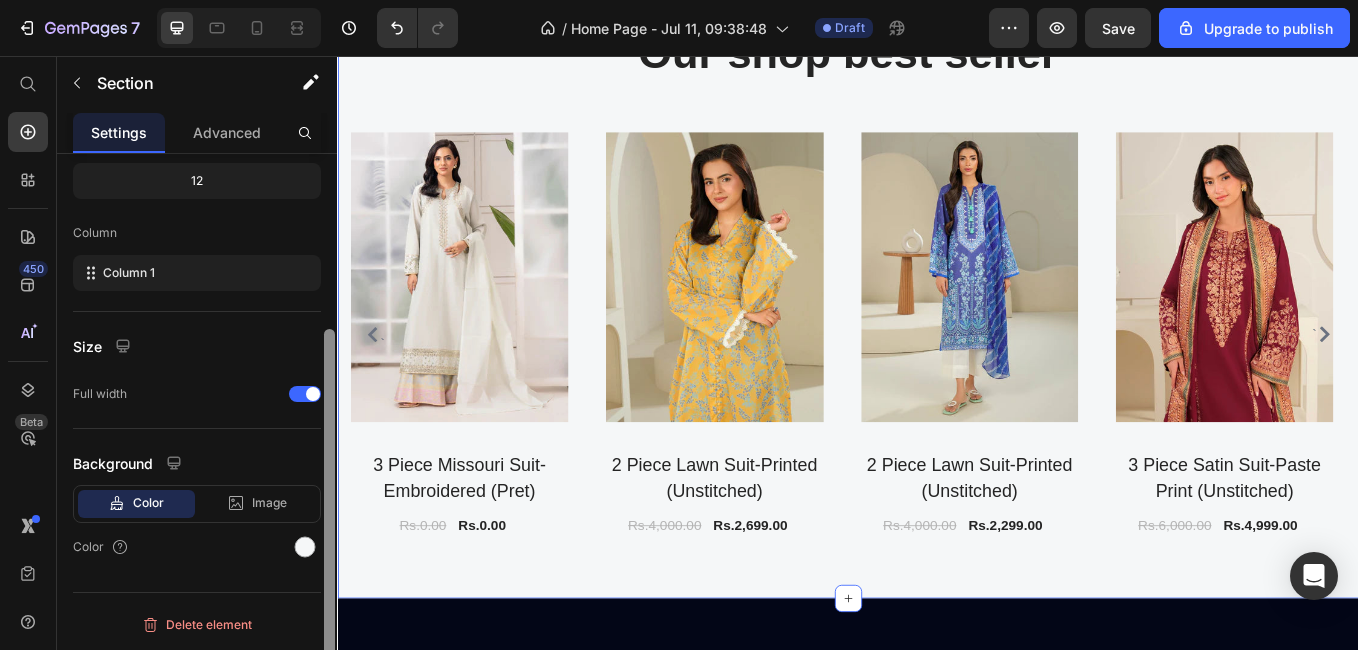 drag, startPoint x: 325, startPoint y: 366, endPoint x: 331, endPoint y: 414, distance: 48.373547 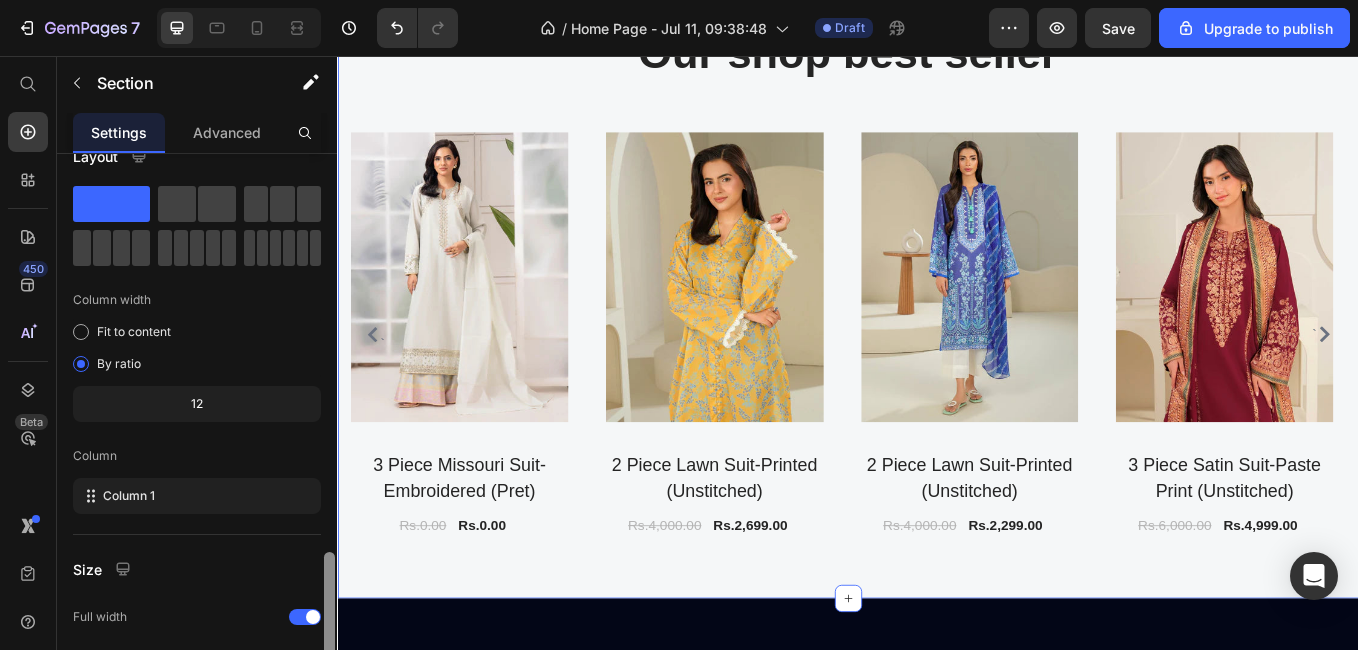 scroll, scrollTop: 255, scrollLeft: 0, axis: vertical 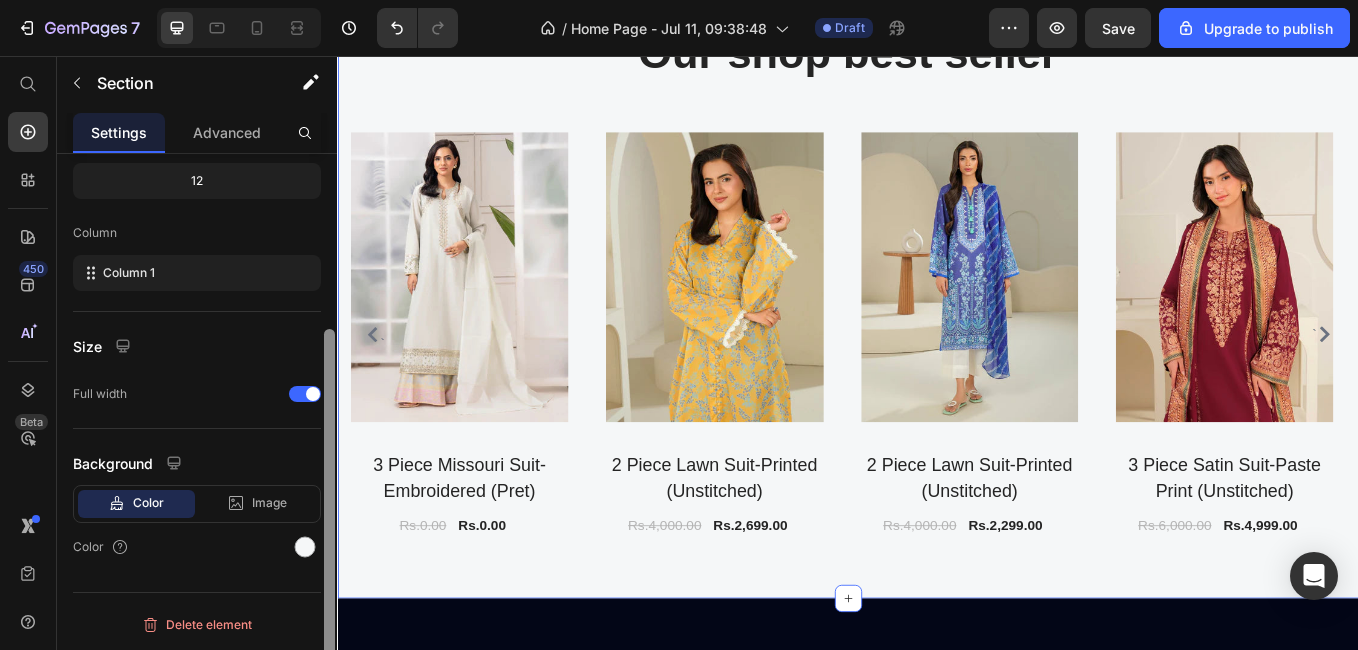 drag, startPoint x: 331, startPoint y: 364, endPoint x: 316, endPoint y: 483, distance: 119.94165 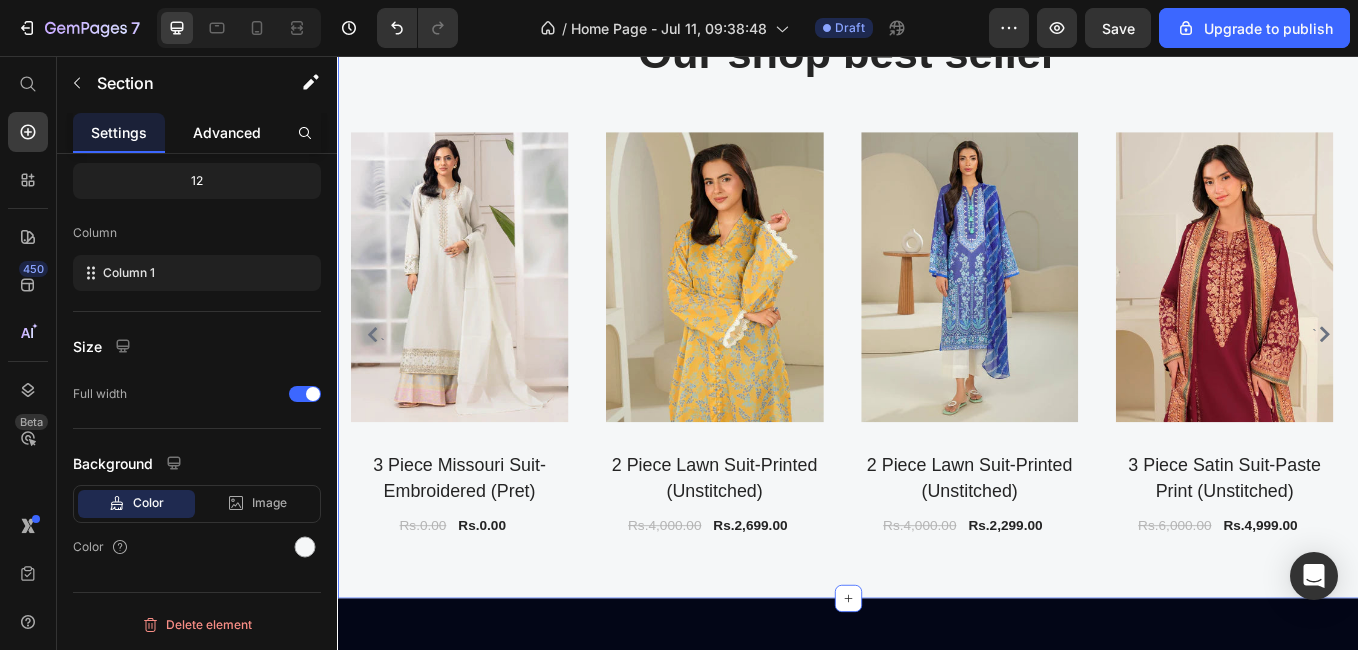 click on "Advanced" at bounding box center (227, 132) 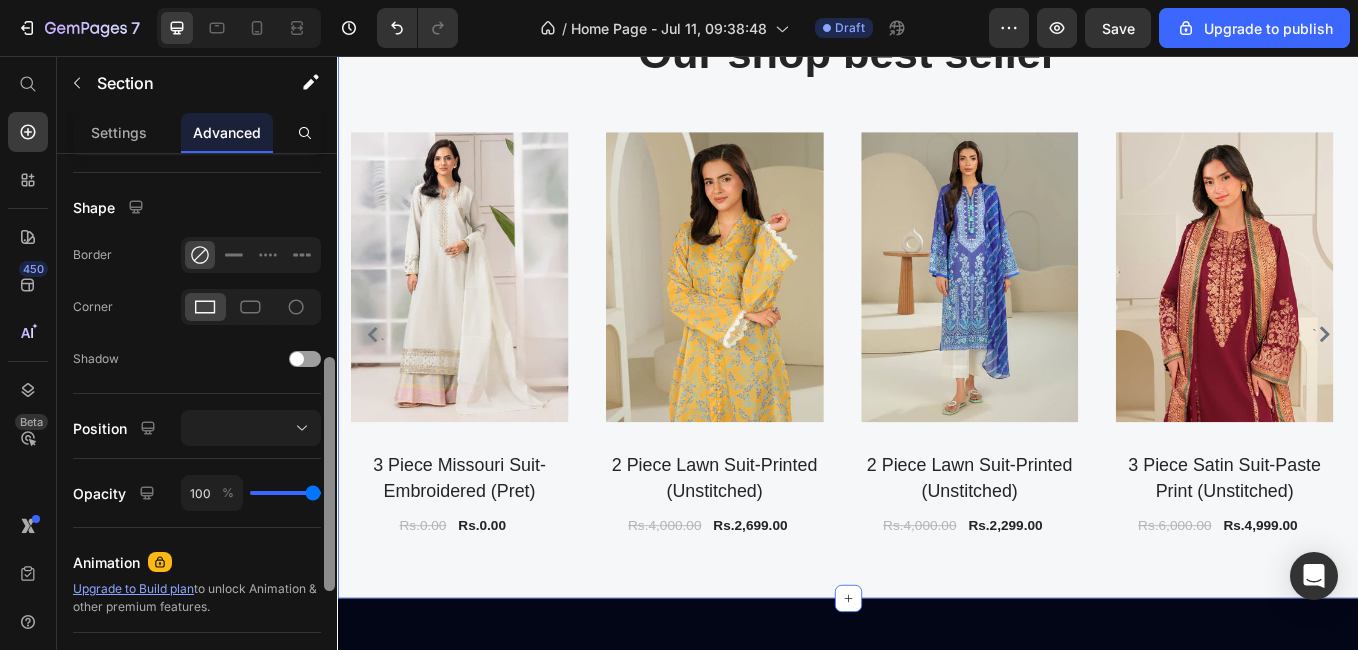 scroll, scrollTop: 481, scrollLeft: 0, axis: vertical 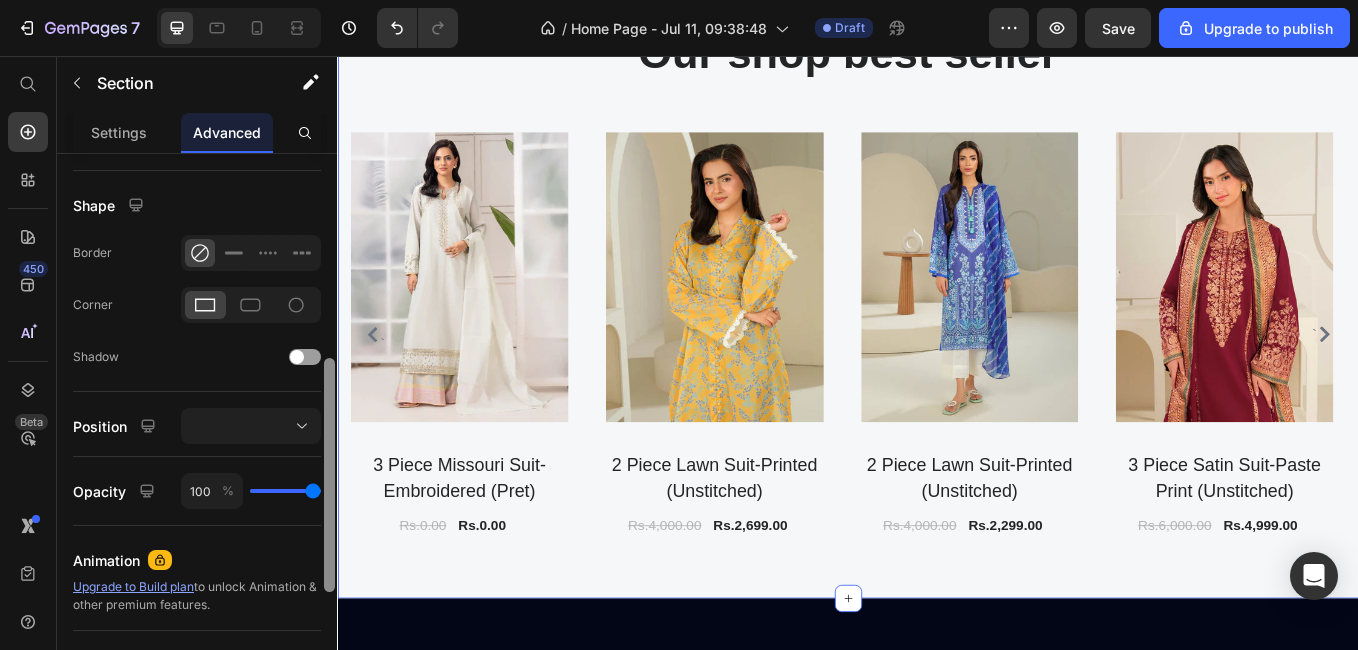 drag, startPoint x: 330, startPoint y: 342, endPoint x: 312, endPoint y: 546, distance: 204.79257 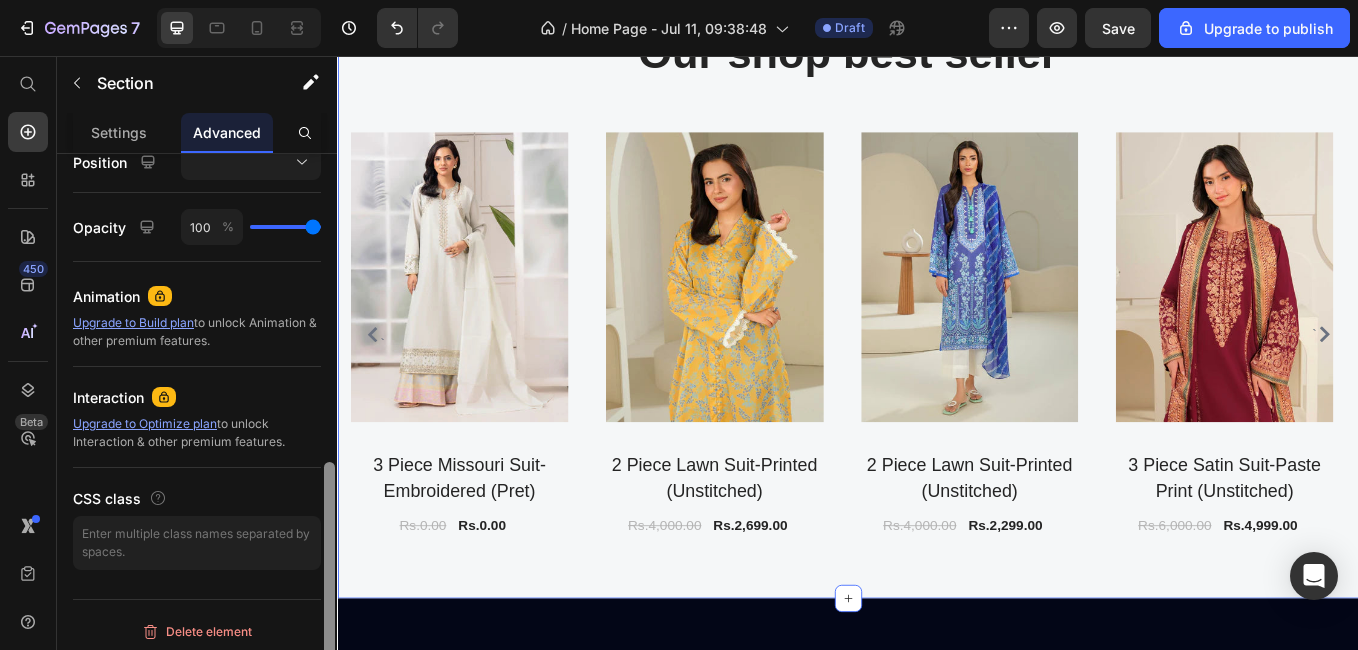 scroll, scrollTop: 752, scrollLeft: 0, axis: vertical 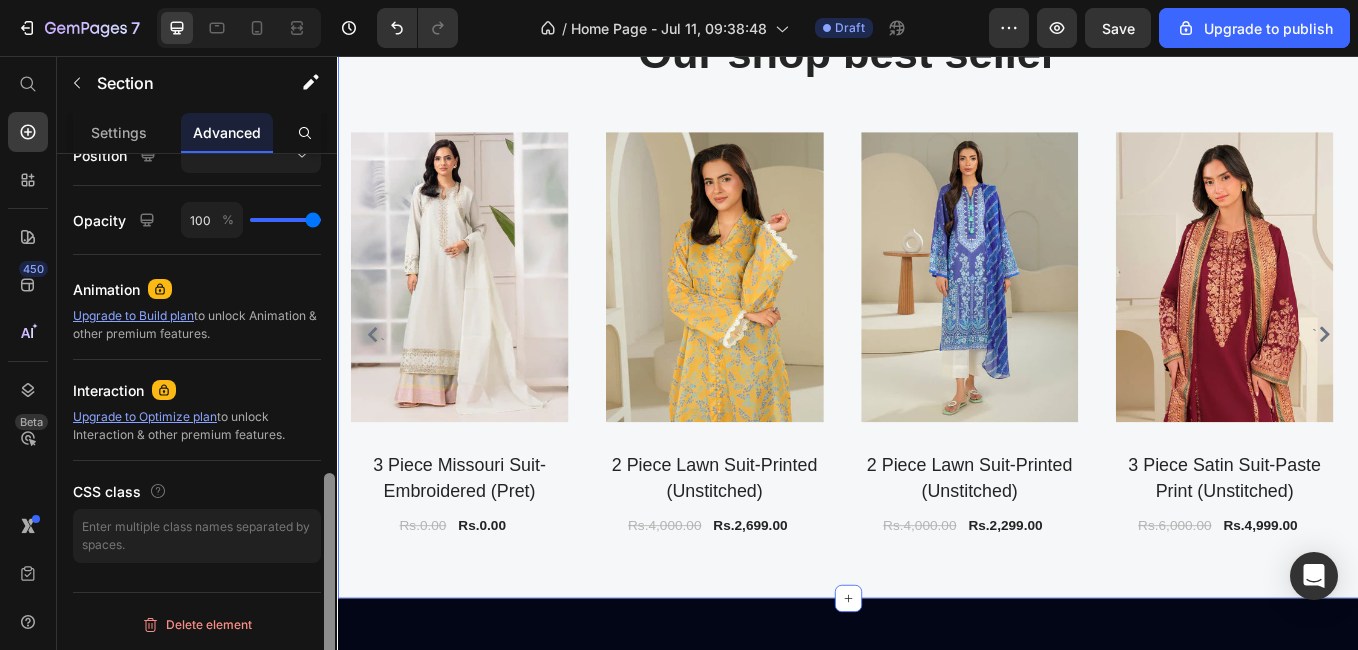 drag, startPoint x: 329, startPoint y: 463, endPoint x: 317, endPoint y: 591, distance: 128.56126 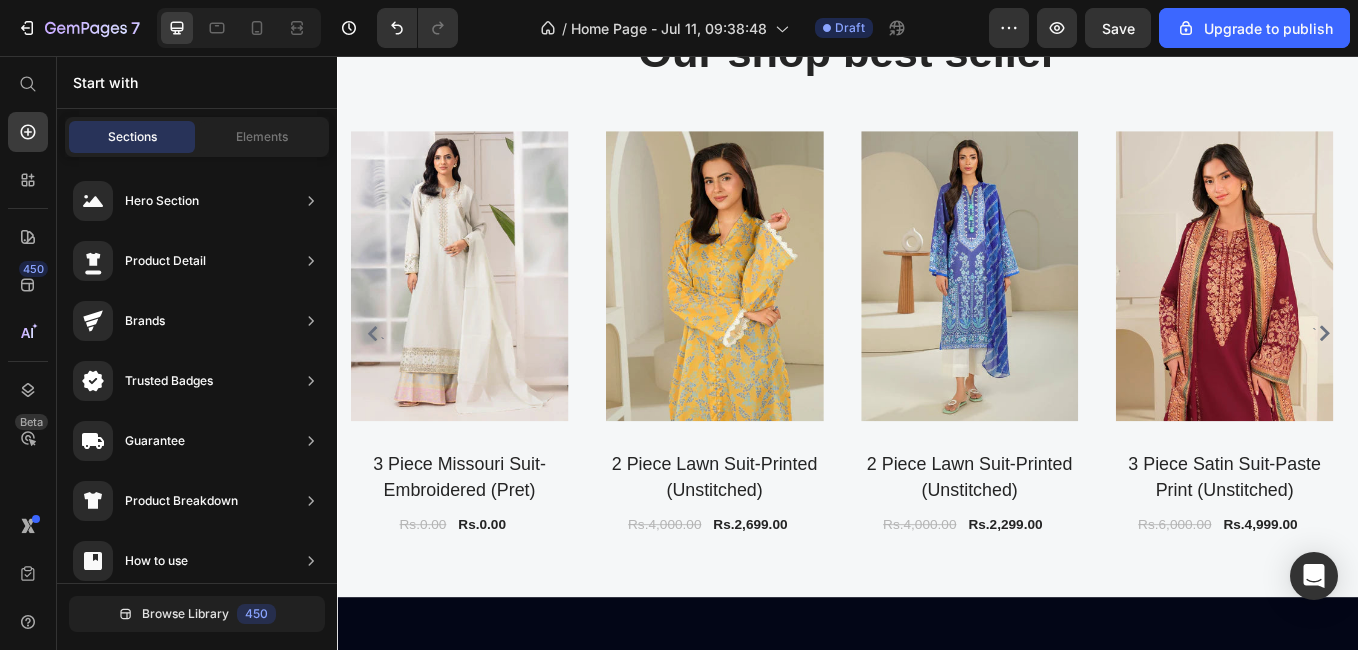 scroll, scrollTop: 1551, scrollLeft: 0, axis: vertical 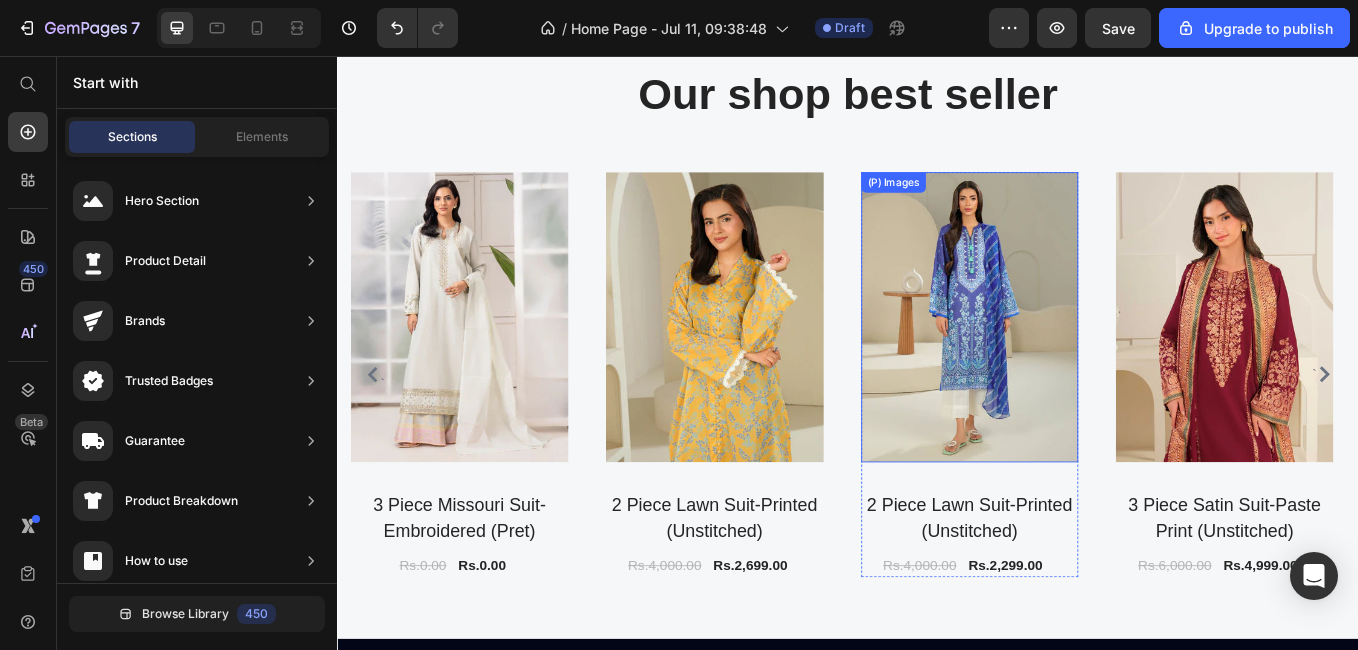 click at bounding box center [1080, 363] 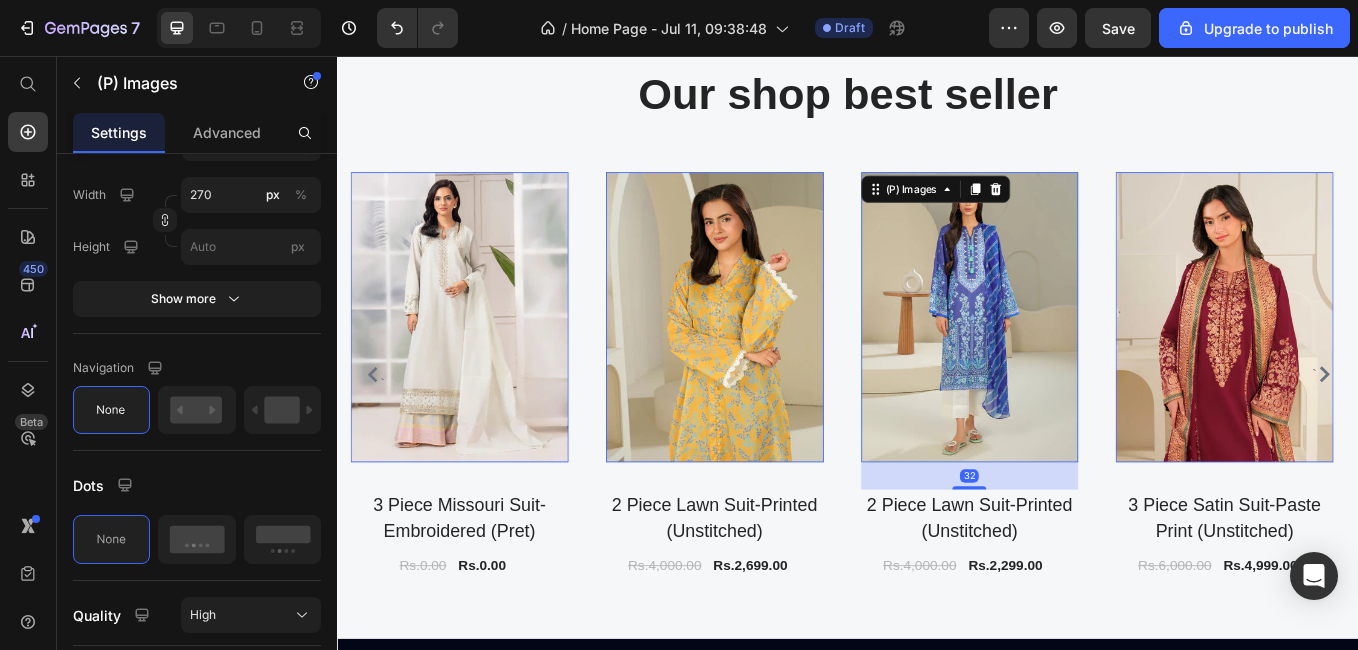 scroll, scrollTop: 0, scrollLeft: 0, axis: both 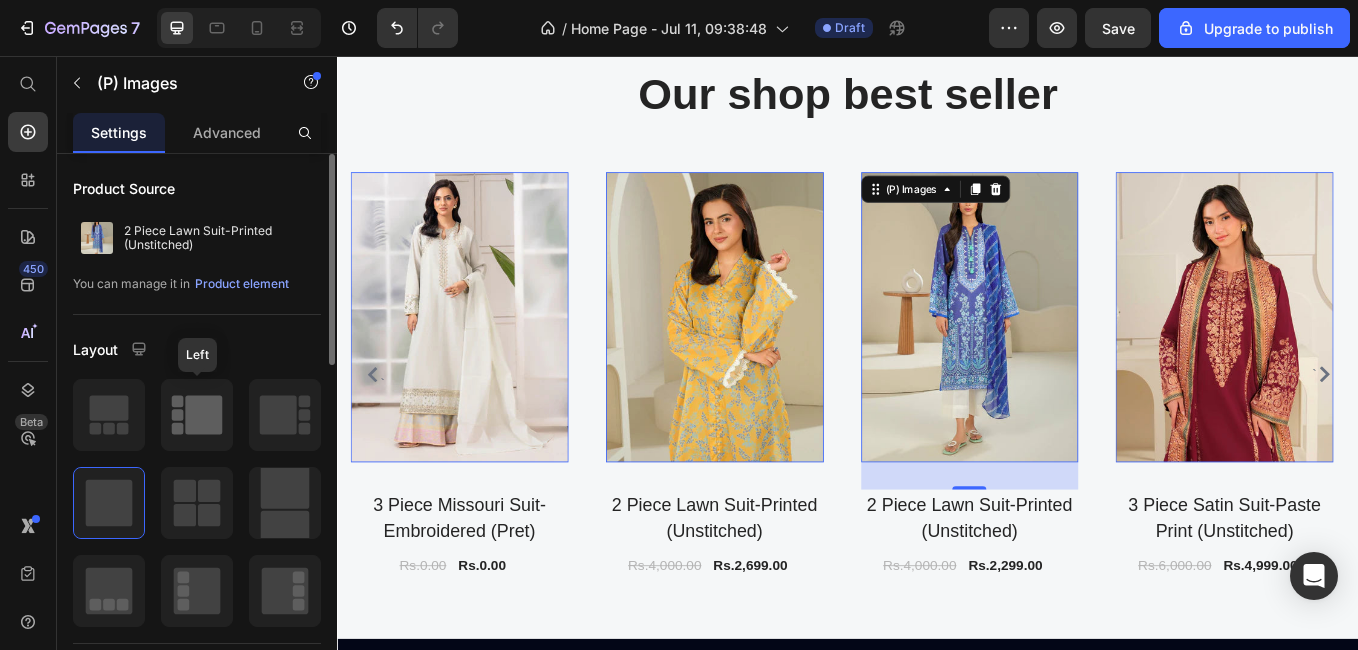 click 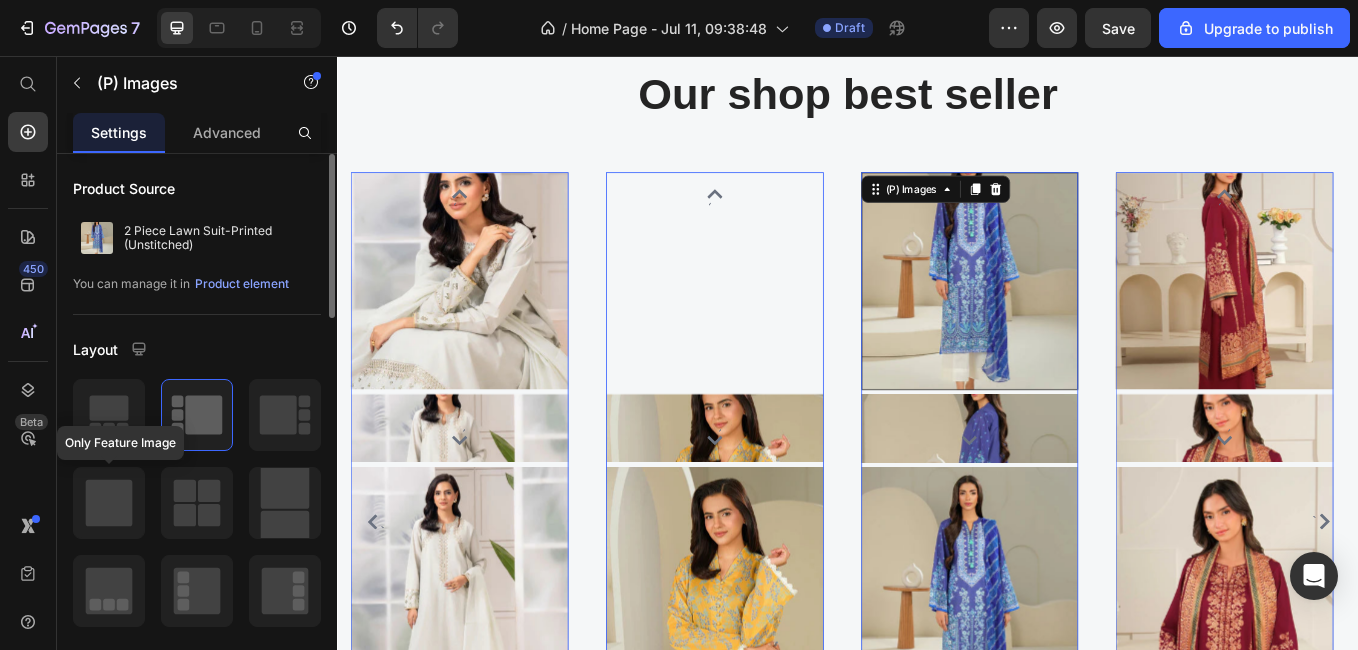 click 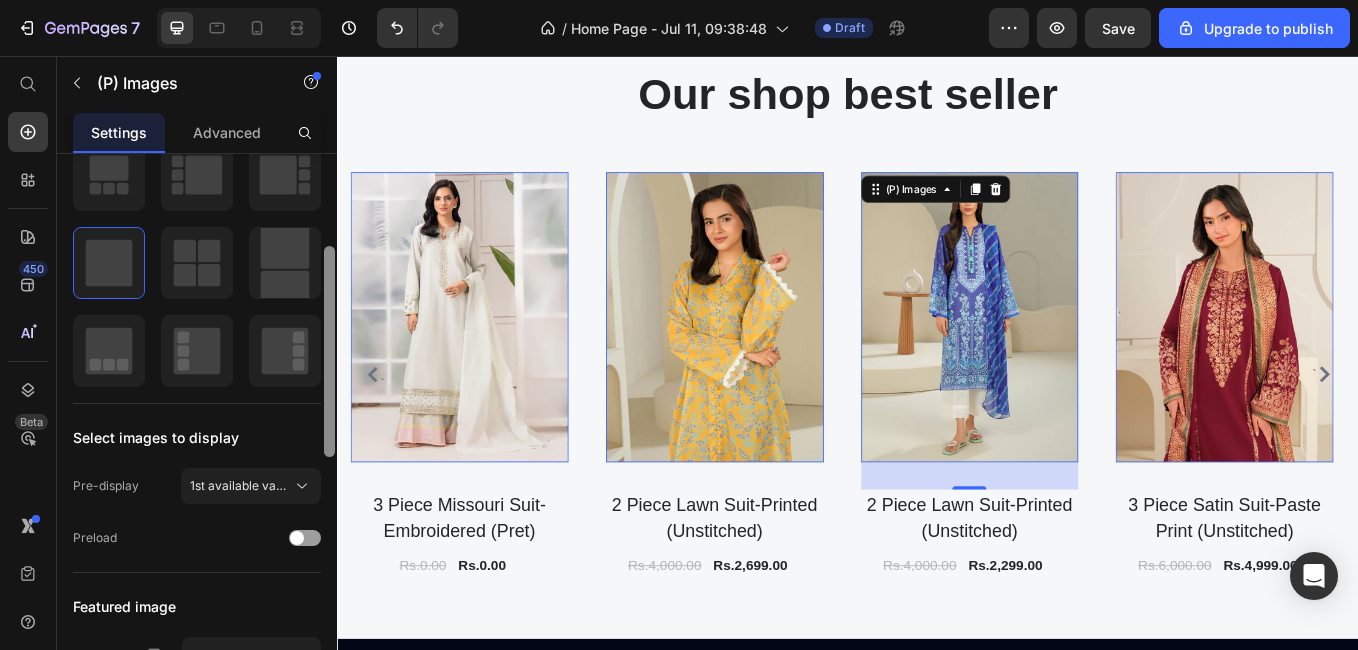 scroll, scrollTop: 242, scrollLeft: 0, axis: vertical 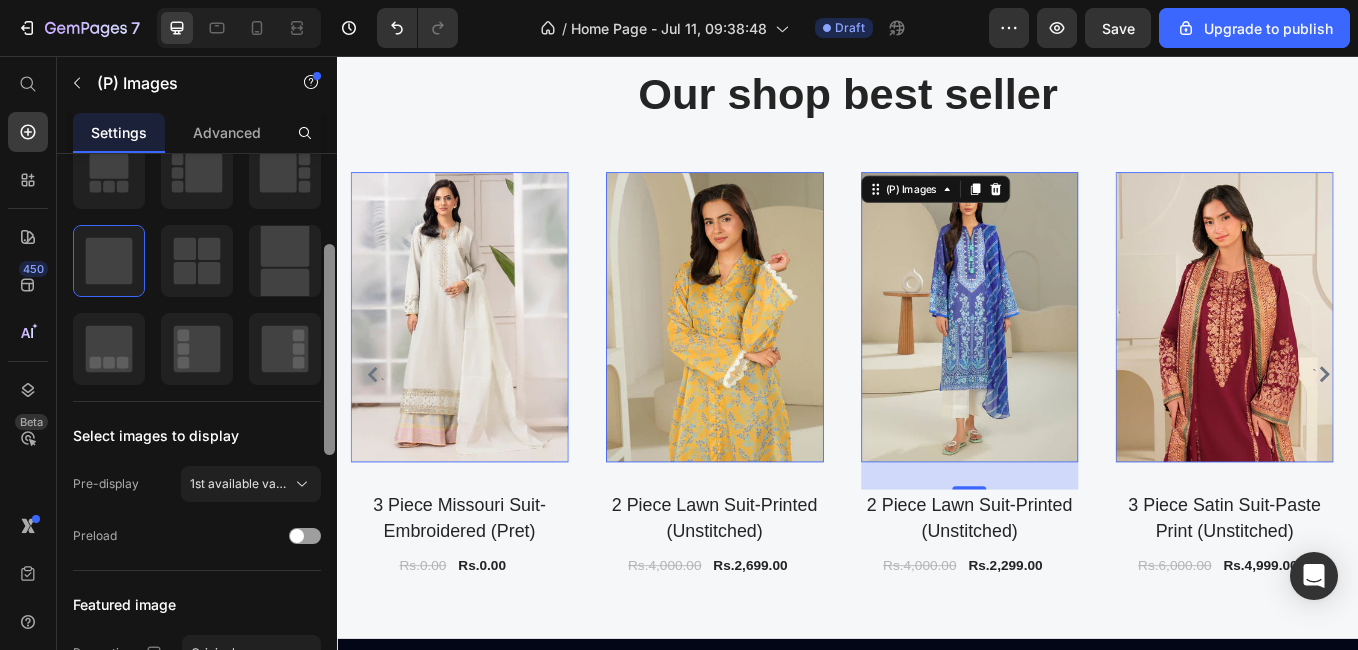 drag, startPoint x: 328, startPoint y: 346, endPoint x: 331, endPoint y: 439, distance: 93.04838 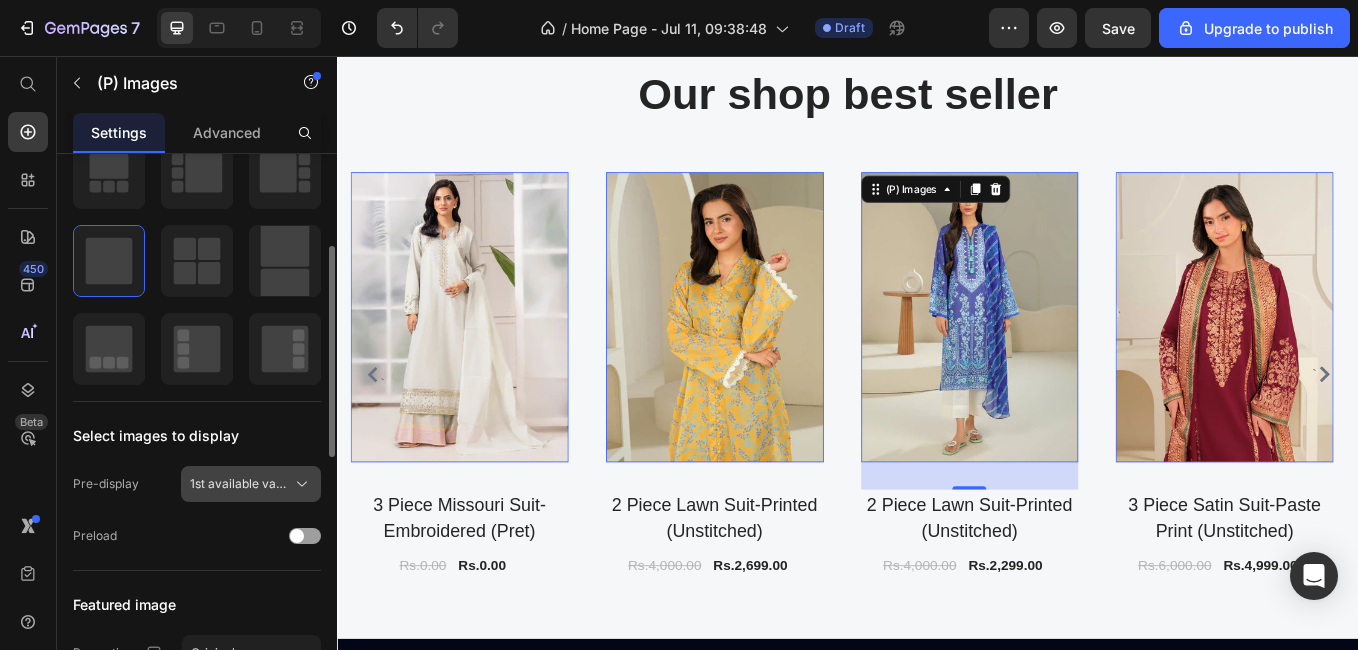 click on "1st available variant" at bounding box center (239, 484) 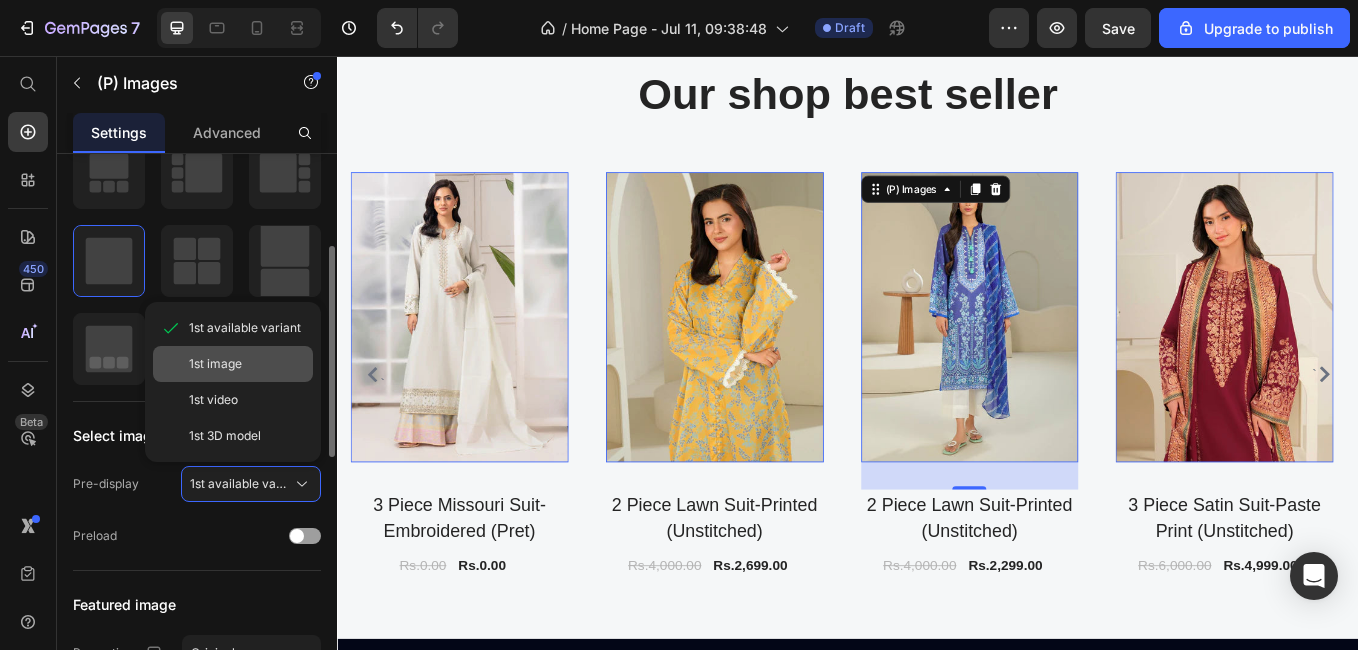 click on "1st image" at bounding box center (215, 364) 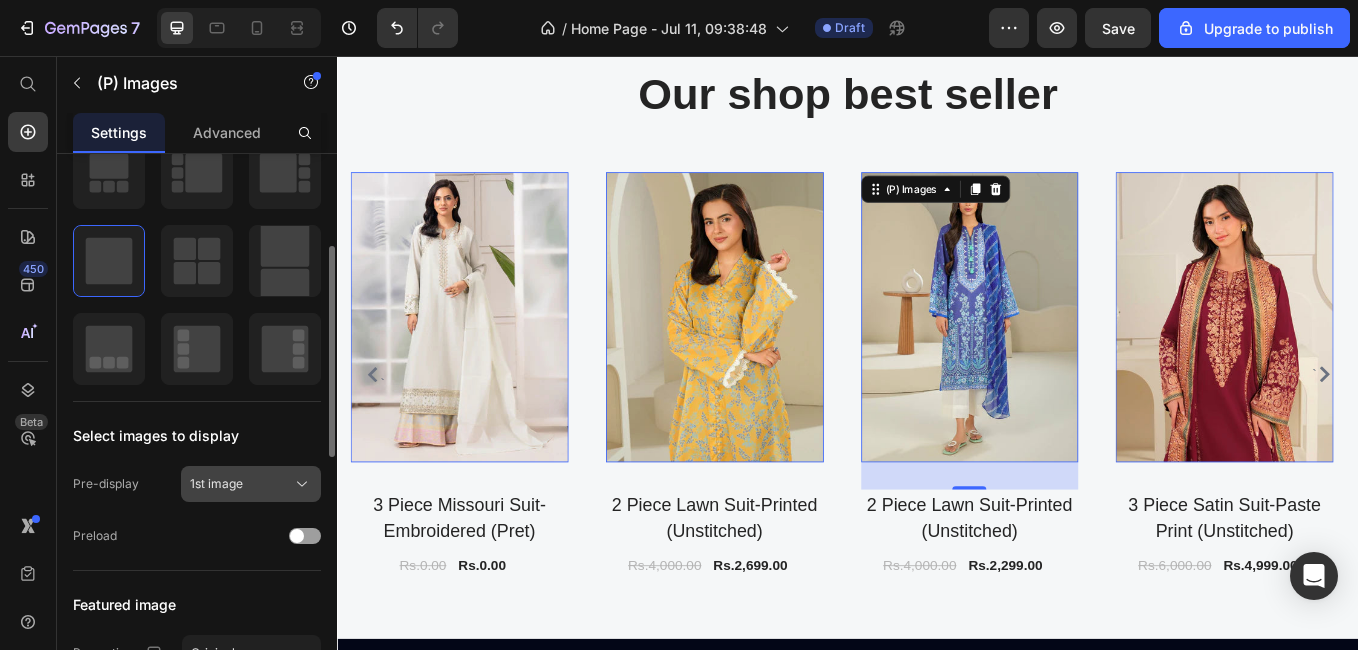 click on "1st image" 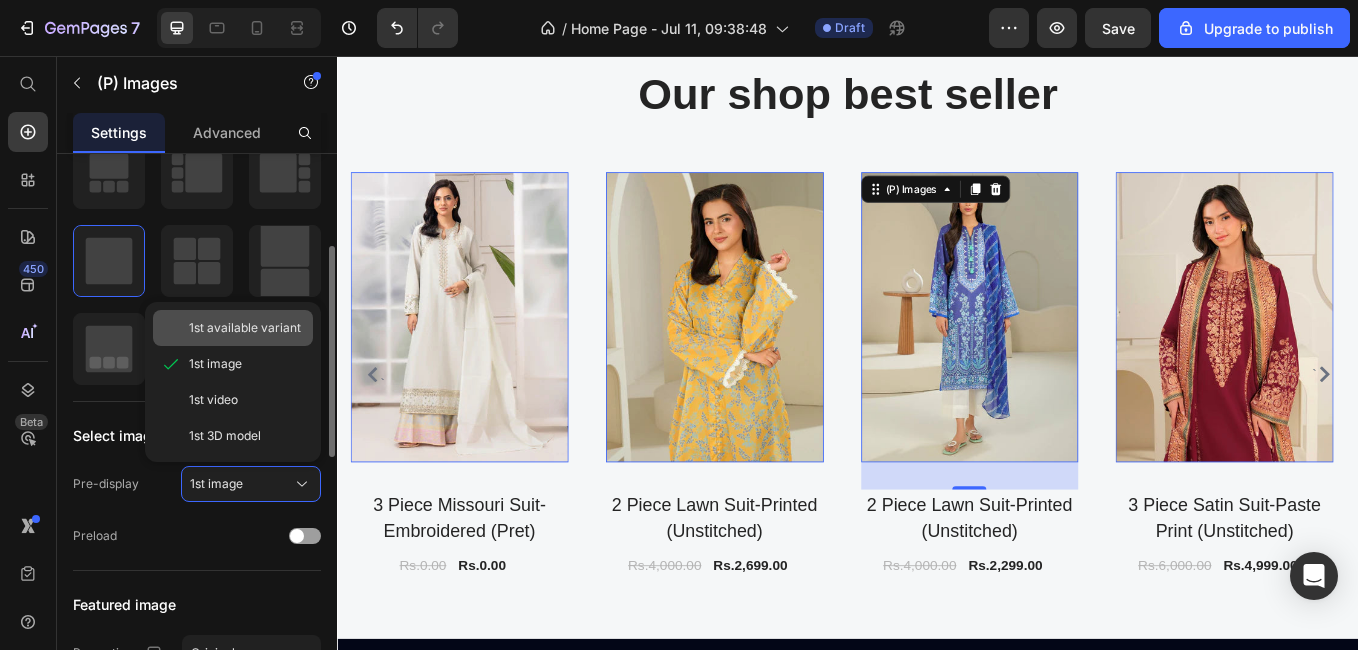 click on "1st available variant" at bounding box center (245, 328) 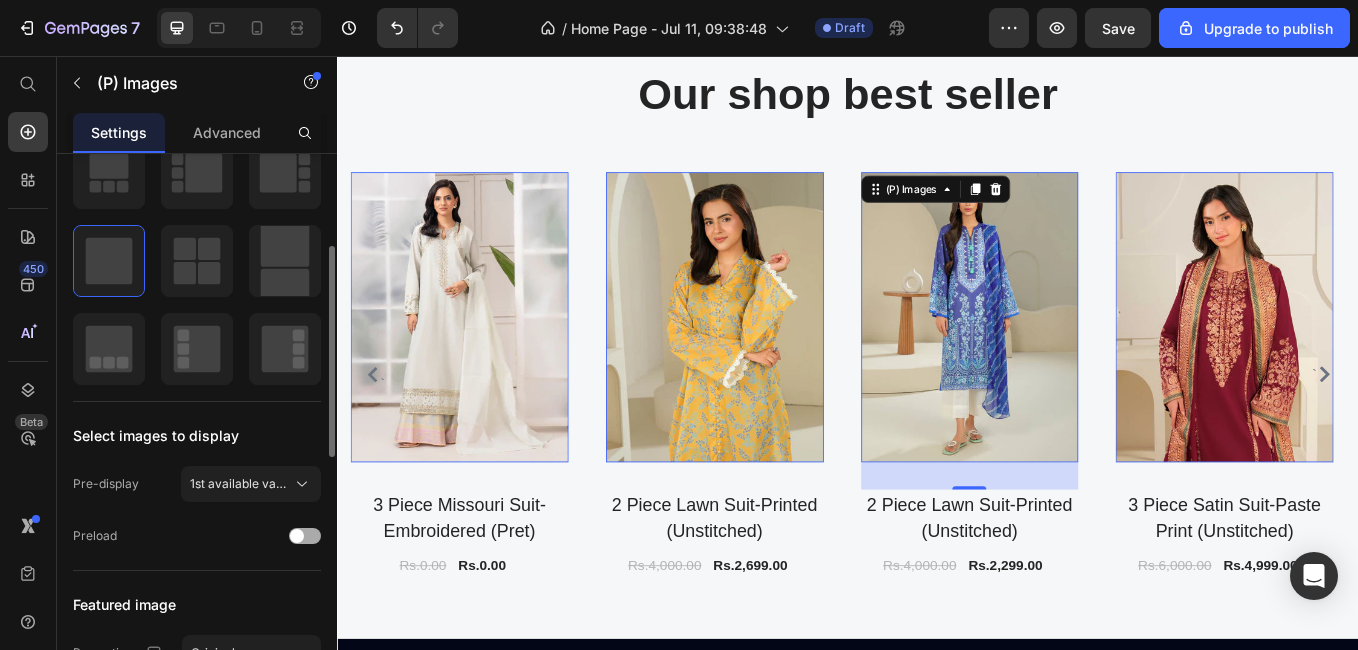 click at bounding box center (297, 536) 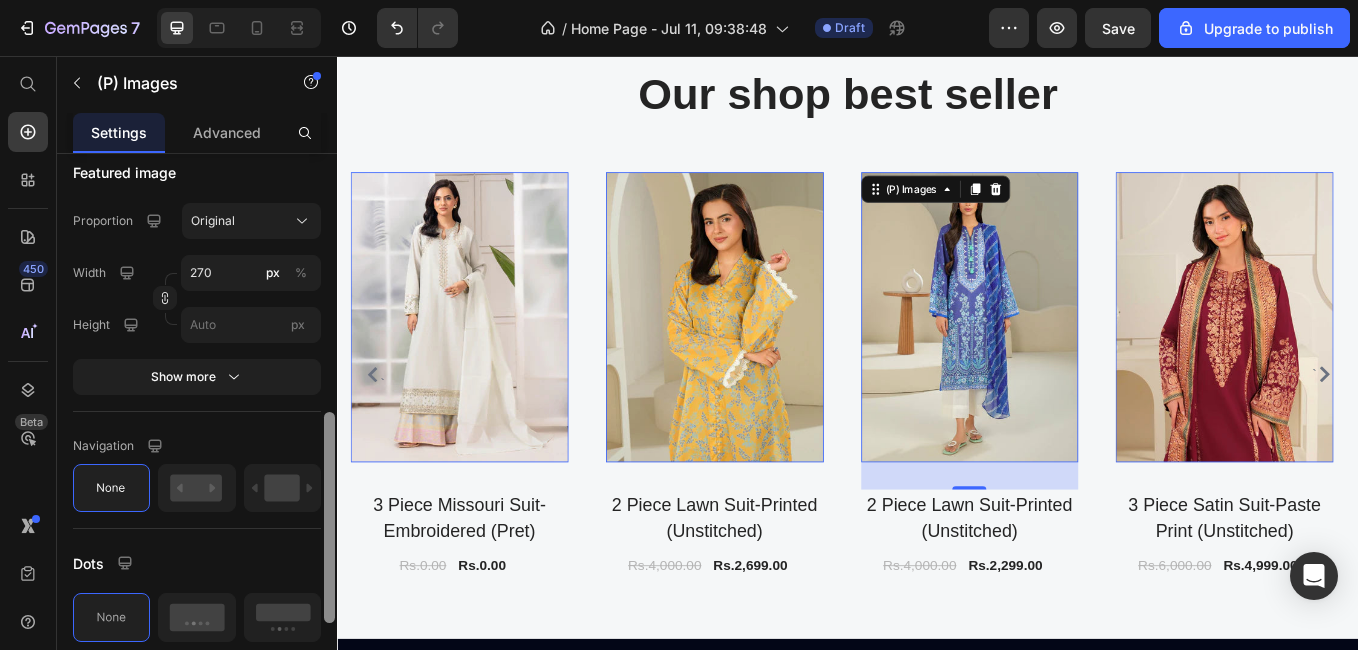 drag, startPoint x: 332, startPoint y: 445, endPoint x: 198, endPoint y: 517, distance: 152.11838 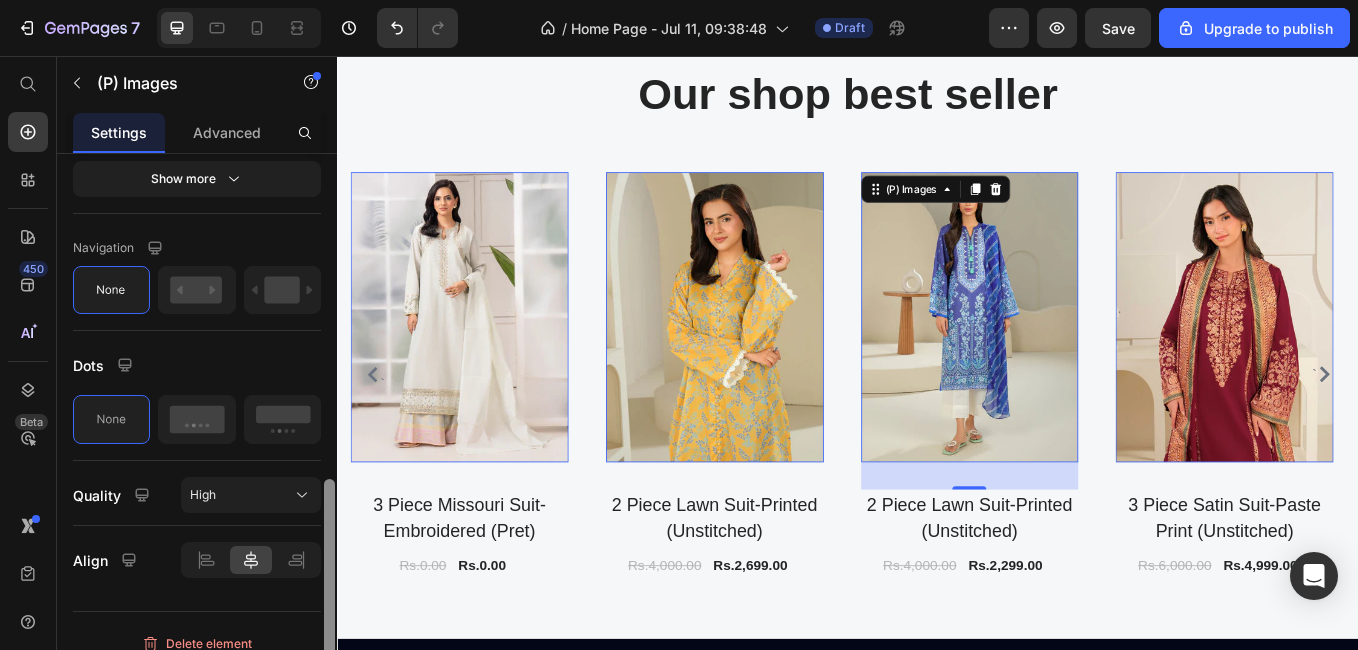 scroll, scrollTop: 888, scrollLeft: 0, axis: vertical 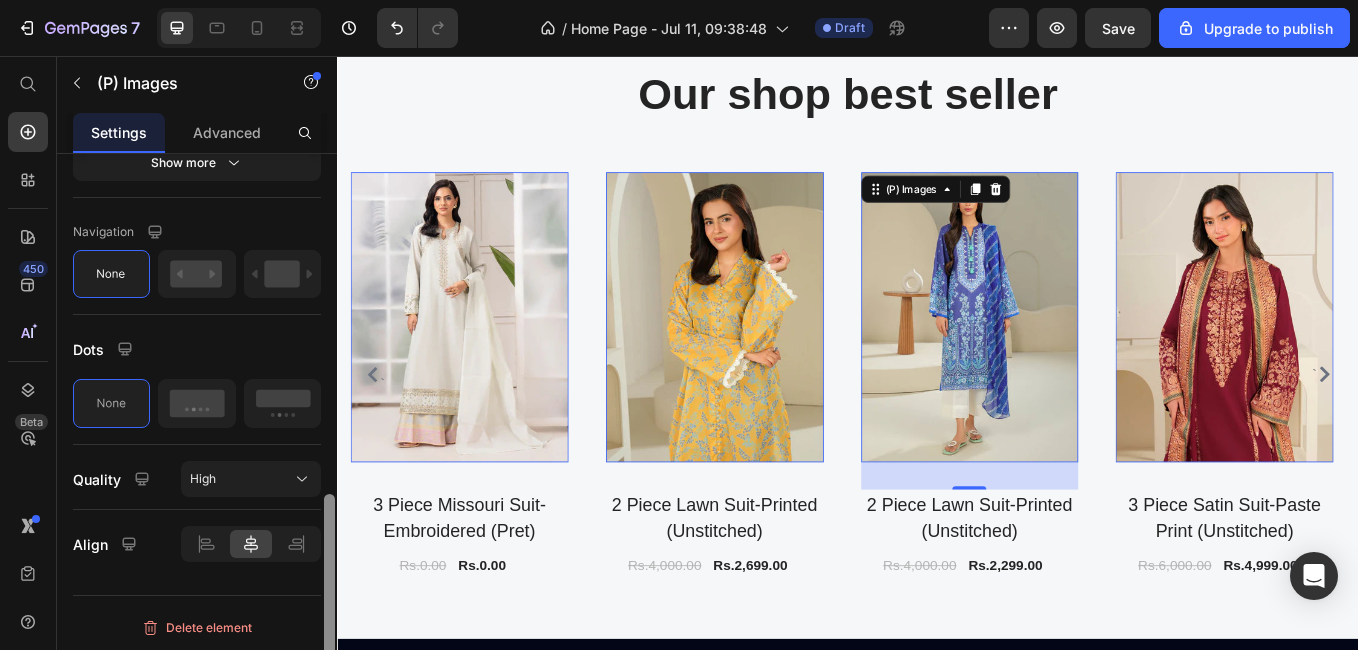 drag, startPoint x: 326, startPoint y: 497, endPoint x: 321, endPoint y: 578, distance: 81.154175 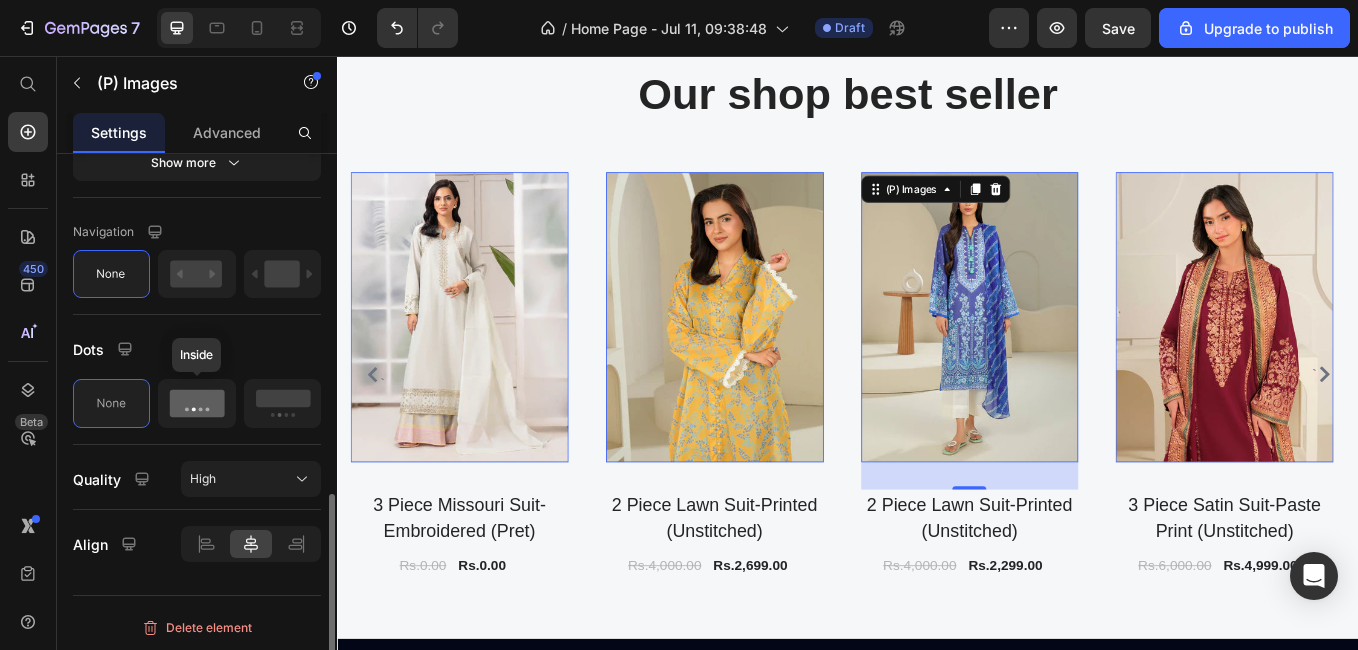 click 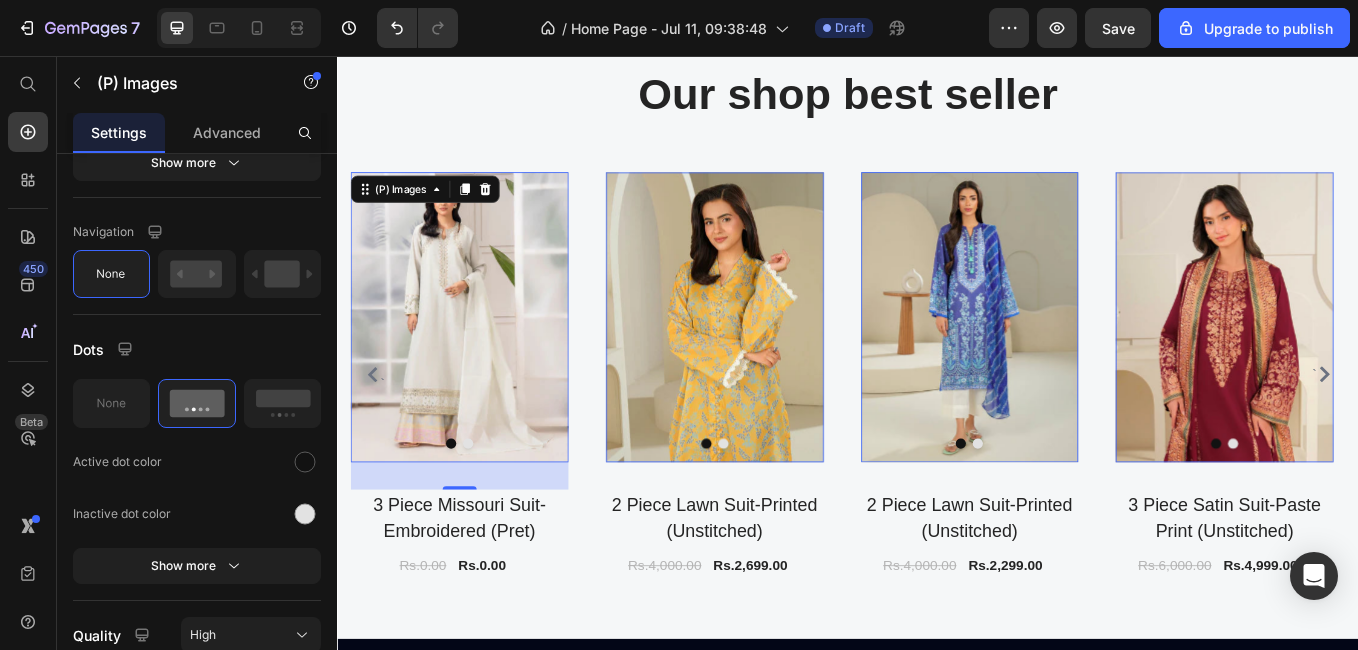click at bounding box center [490, 512] 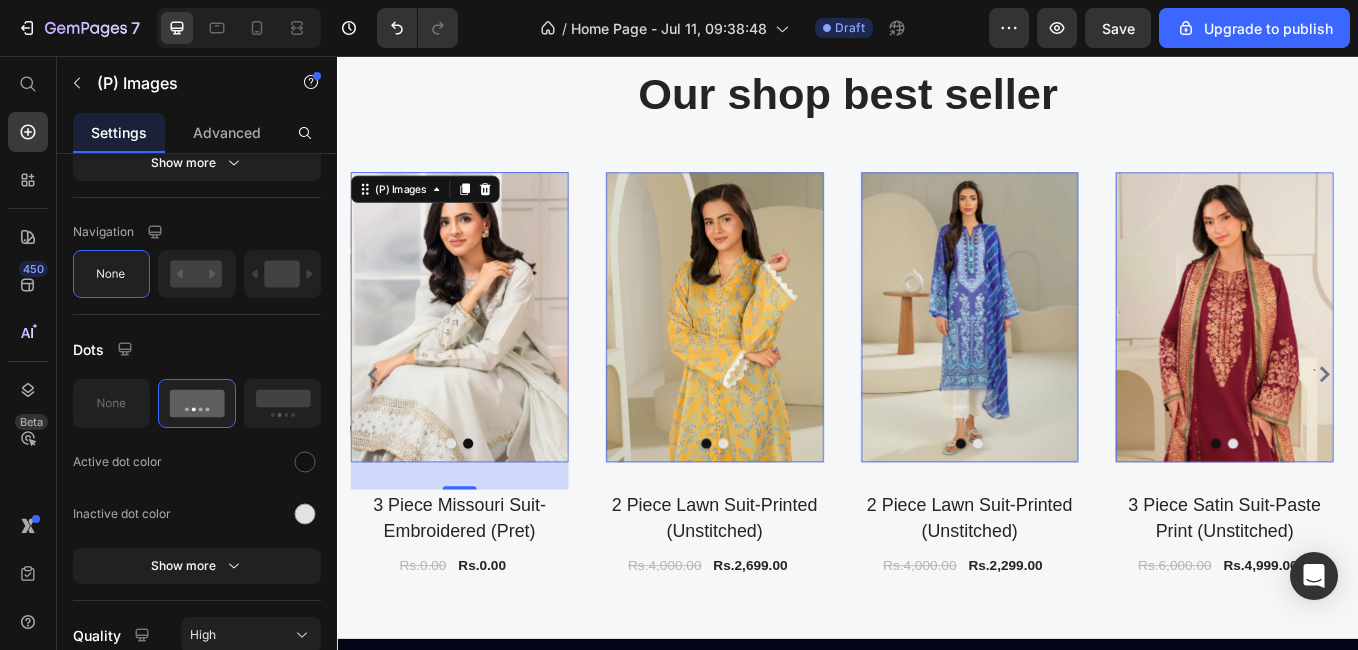 scroll, scrollTop: 1047, scrollLeft: 0, axis: vertical 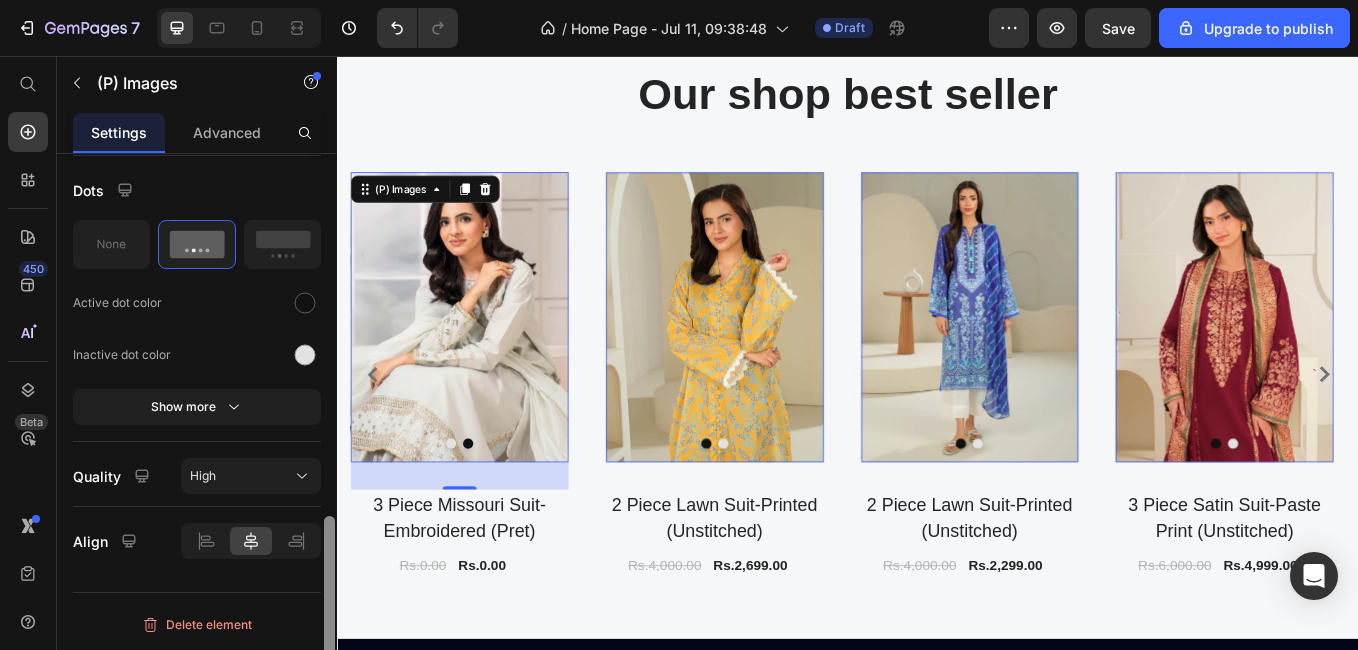 click at bounding box center [329, 430] 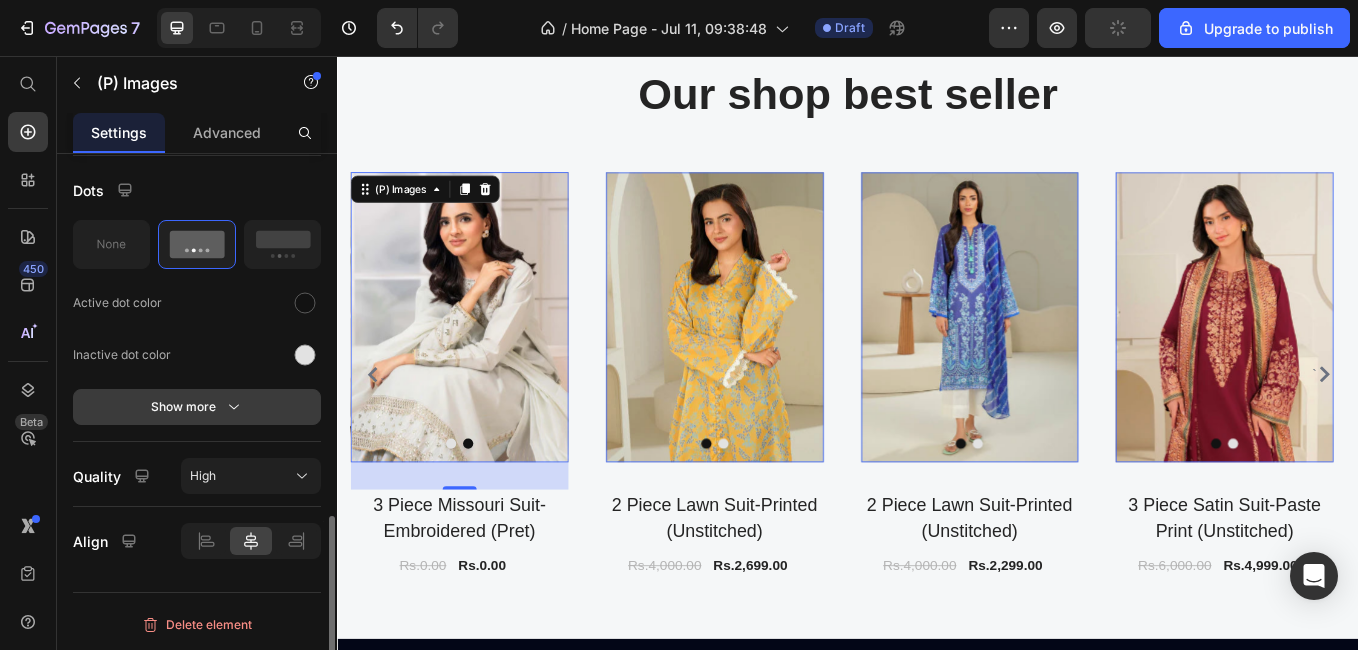 click 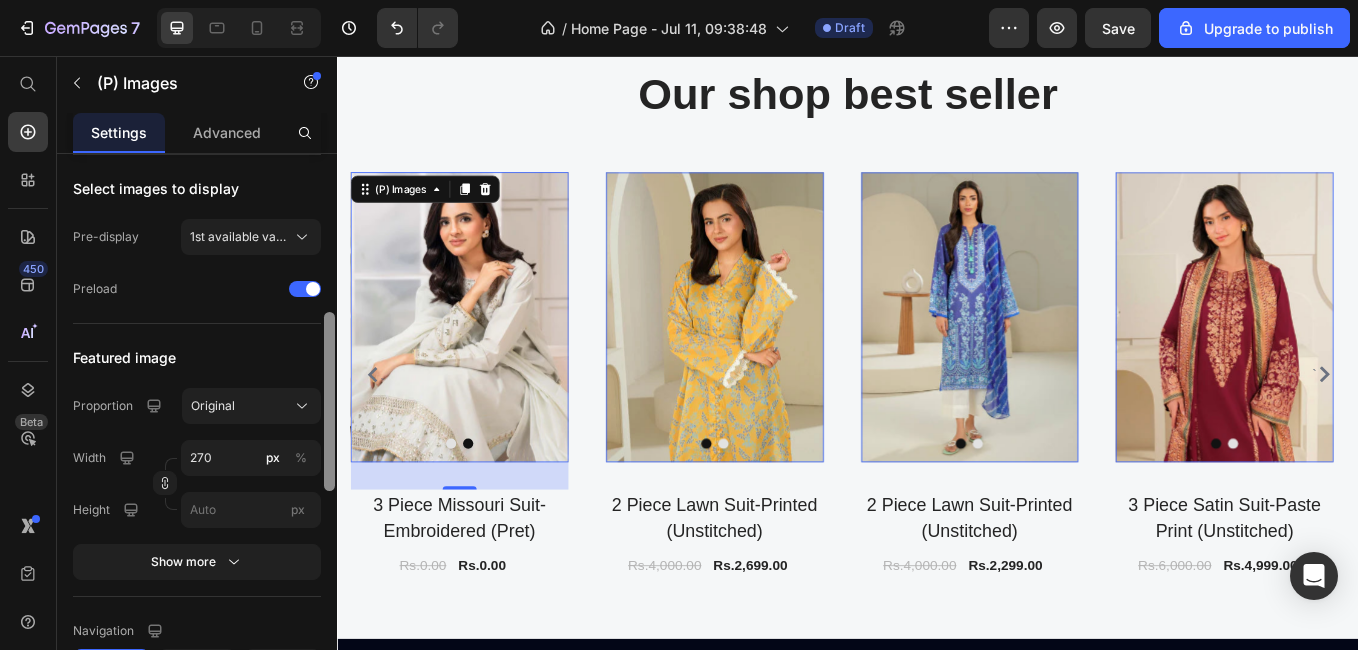 scroll, scrollTop: 480, scrollLeft: 0, axis: vertical 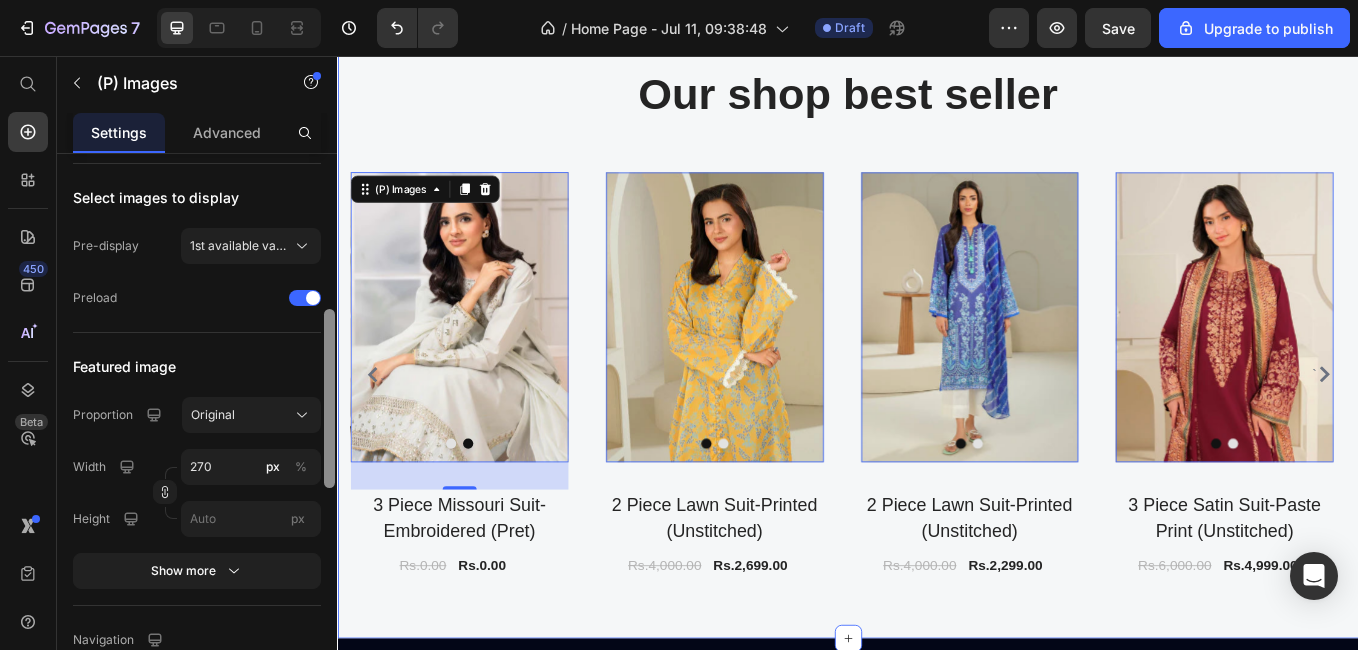 drag, startPoint x: 666, startPoint y: 578, endPoint x: 344, endPoint y: 355, distance: 391.67972 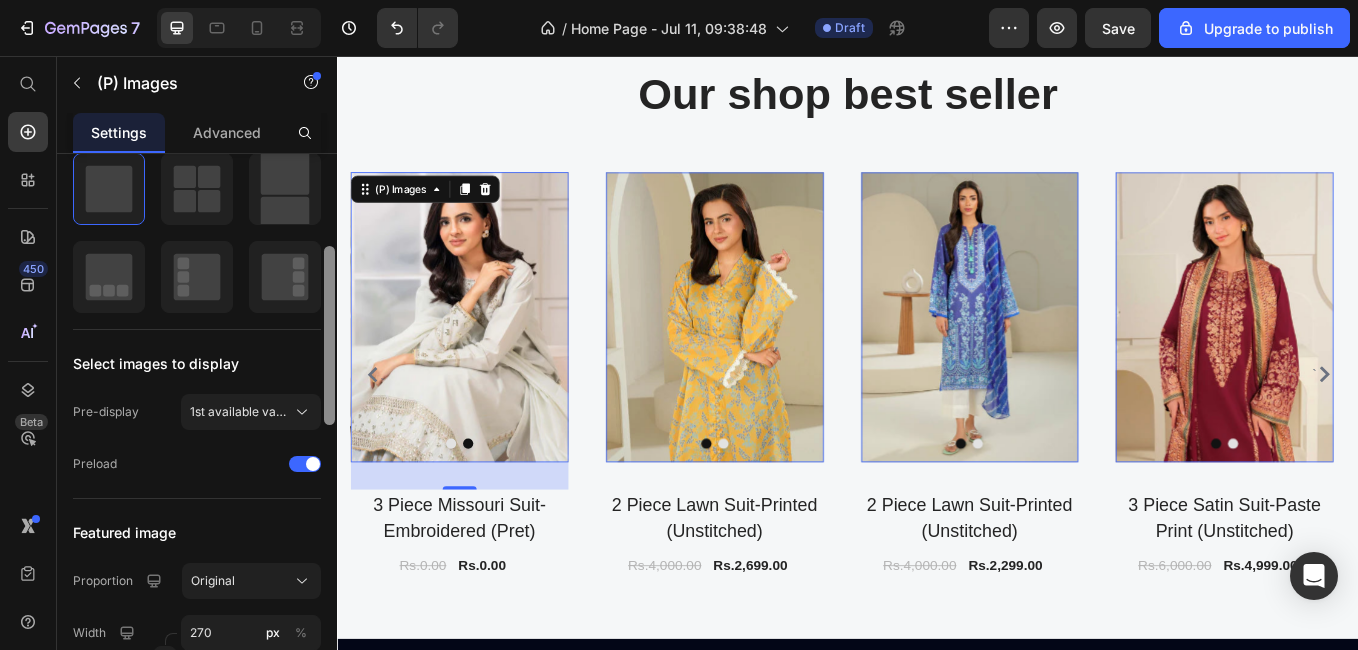 drag, startPoint x: 325, startPoint y: 338, endPoint x: 329, endPoint y: 282, distance: 56.142673 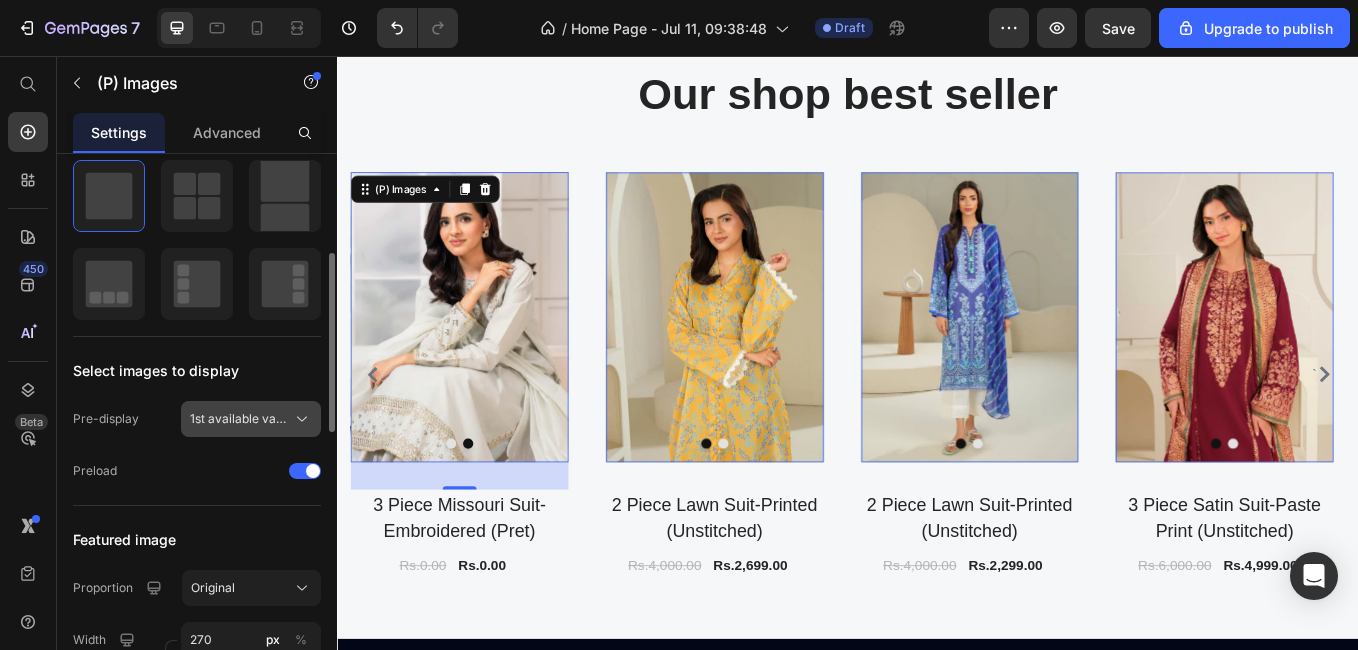 click on "1st available variant" at bounding box center (251, 419) 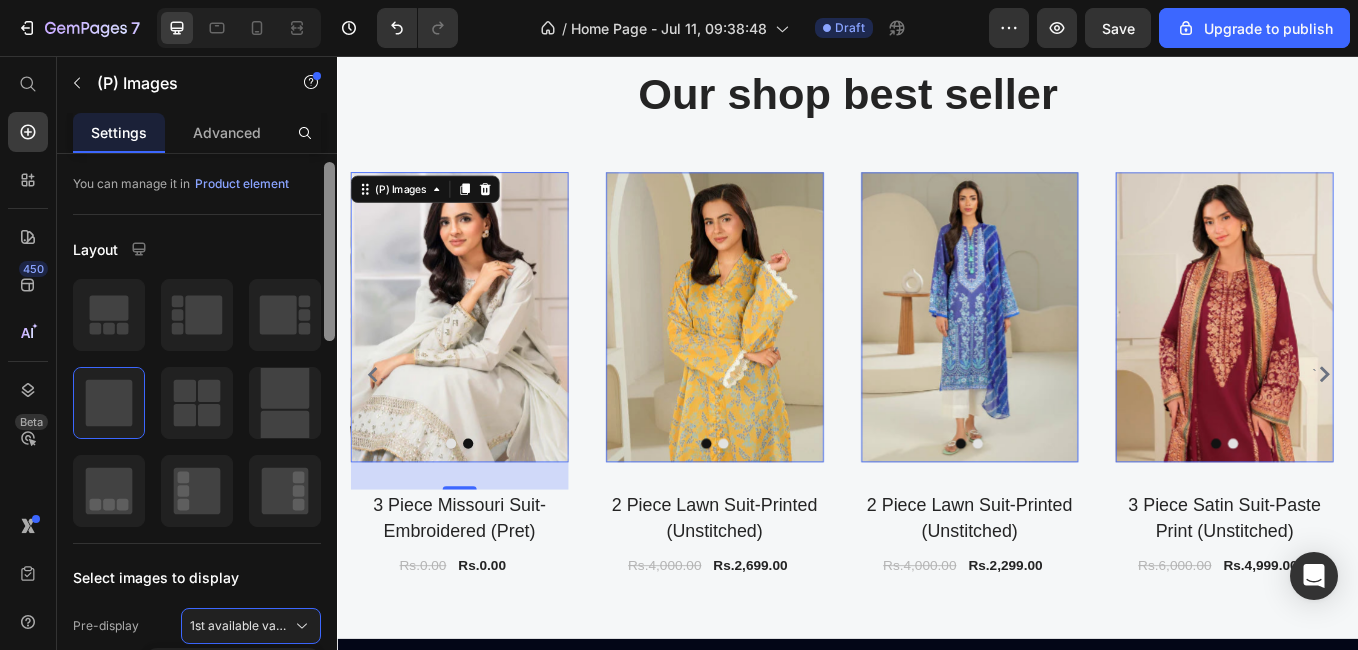 scroll, scrollTop: 70, scrollLeft: 0, axis: vertical 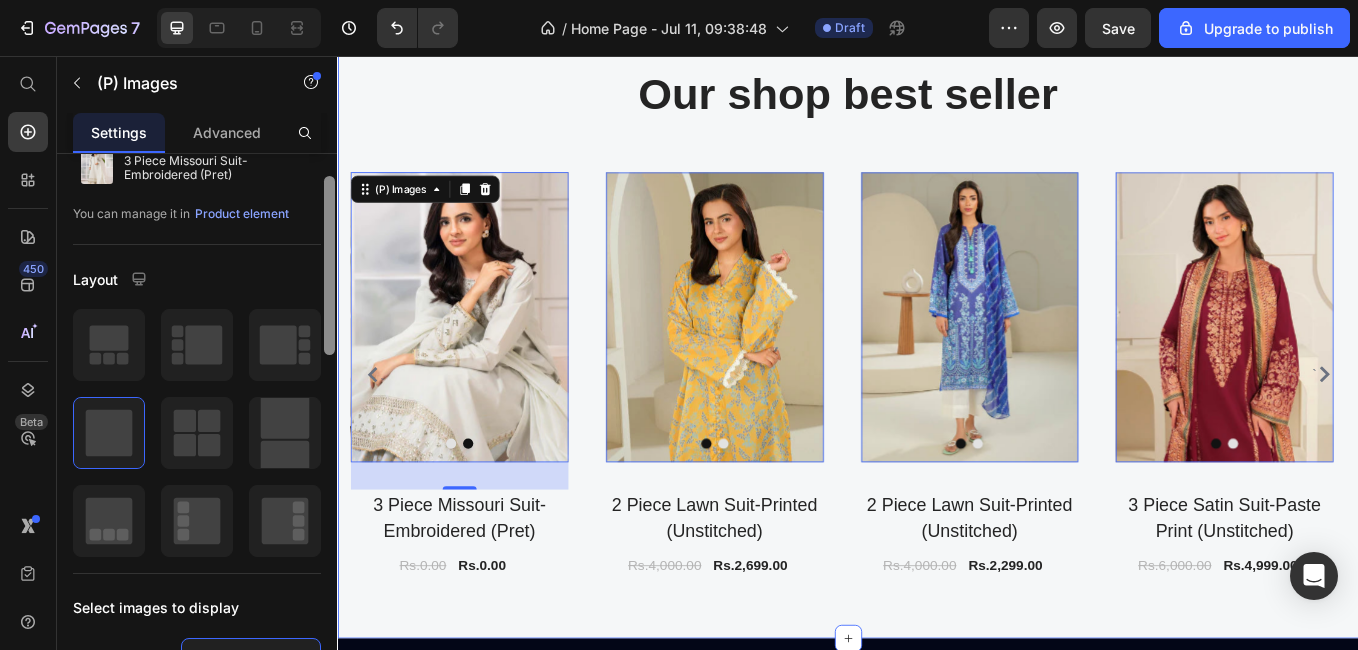 drag, startPoint x: 665, startPoint y: 410, endPoint x: 344, endPoint y: 274, distance: 348.62158 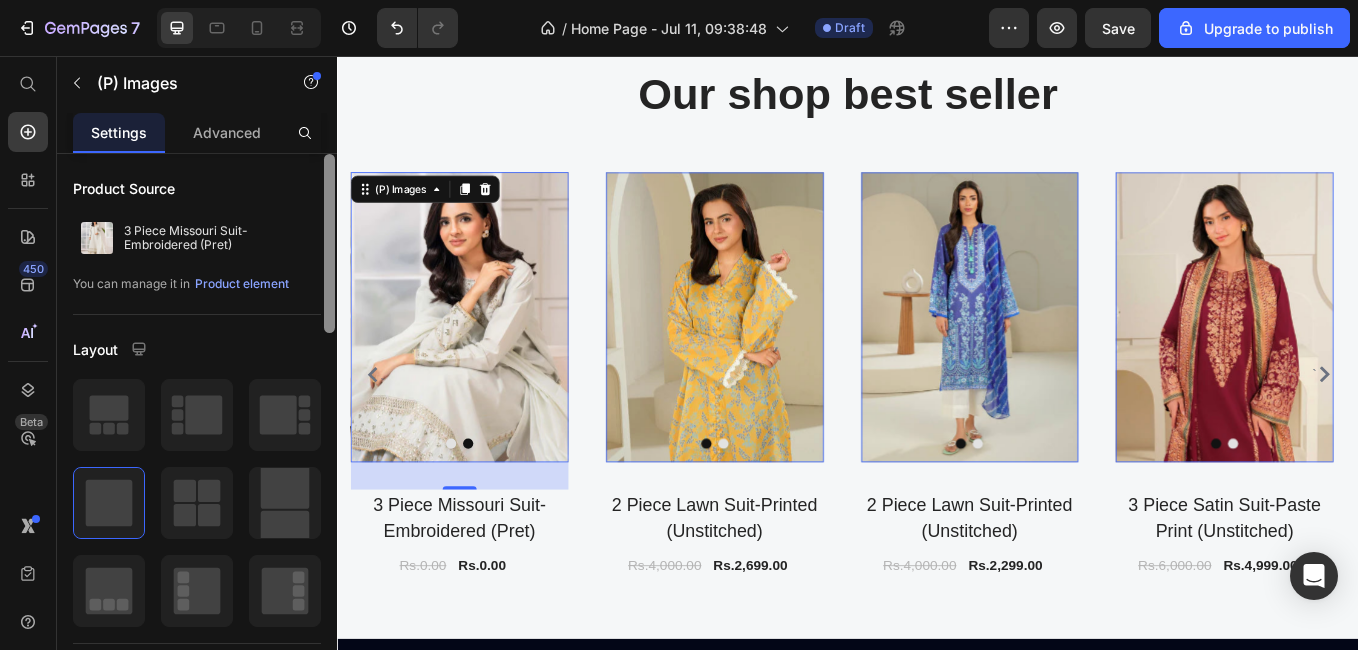 drag, startPoint x: 333, startPoint y: 238, endPoint x: 329, endPoint y: 224, distance: 14.56022 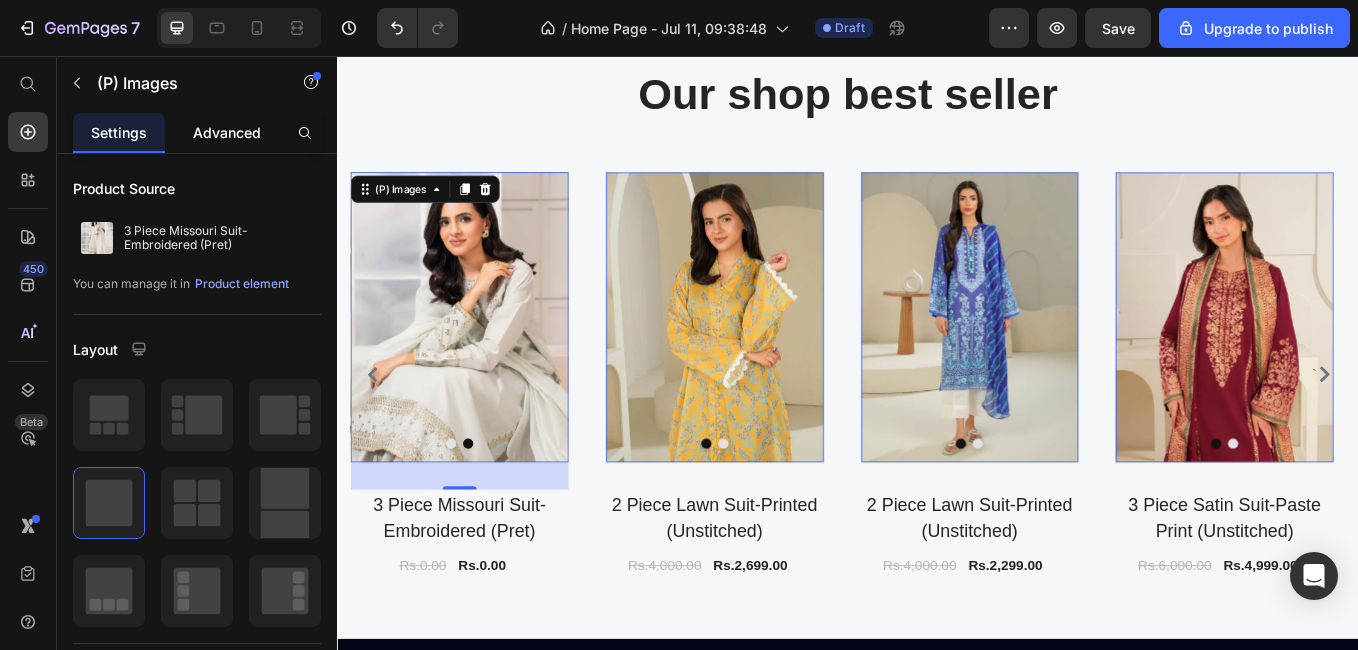 click on "Advanced" at bounding box center (227, 132) 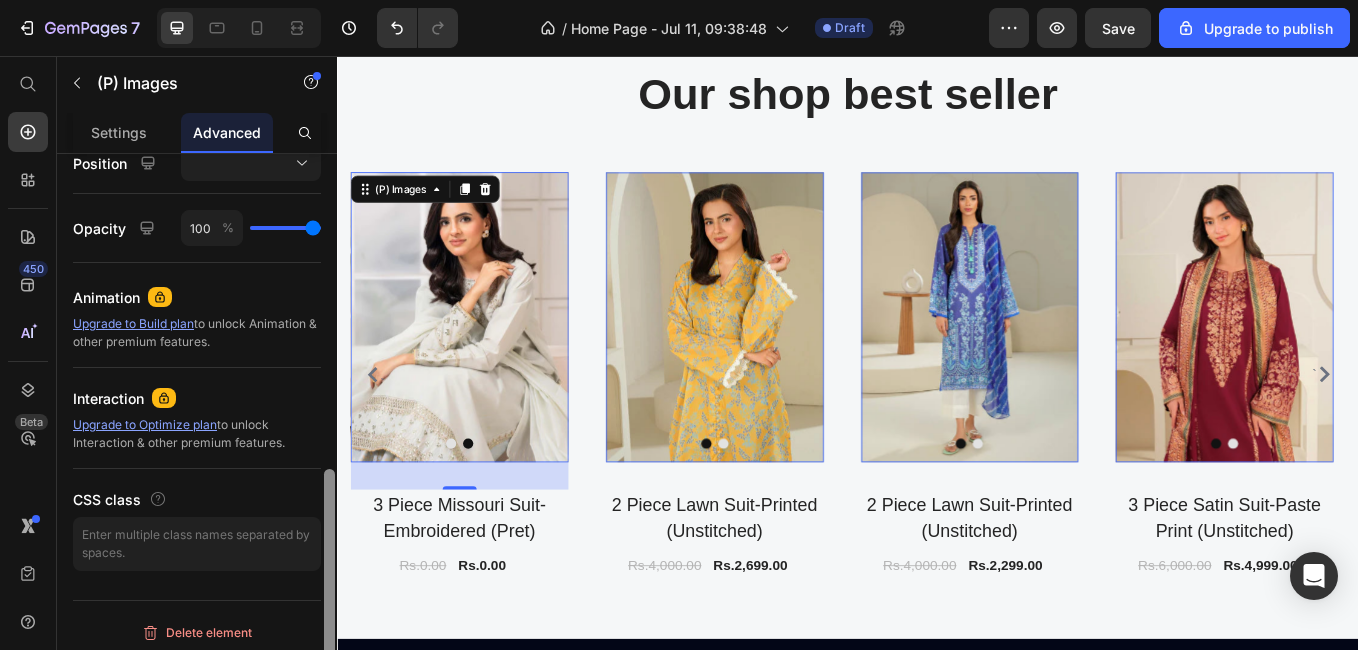 drag, startPoint x: 325, startPoint y: 317, endPoint x: 333, endPoint y: 607, distance: 290.11032 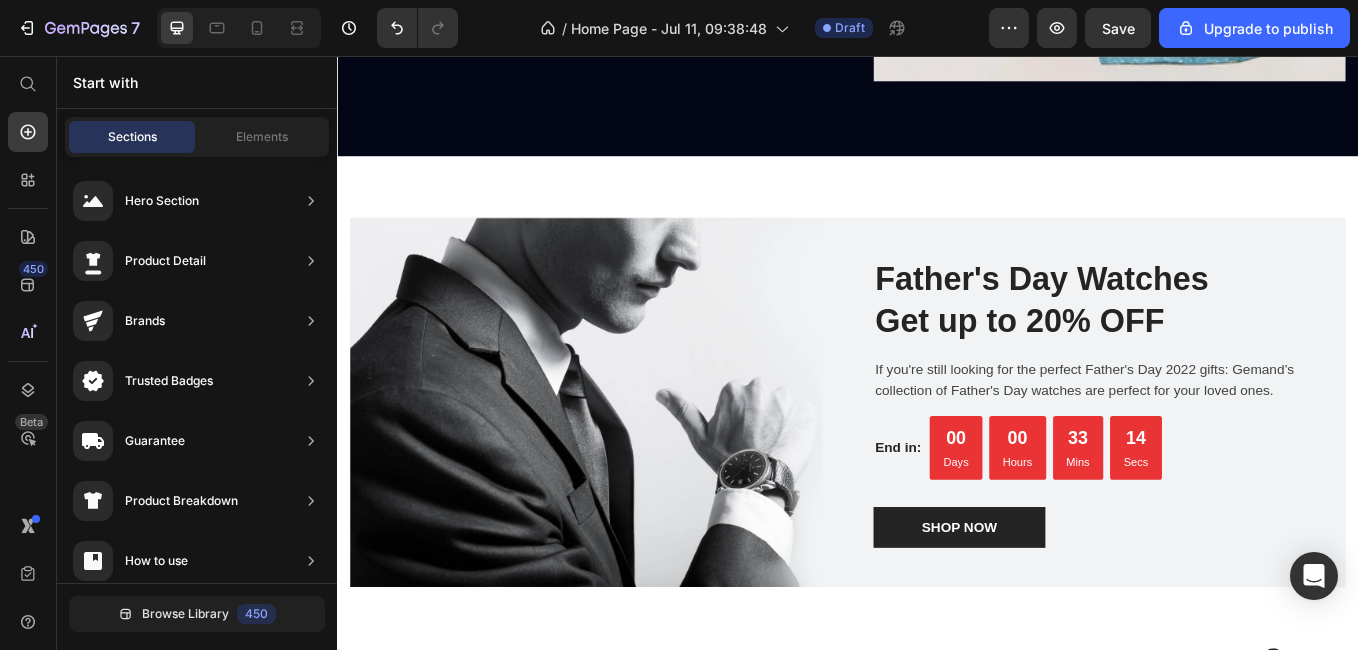 scroll, scrollTop: 3281, scrollLeft: 0, axis: vertical 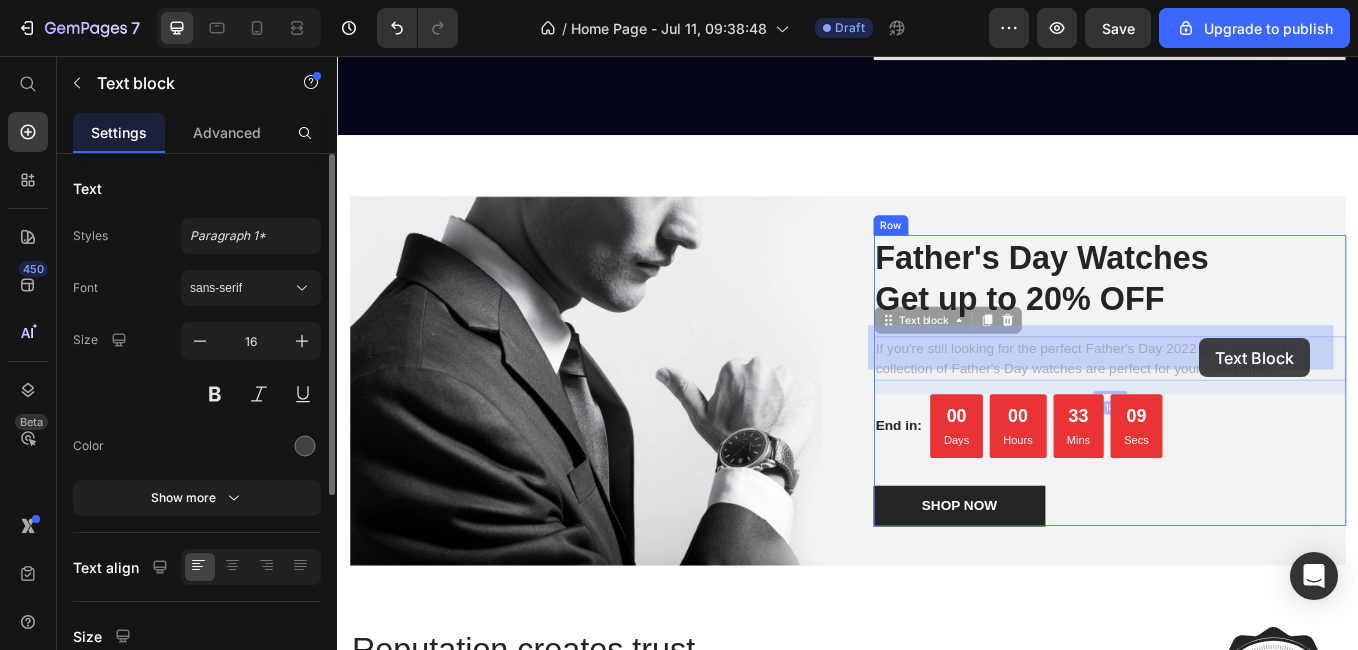 drag, startPoint x: 1410, startPoint y: 400, endPoint x: 1368, endPoint y: 388, distance: 43.68066 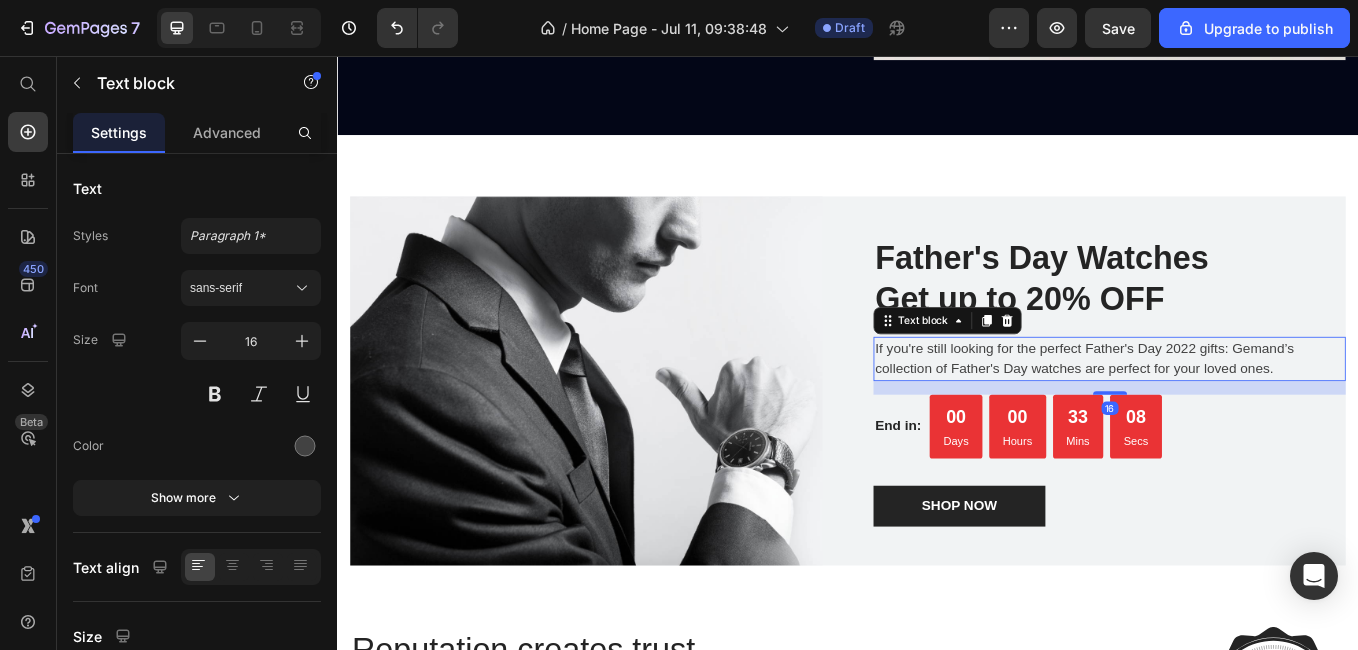 click on "If you're still looking for the perfect Father's Day 2022 gifts: Gemand’s collection of Father's Day watches are perfect for your loved ones." at bounding box center (1244, 412) 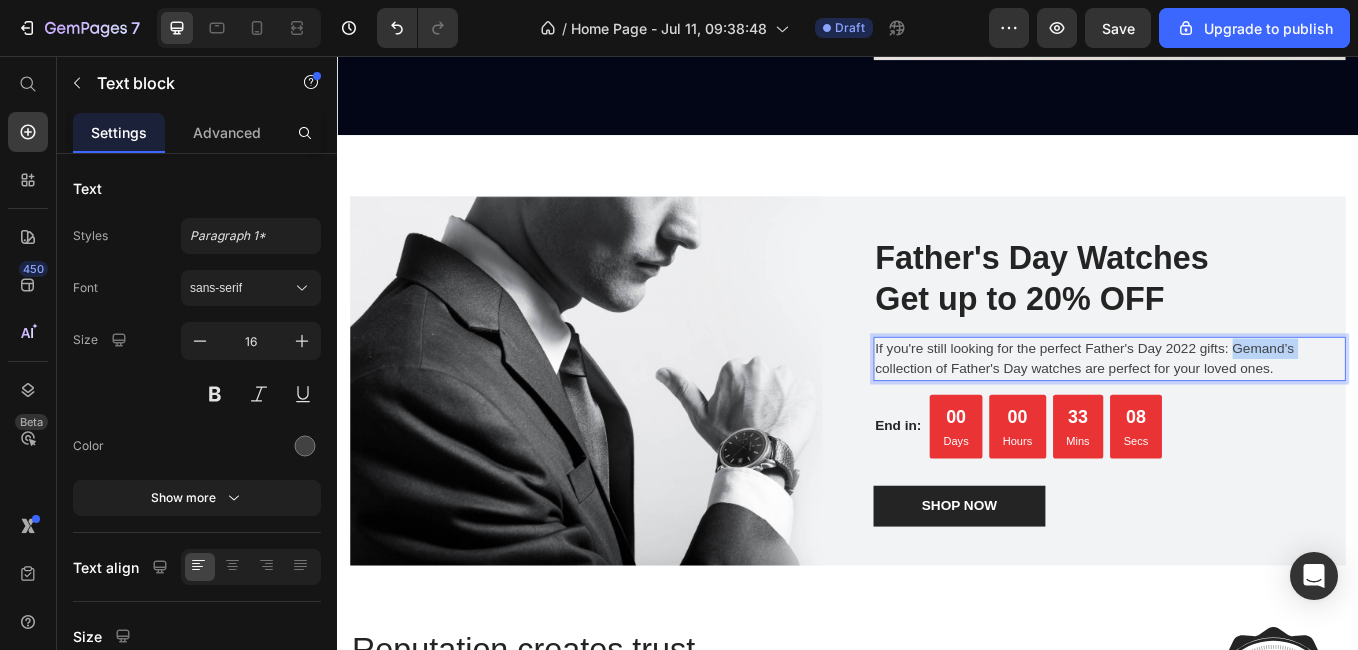 click on "If you're still looking for the perfect Father's Day 2022 gifts: Gemand’s collection of Father's Day watches are perfect for your loved ones." at bounding box center (1244, 412) 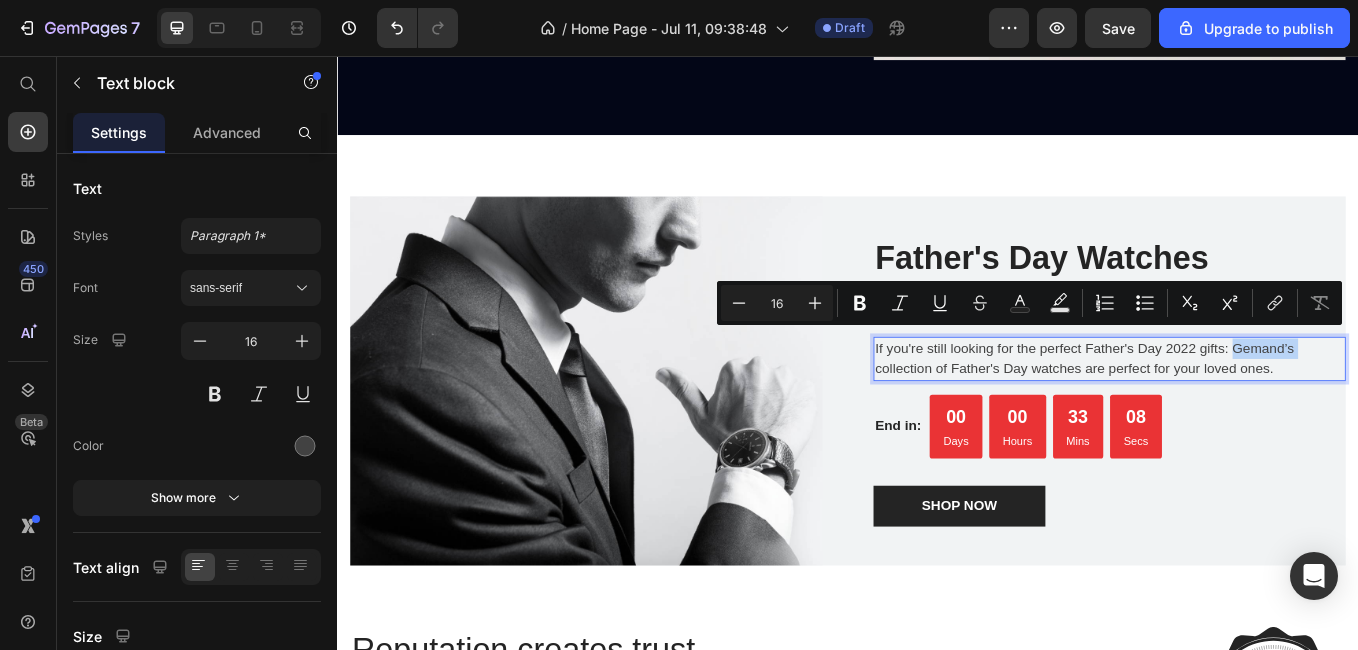 click on "If you're still looking for the perfect Father's Day 2022 gifts: Gemand’s collection of Father's Day watches are perfect for your loved ones." at bounding box center [1244, 412] 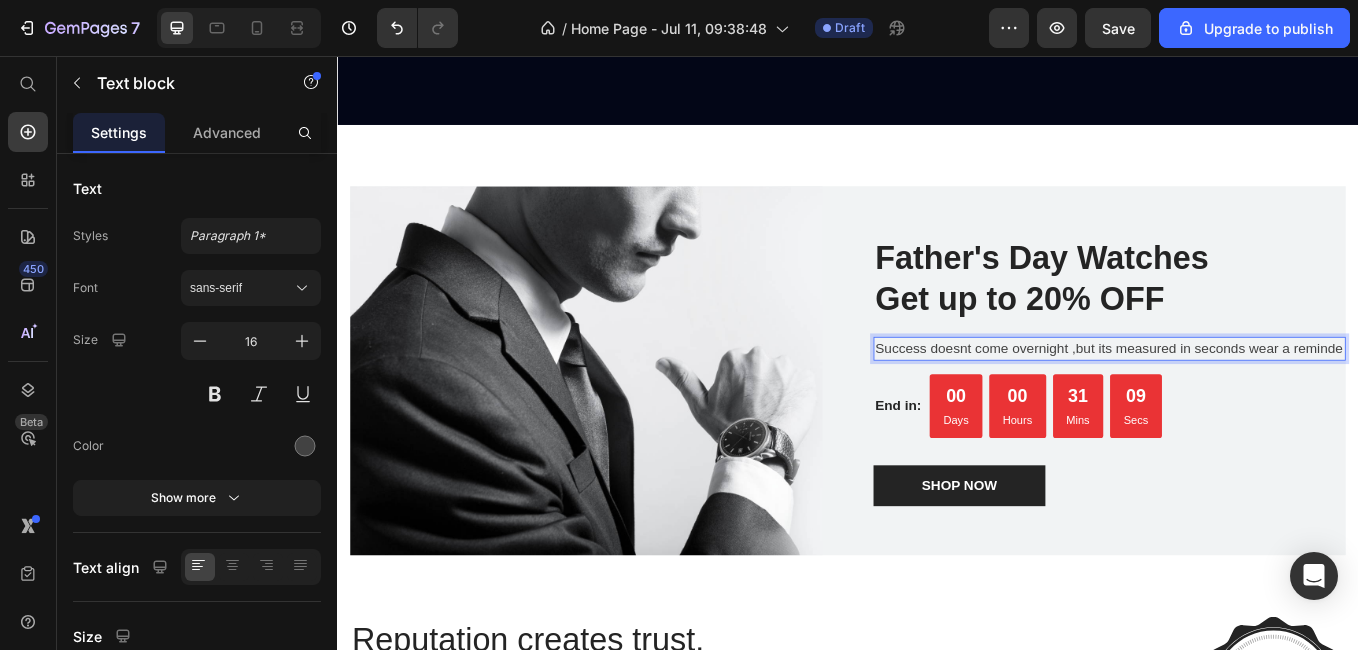 scroll, scrollTop: 3281, scrollLeft: 0, axis: vertical 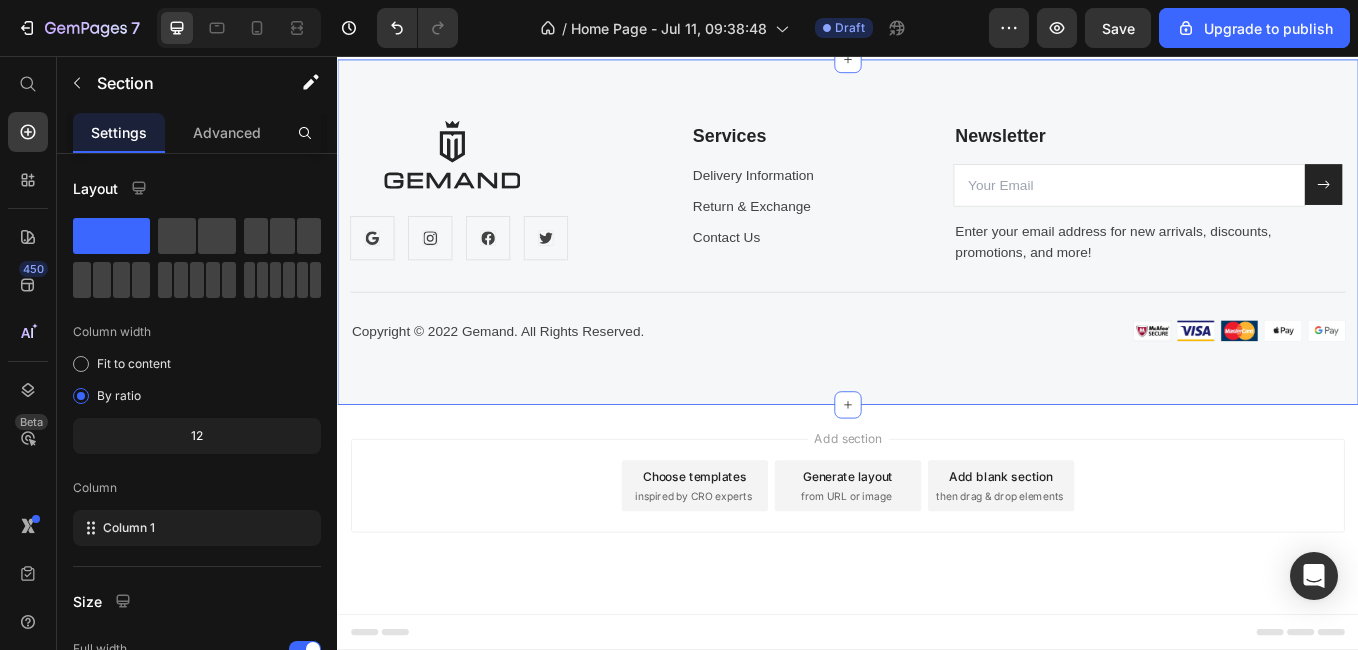click 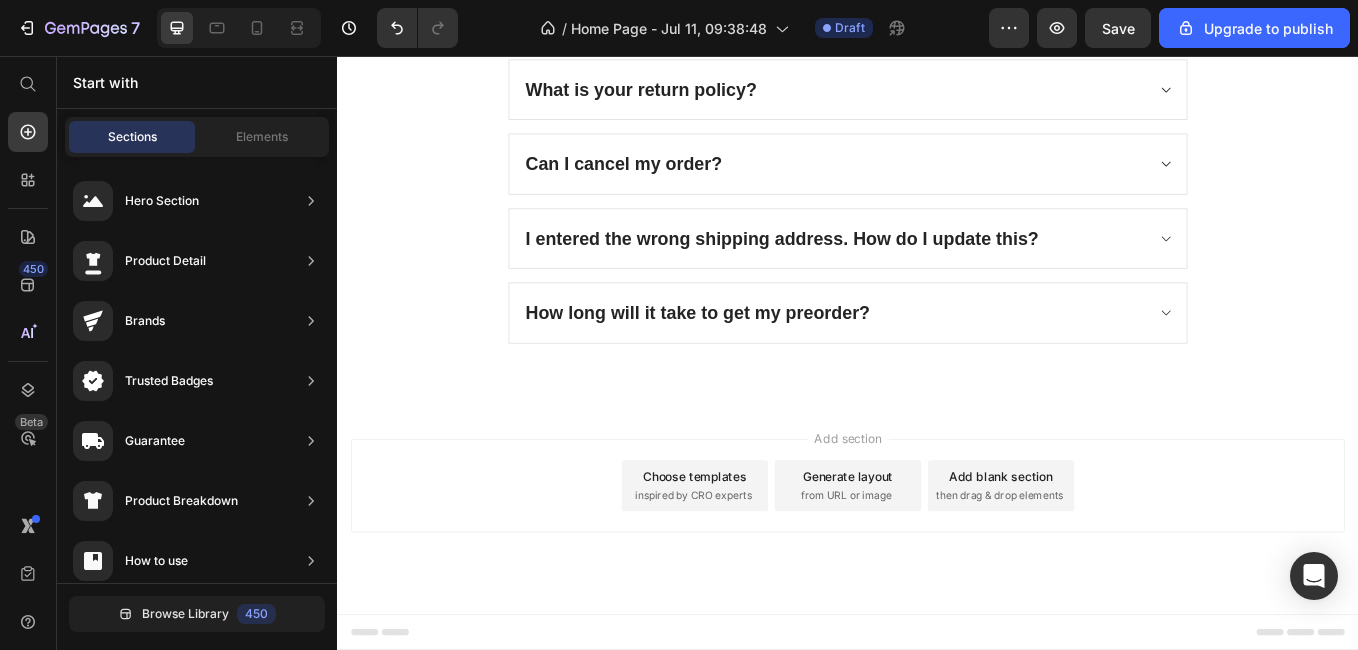 scroll, scrollTop: 6021, scrollLeft: 0, axis: vertical 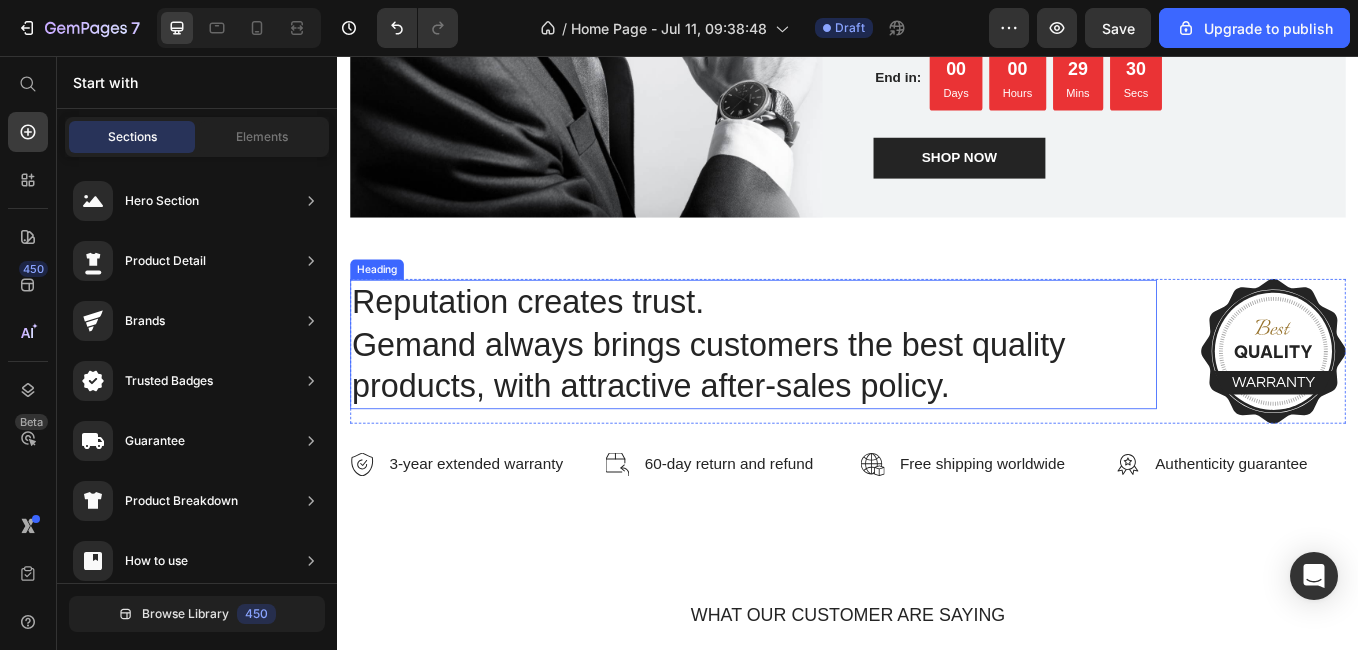 click on "Reputation creates trust. Gemand always brings customers the best quality products, with attractive after-sales policy." at bounding box center [826, 395] 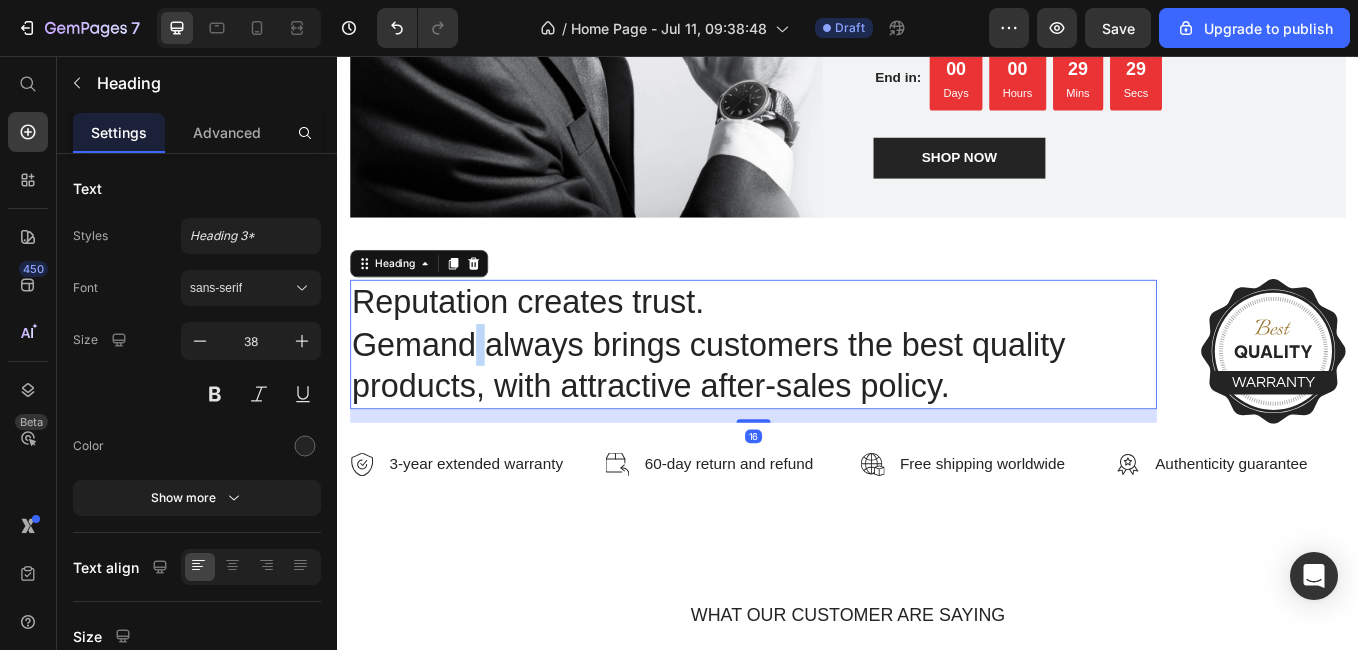 click on "Reputation creates trust. Gemand always brings customers the best quality products, with attractive after-sales policy." at bounding box center [826, 395] 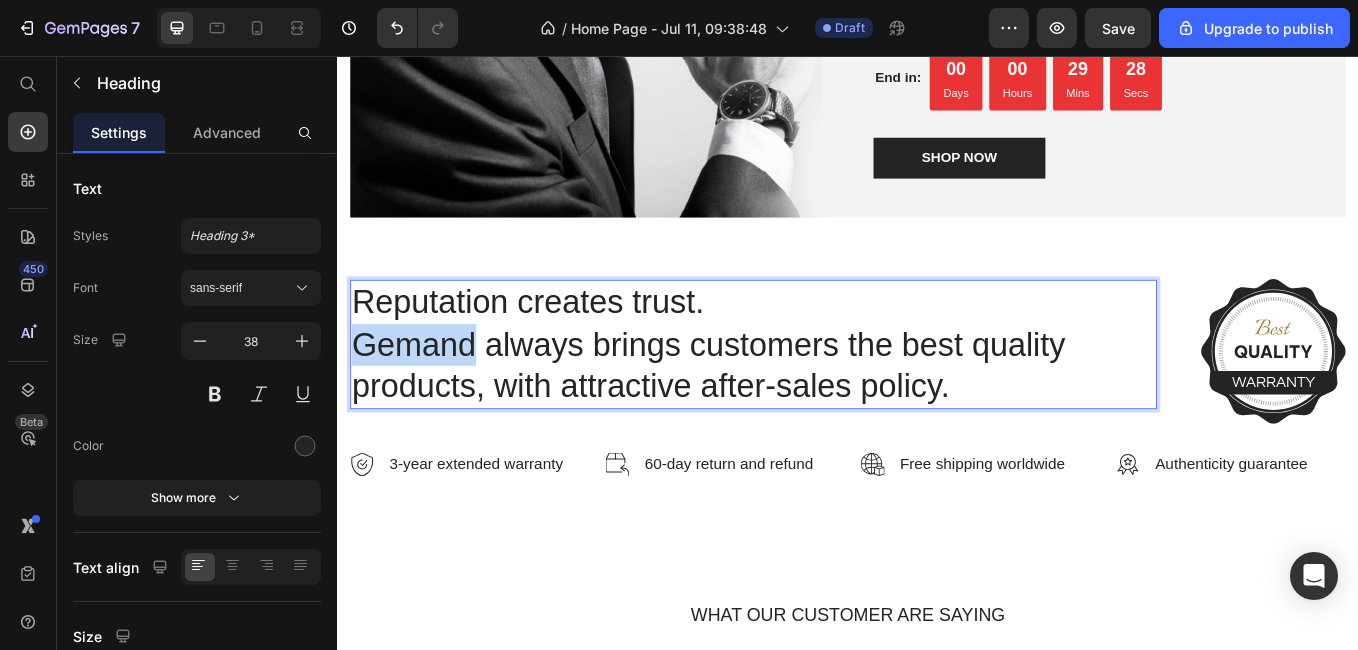 click on "Reputation creates trust. Gemand always brings customers the best quality products, with attractive after-sales policy." at bounding box center (826, 395) 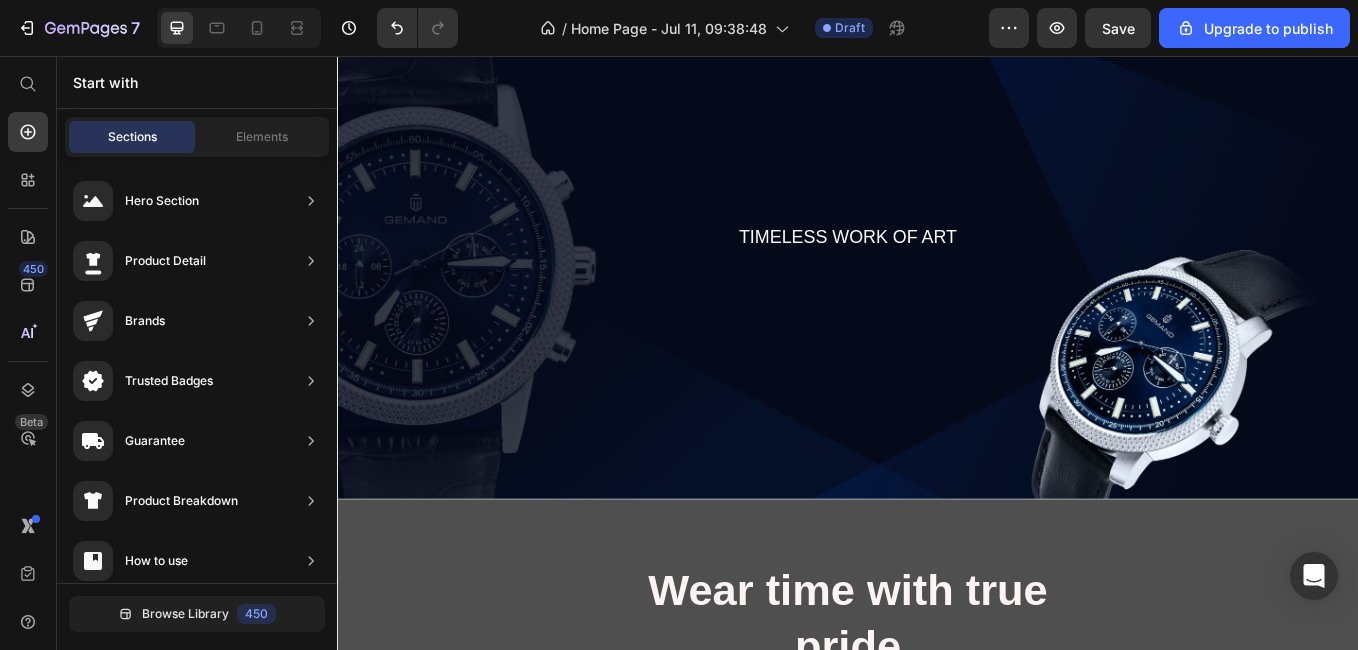 scroll, scrollTop: 0, scrollLeft: 0, axis: both 